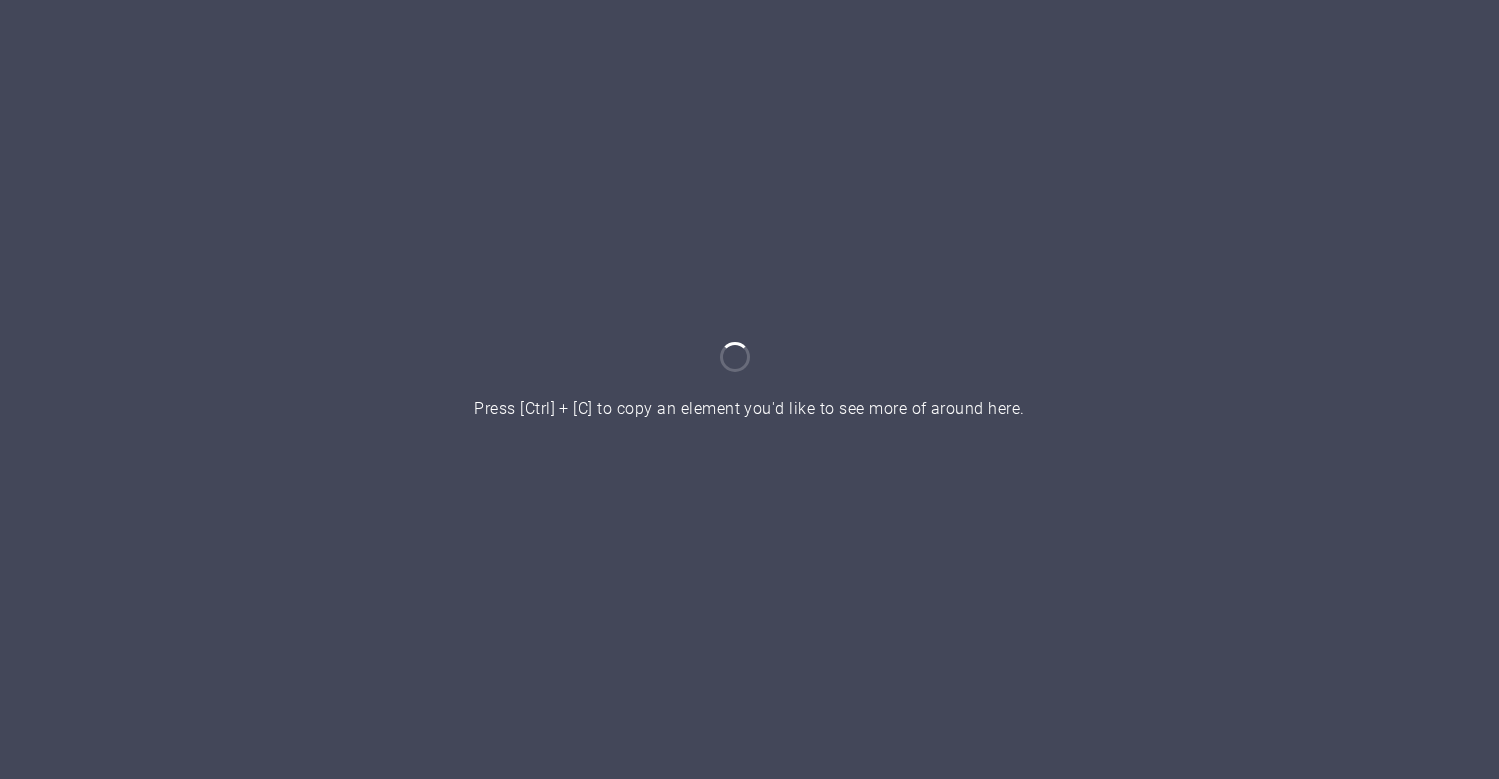 scroll, scrollTop: 0, scrollLeft: 0, axis: both 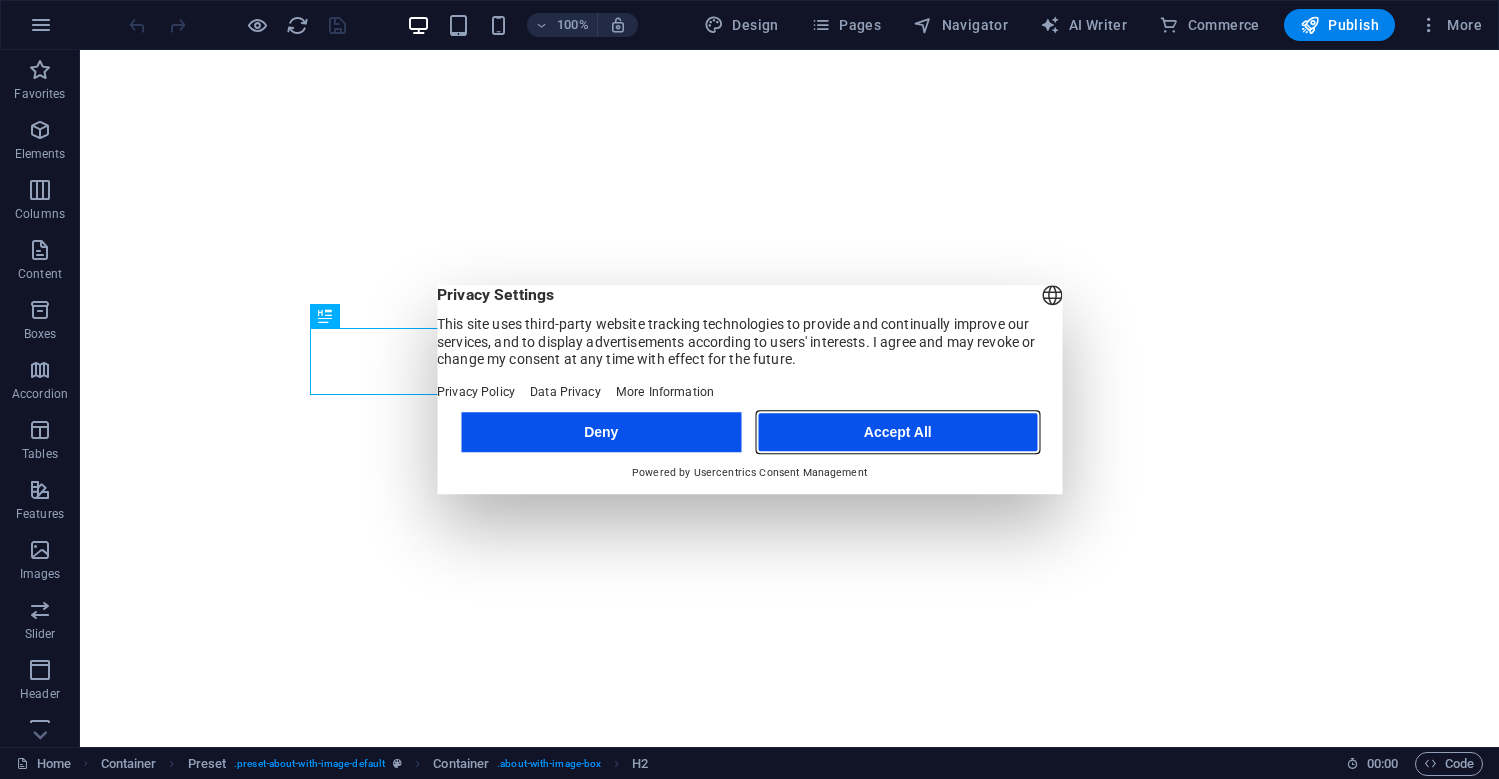 click on "Accept All" at bounding box center (898, 432) 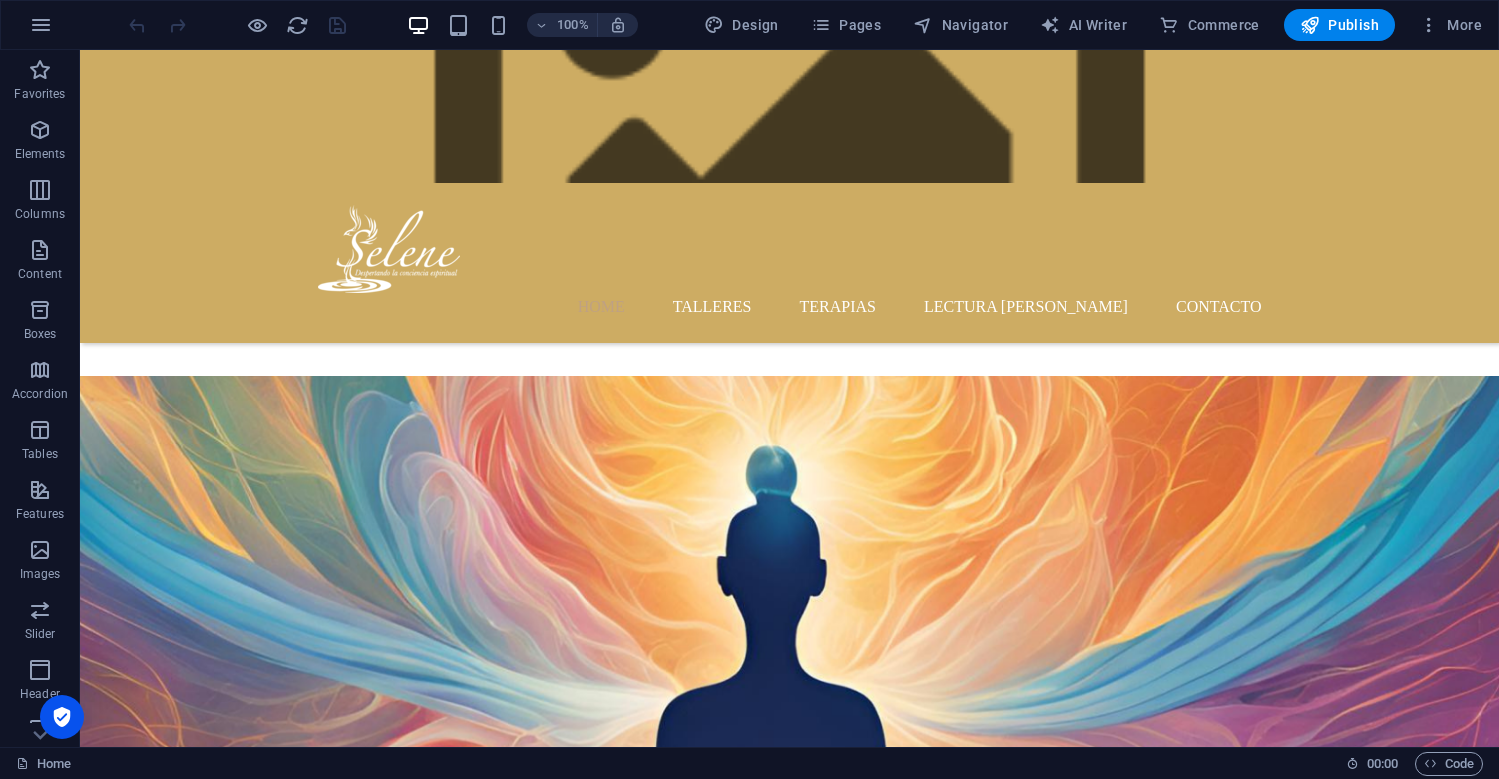 scroll, scrollTop: 2258, scrollLeft: 0, axis: vertical 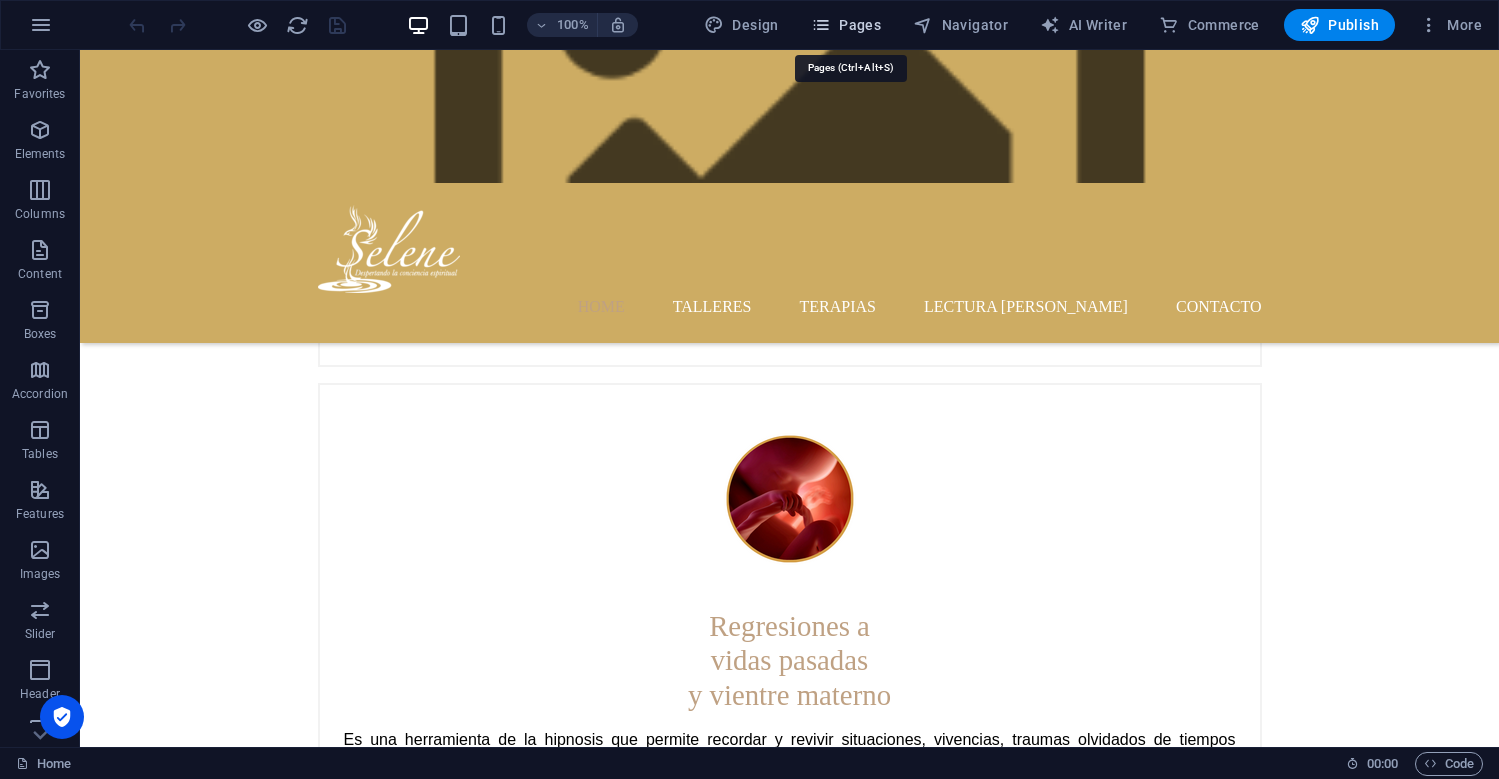 click on "Pages" at bounding box center [846, 25] 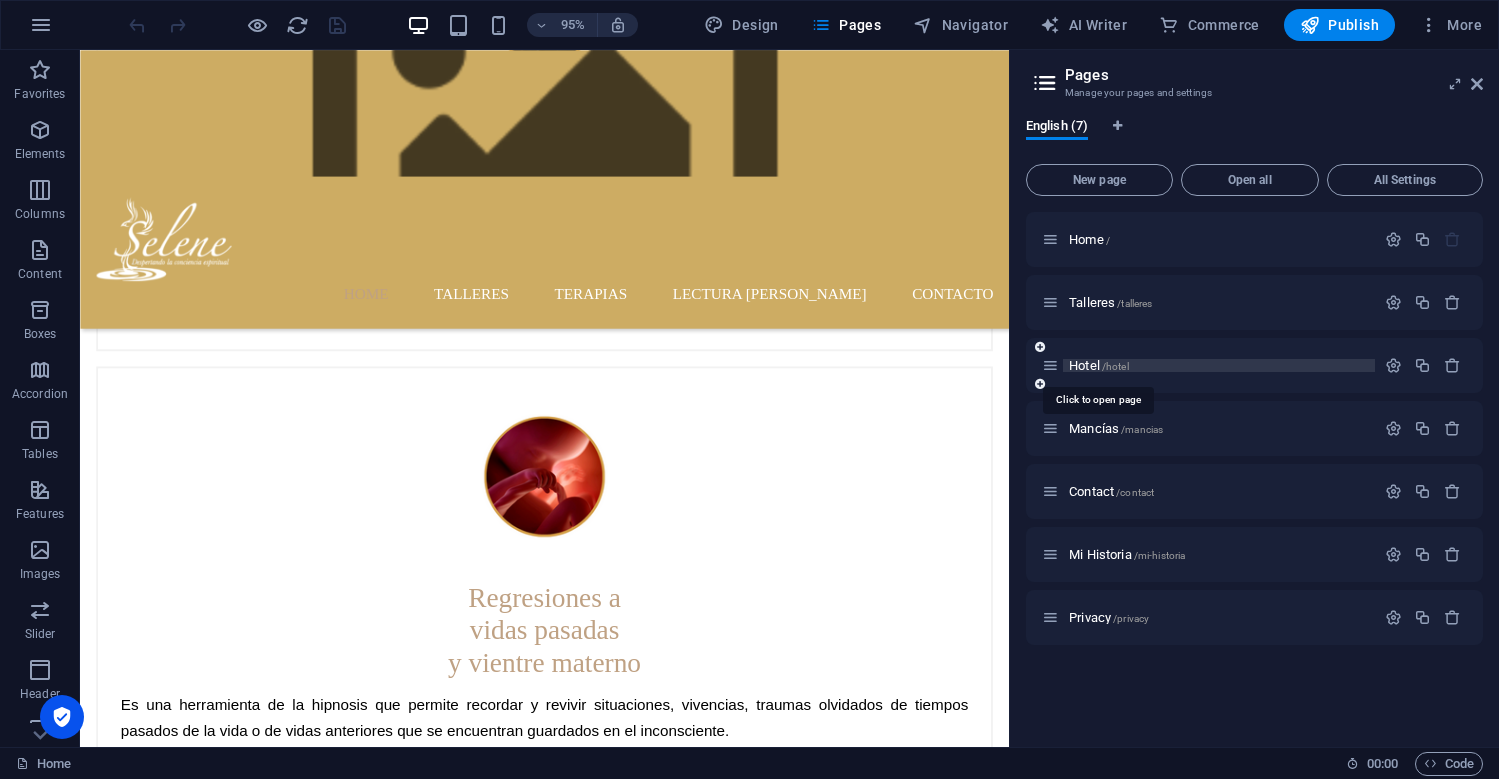 click on "/hotel" at bounding box center (1115, 366) 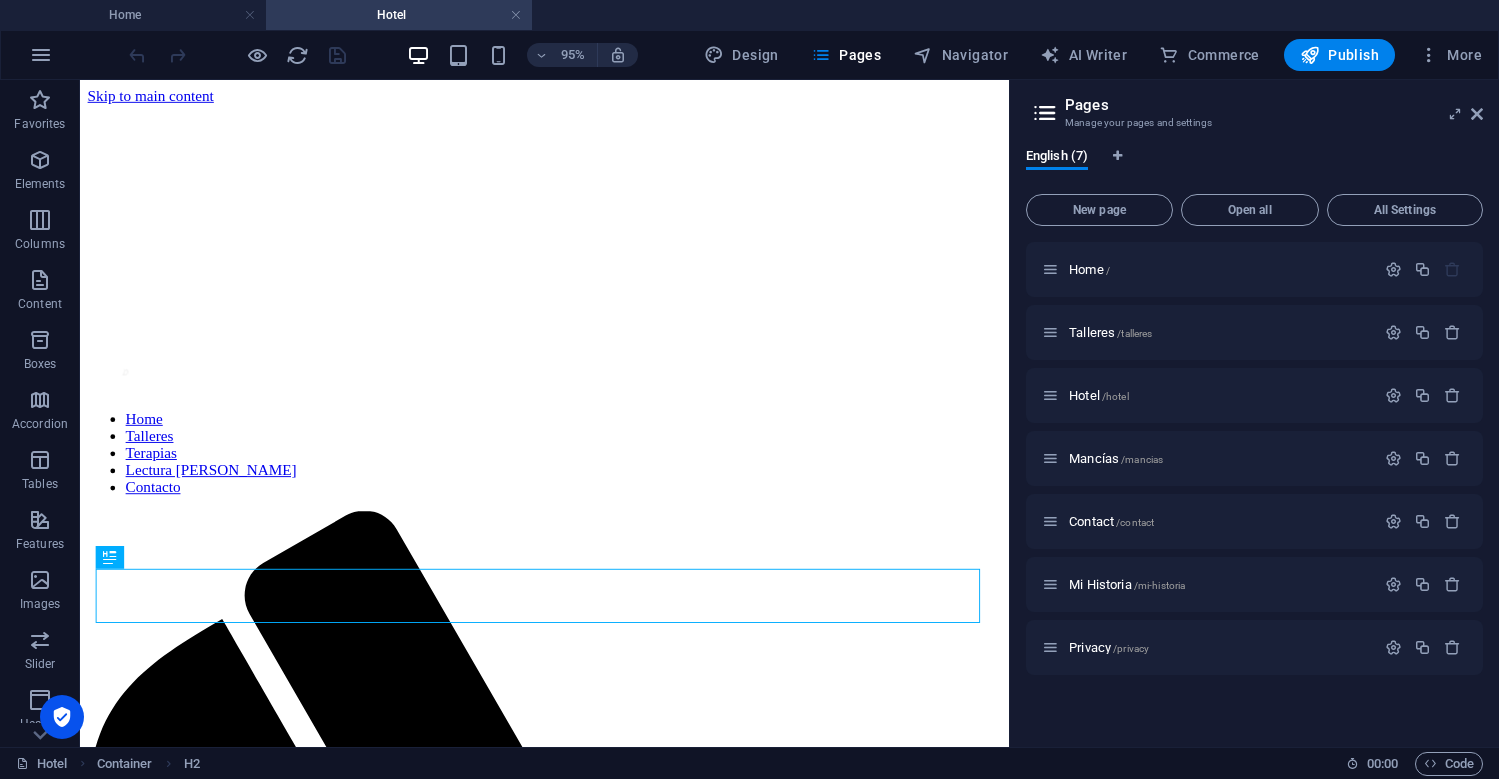 scroll, scrollTop: 0, scrollLeft: 0, axis: both 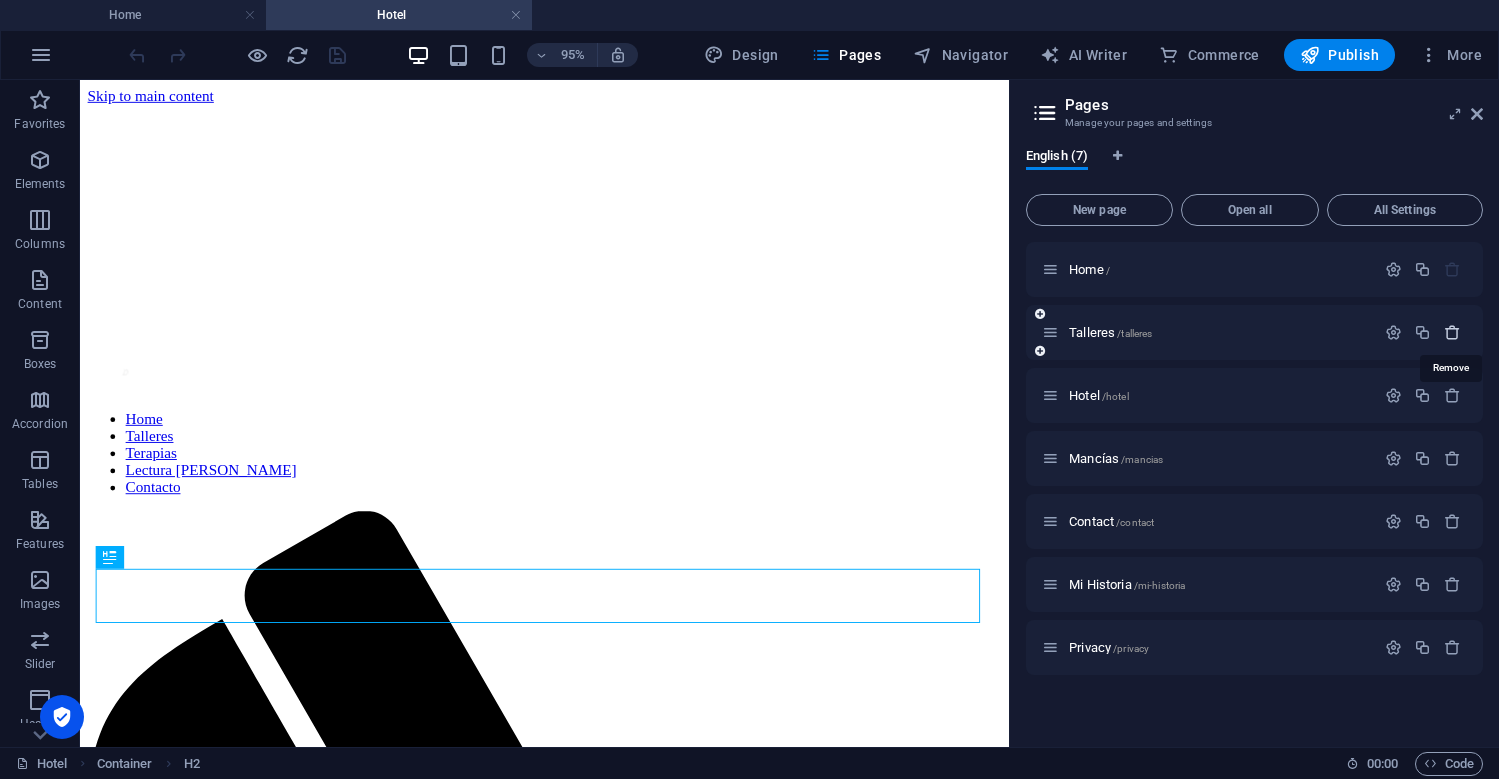 click at bounding box center (1452, 332) 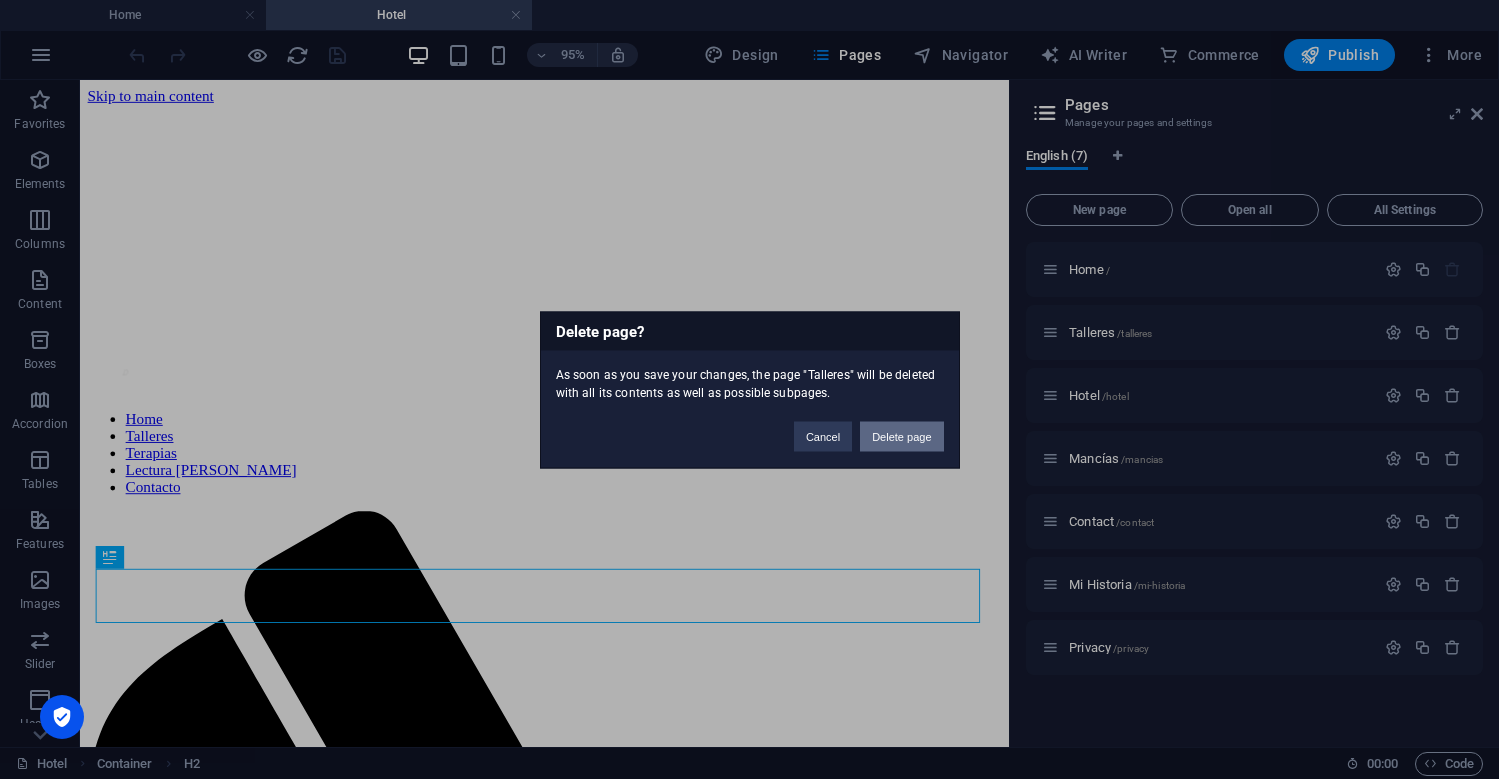 click on "Delete page" at bounding box center [901, 436] 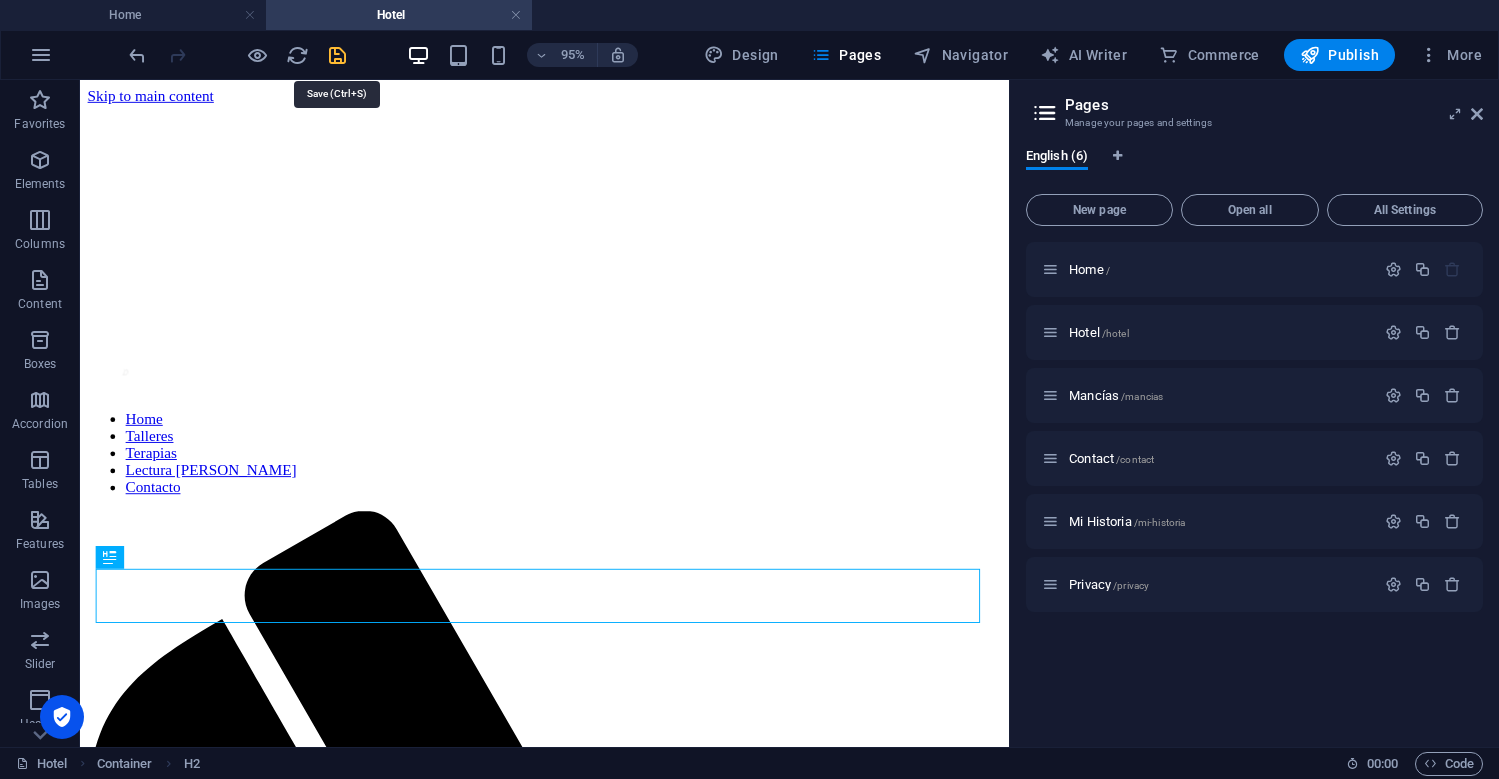 click at bounding box center (337, 55) 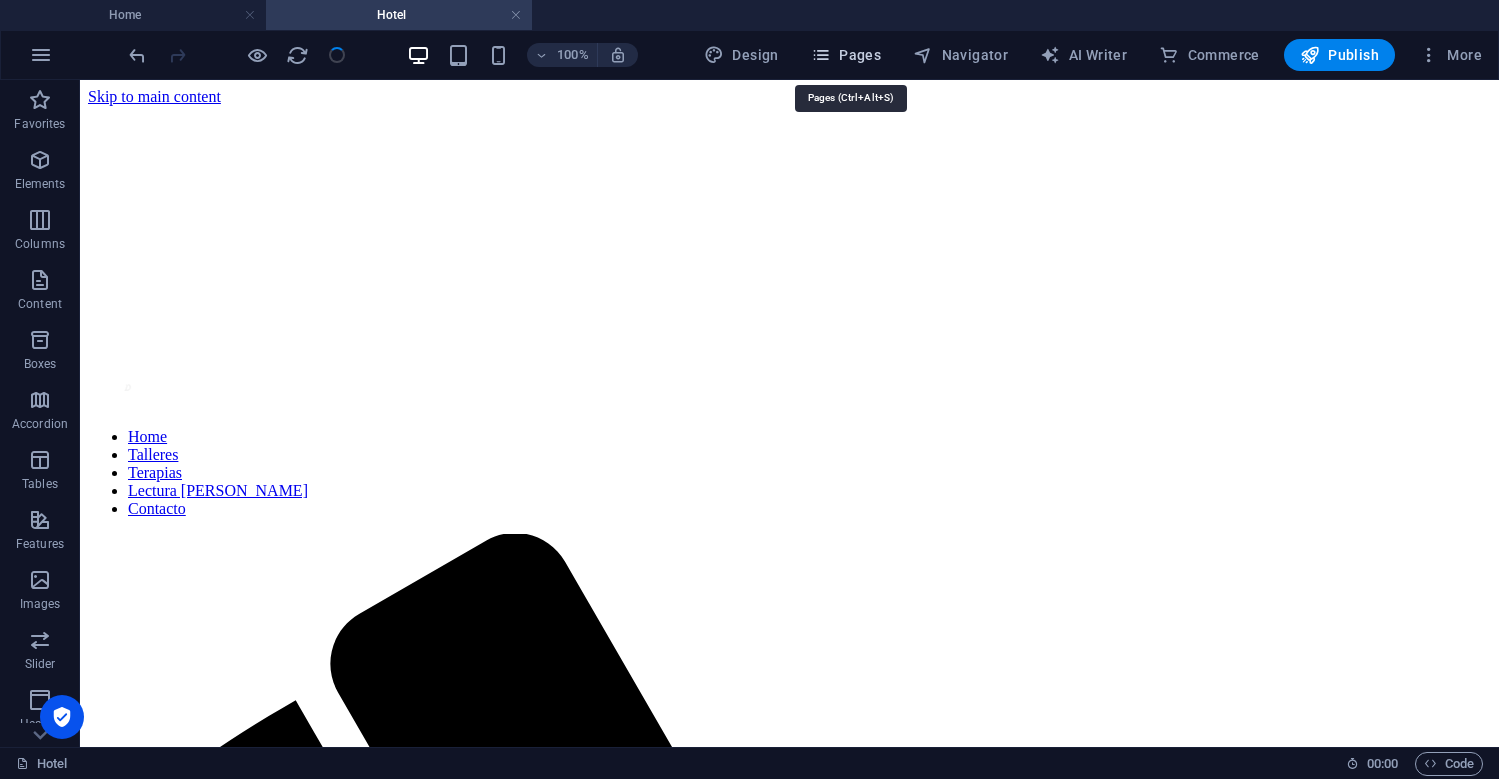 click on "Pages" at bounding box center (846, 55) 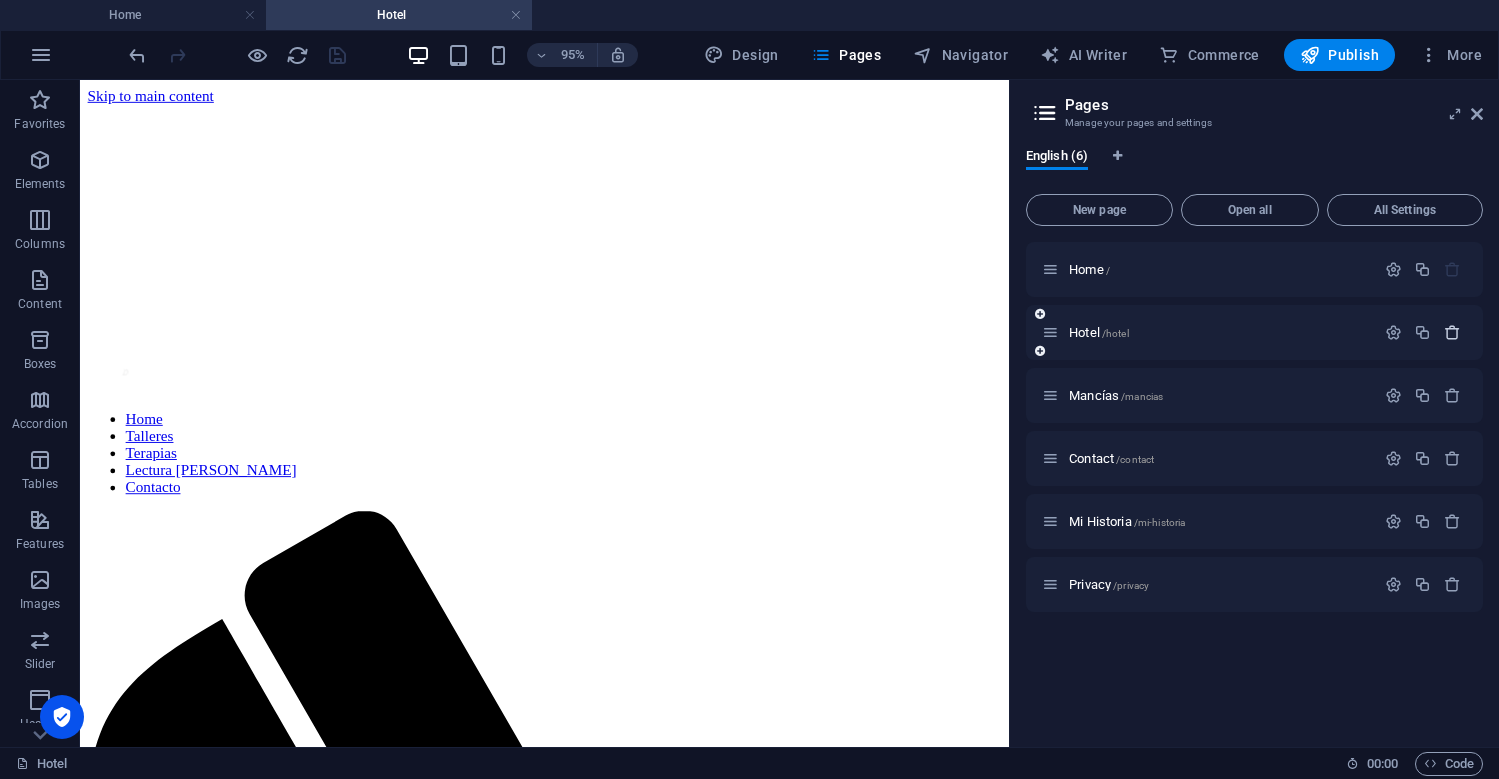 click at bounding box center (1452, 332) 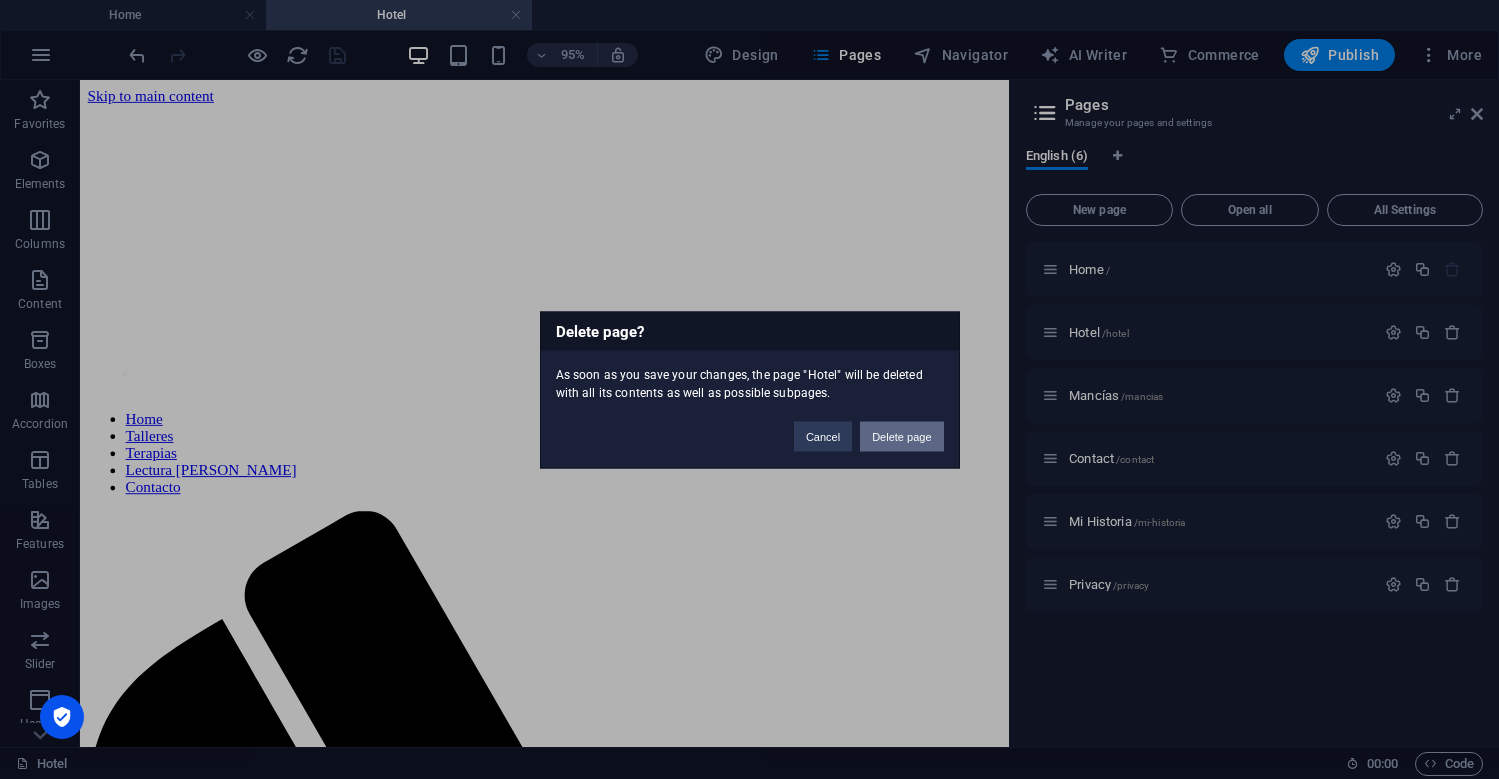click on "Delete page" at bounding box center (901, 436) 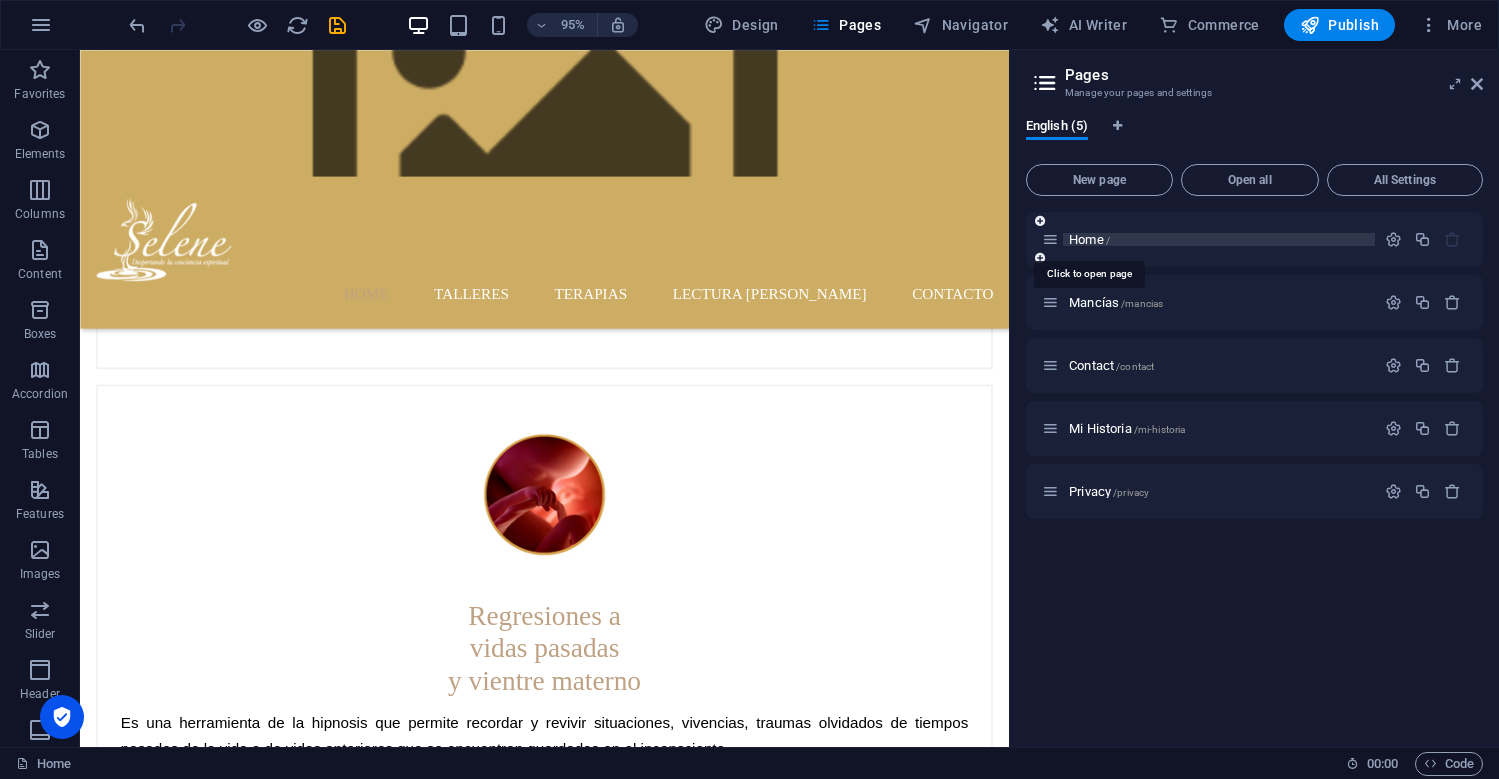 click on "Home /" at bounding box center (1089, 239) 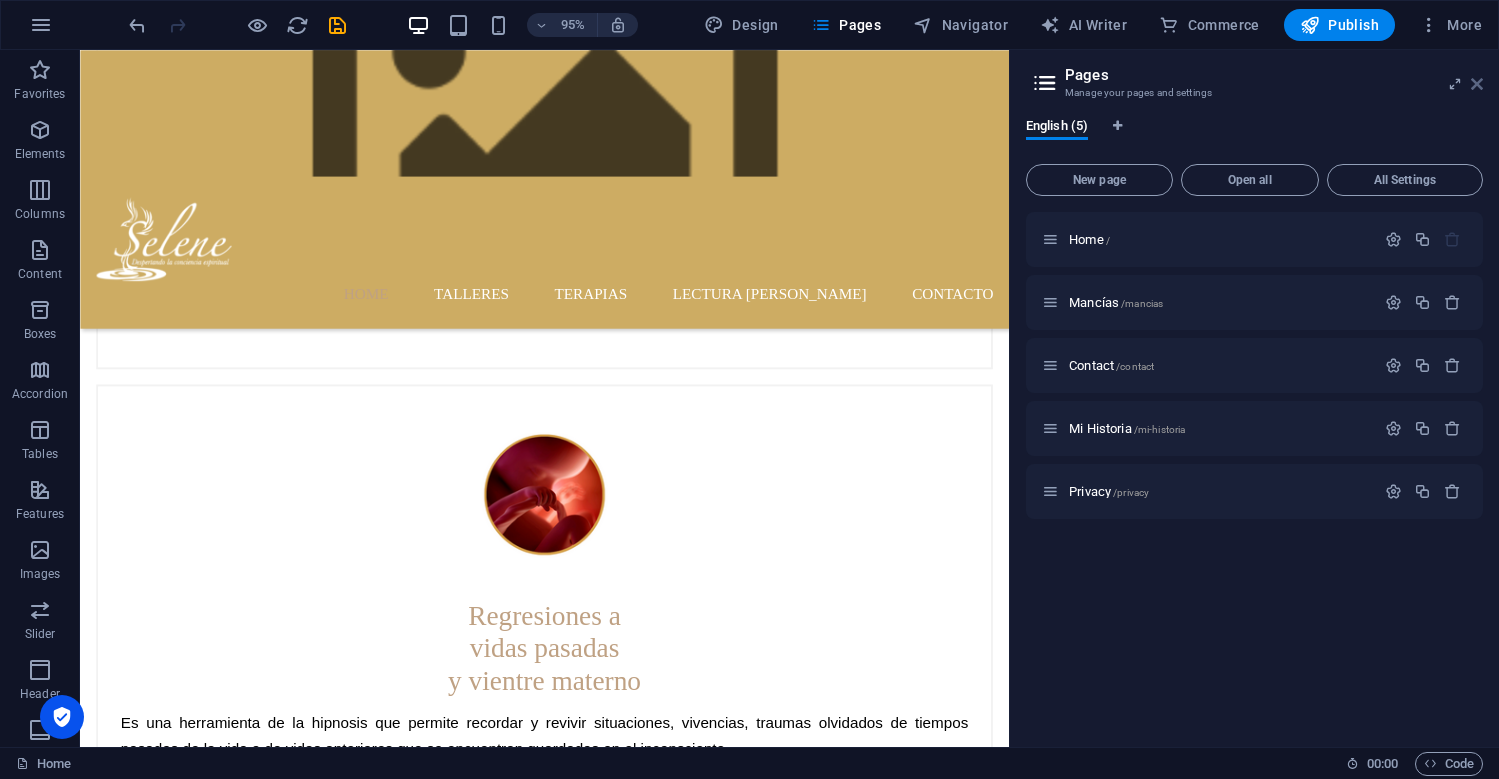 click at bounding box center (1477, 84) 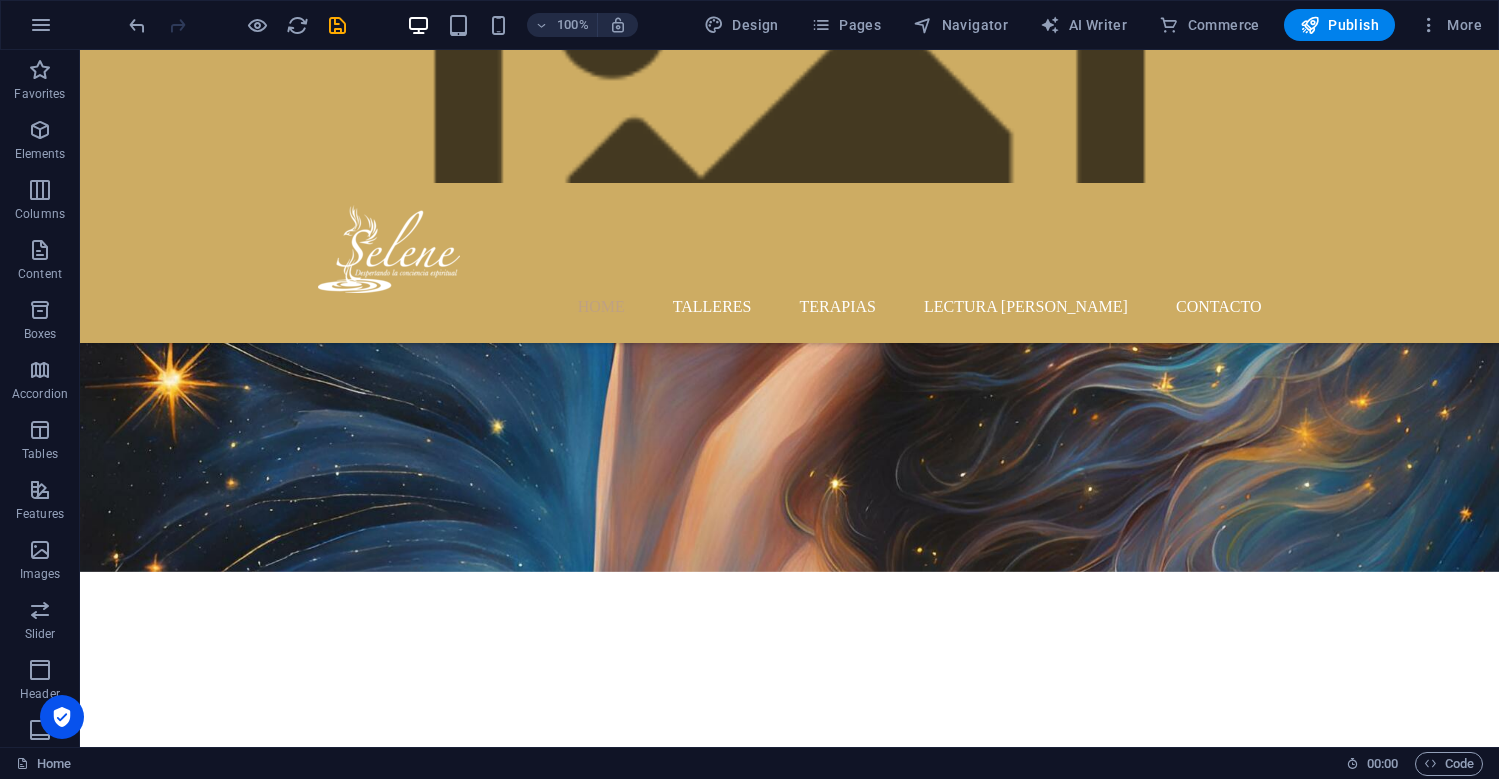 scroll, scrollTop: 968, scrollLeft: 0, axis: vertical 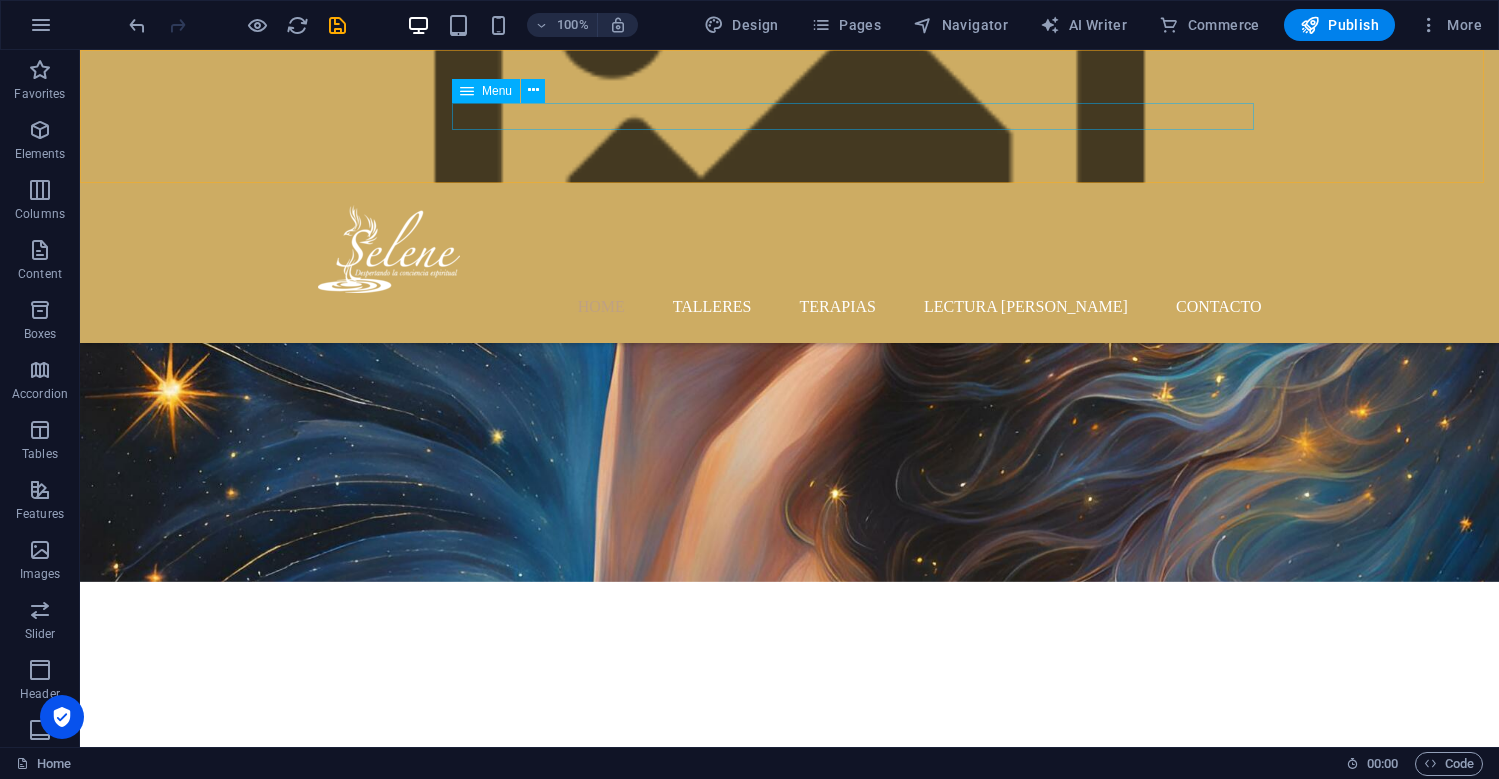 click on "Home Talleres Terapias Lectura [PERSON_NAME] Contacto" at bounding box center (790, 306) 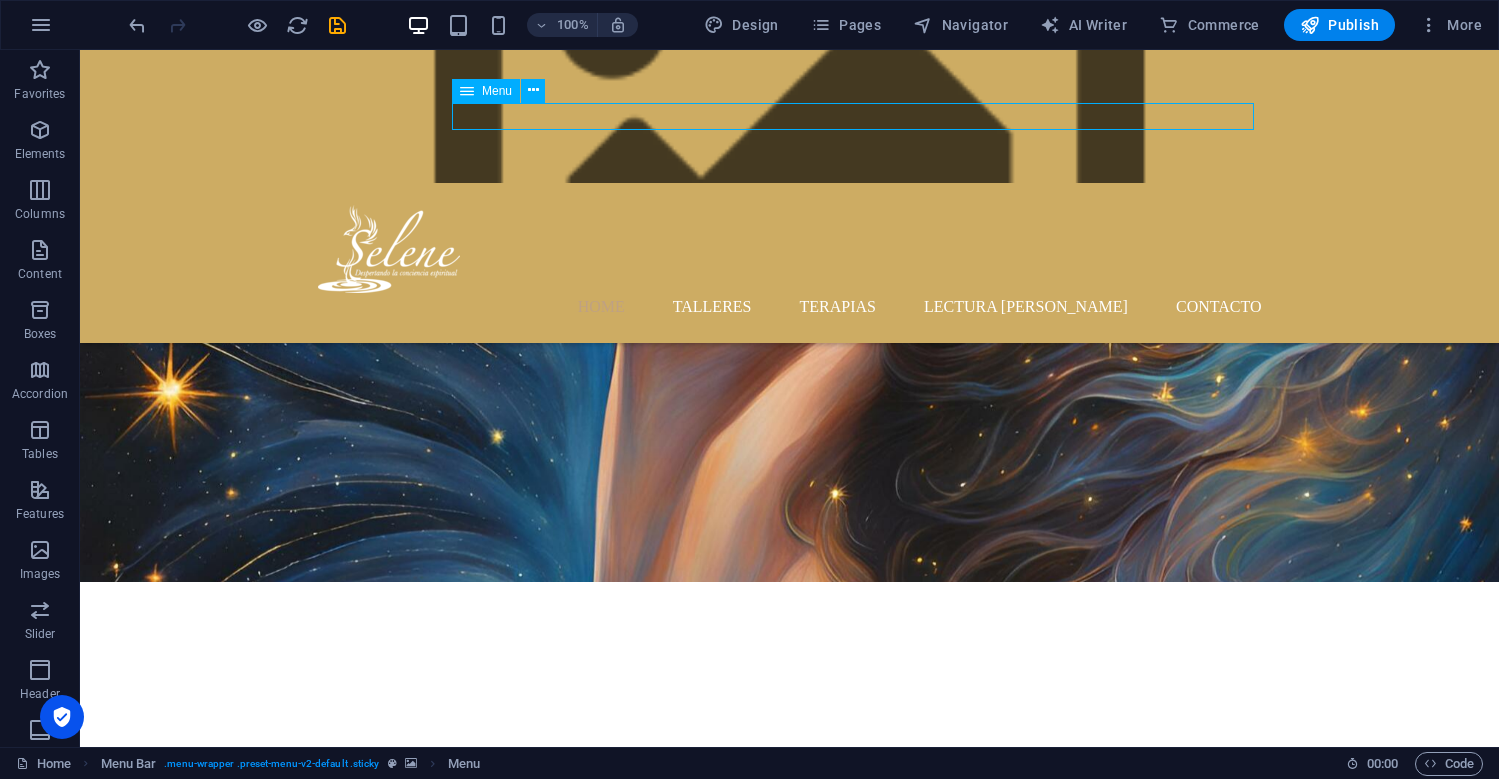 click on "Home Talleres Terapias Lectura [PERSON_NAME] Contacto" at bounding box center [790, 306] 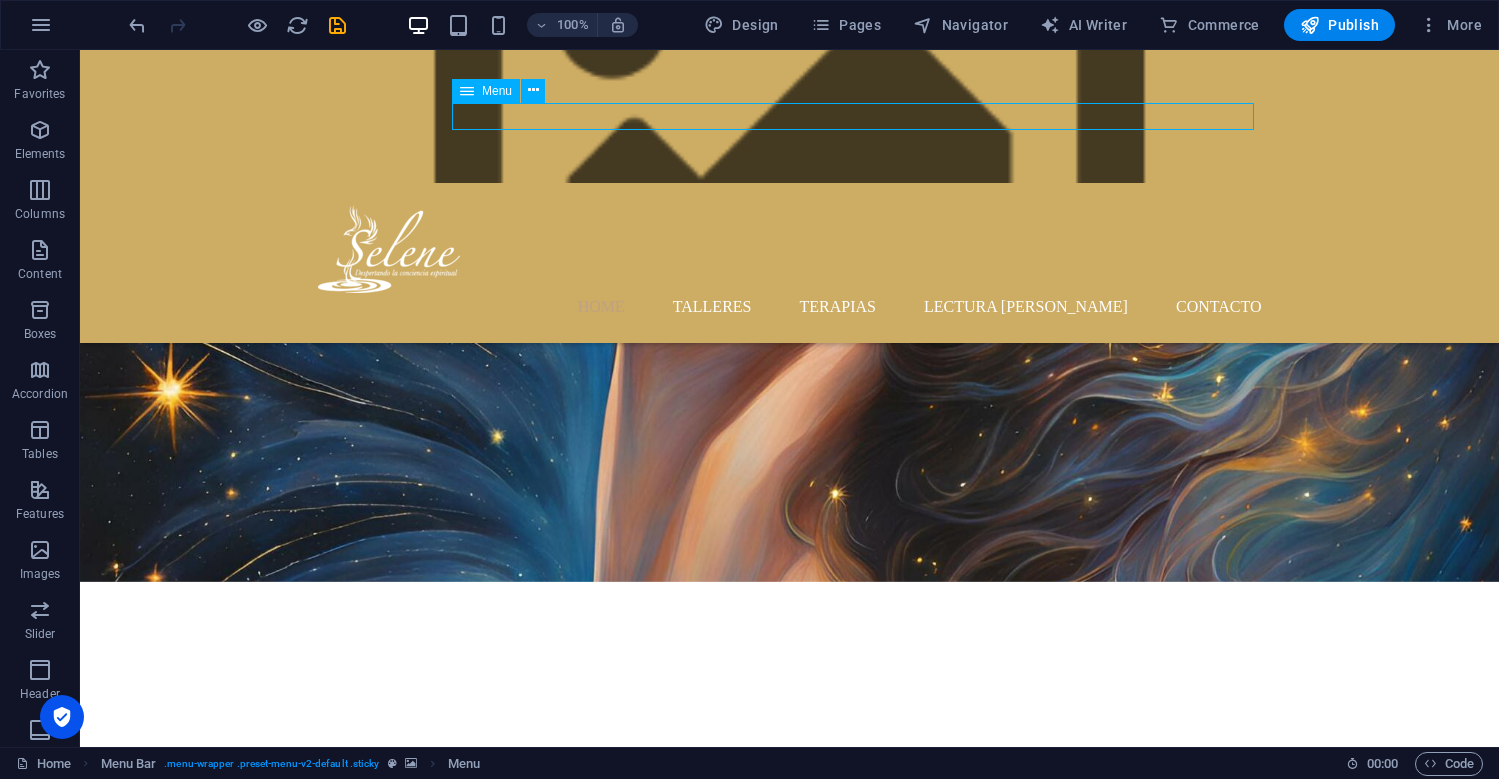 select 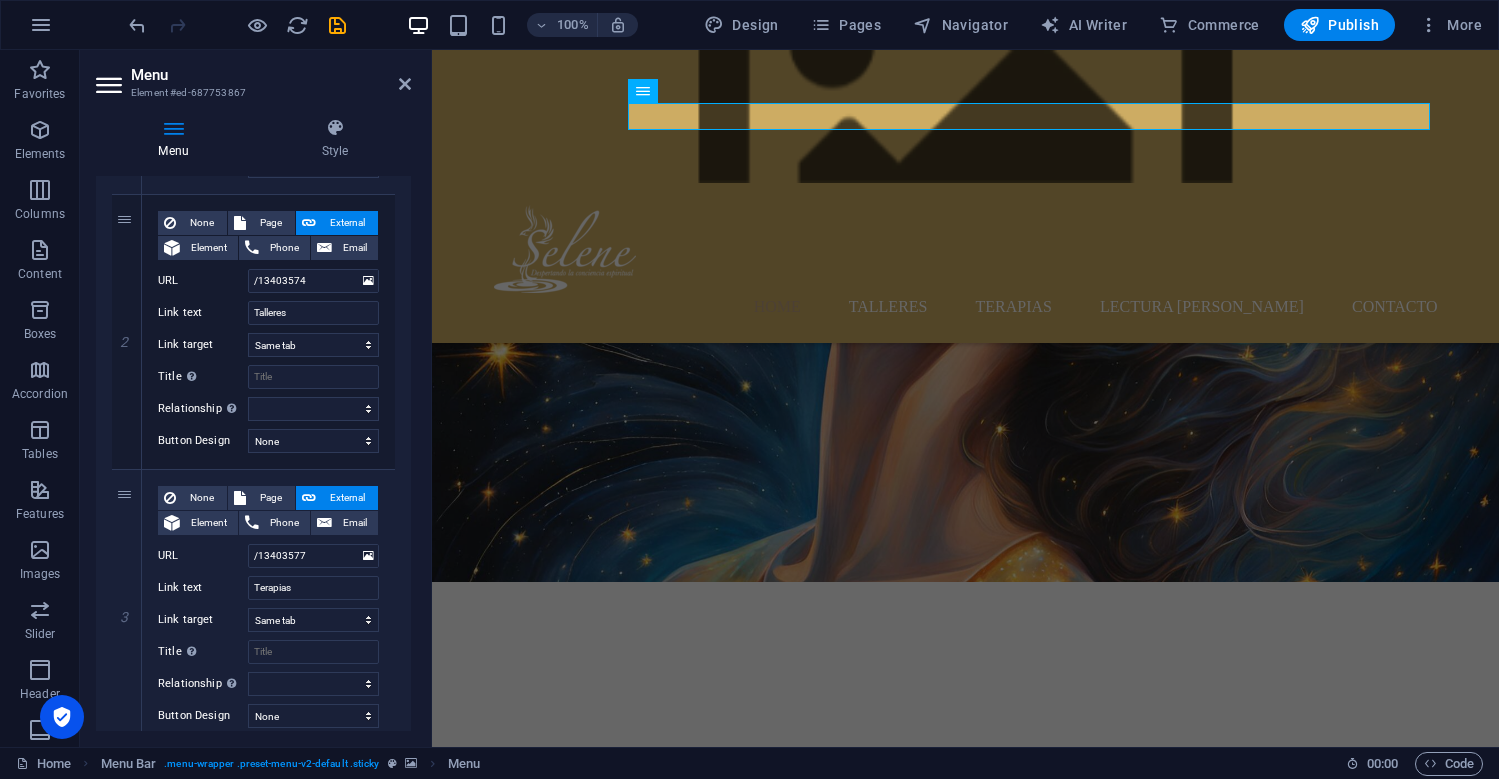 scroll, scrollTop: 455, scrollLeft: 0, axis: vertical 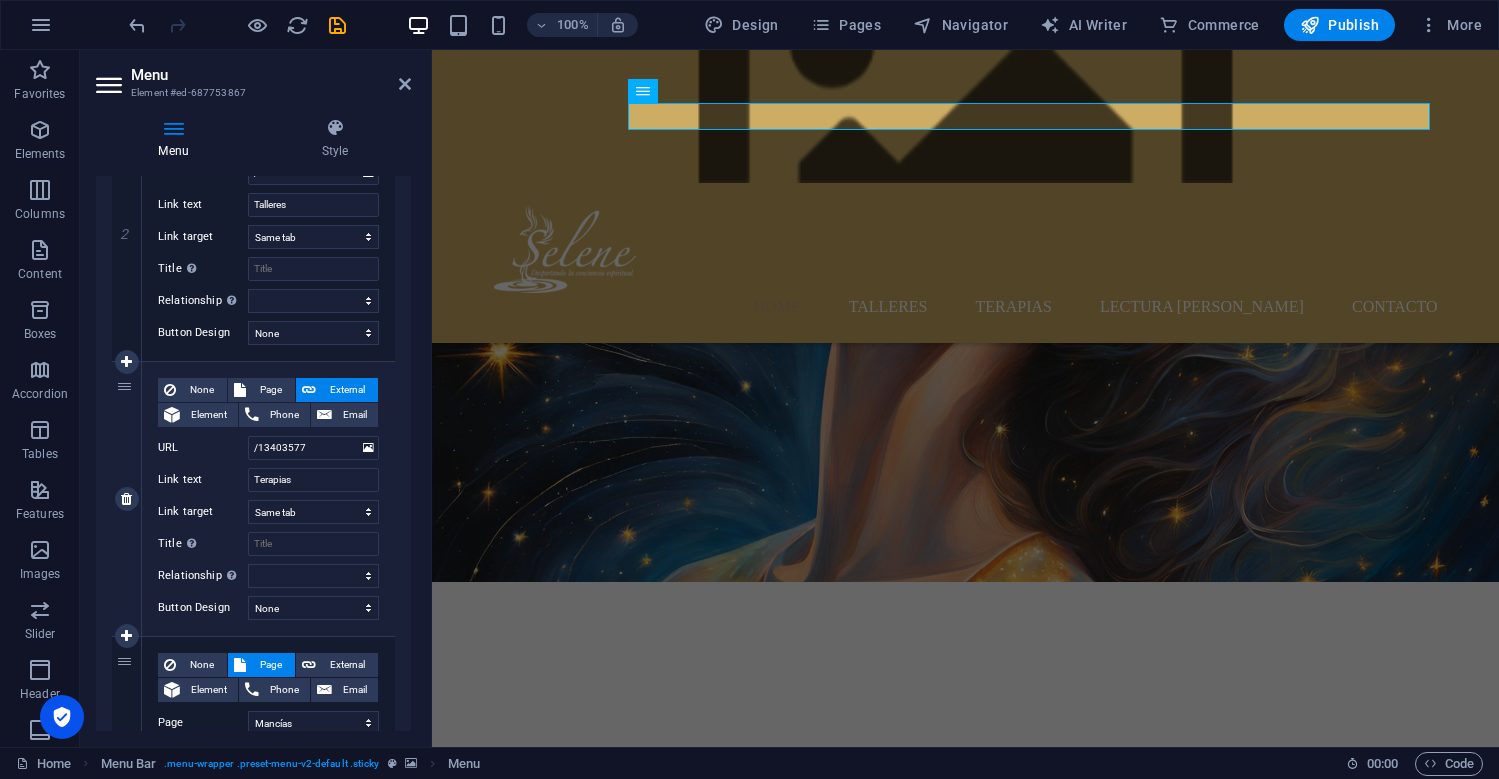 click on "3" at bounding box center (127, 499) 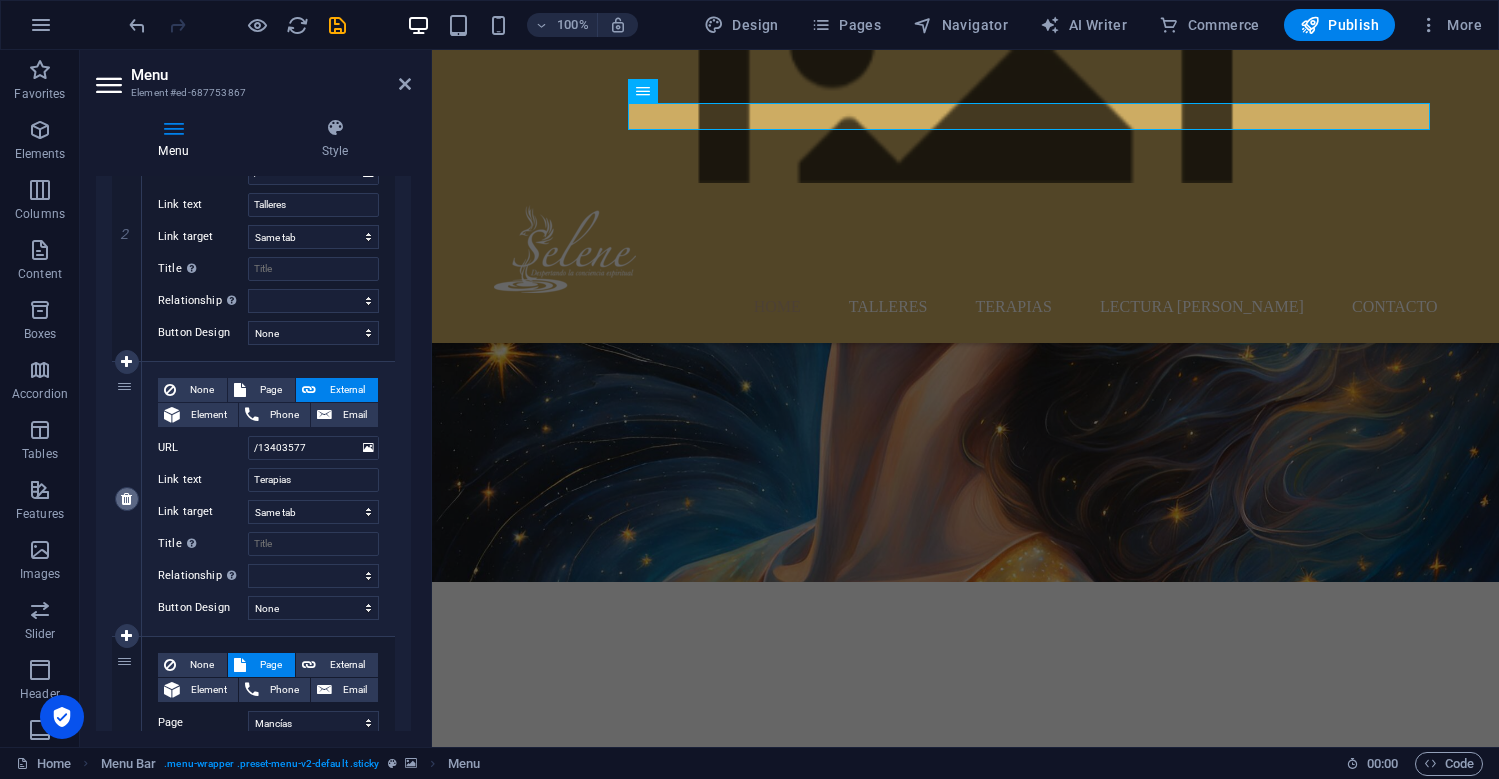 click at bounding box center (126, 499) 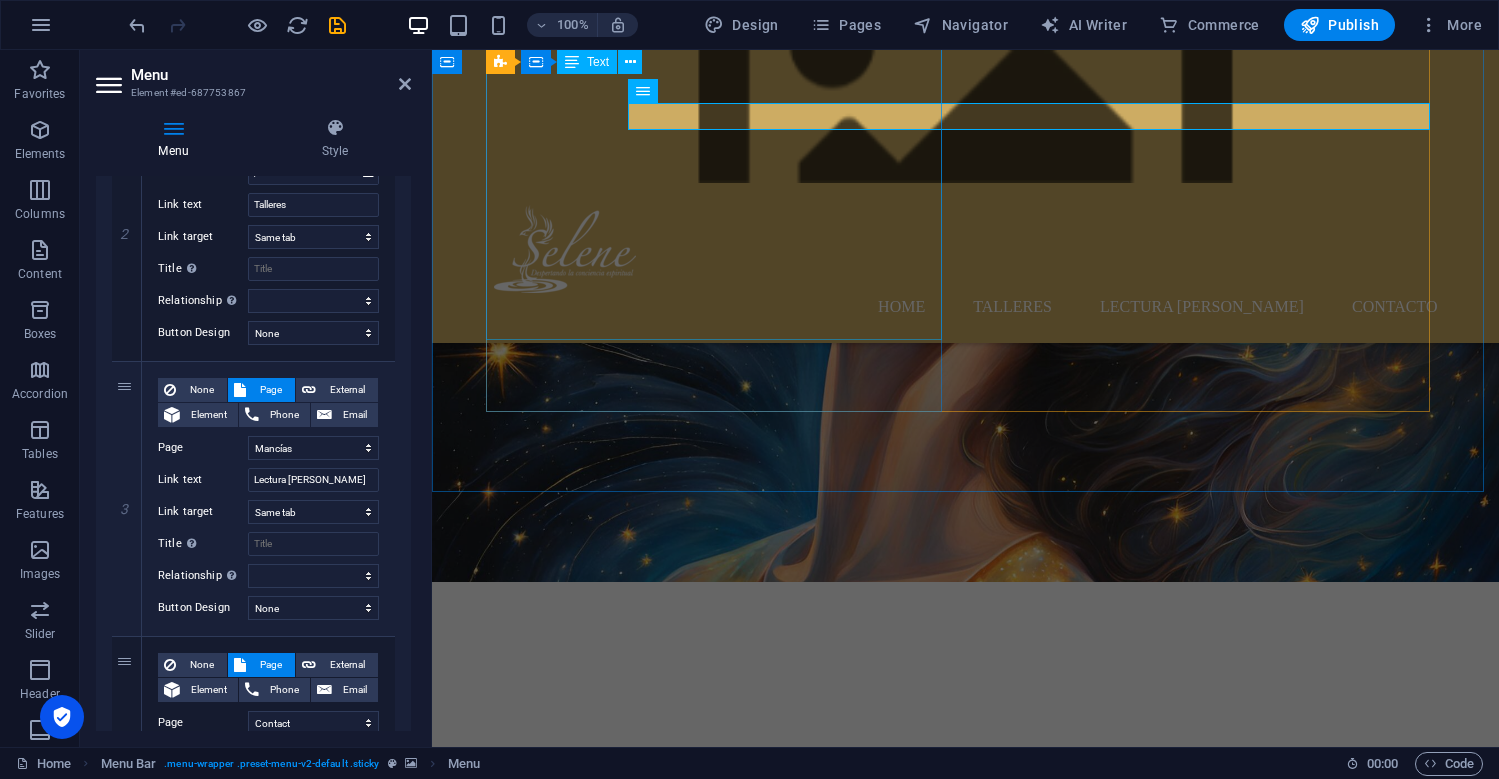 click on "Hola, me encanta que estés aquí, yo soy [PERSON_NAME] y nací en el seno de una familia psíquica, profundamente conectada con la espirtualidad. Desde hace más de 20 años, estoy dedicada al Desarrollo de la evolución de la consciencia y del SER, a través de diferentes caminos como es la Meditación, la Kábbalah, el Tarot, la Astrología, numerología, el Desarrollo de la clarividencia y la percepción extrasensorial, por tradición familiar la Lectura de los pozos del café turco y más." at bounding box center (966, 1035) 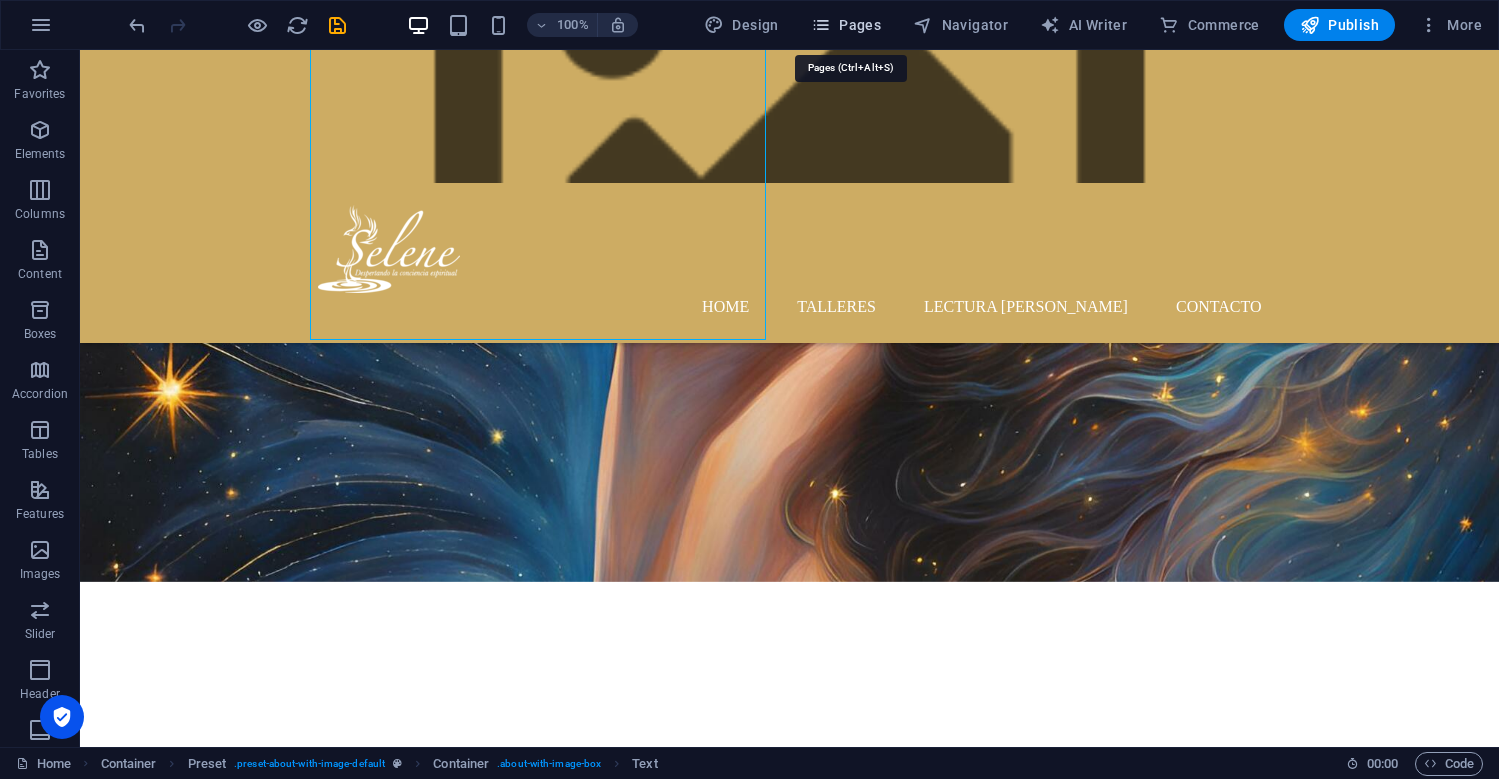 click on "Pages" at bounding box center [846, 25] 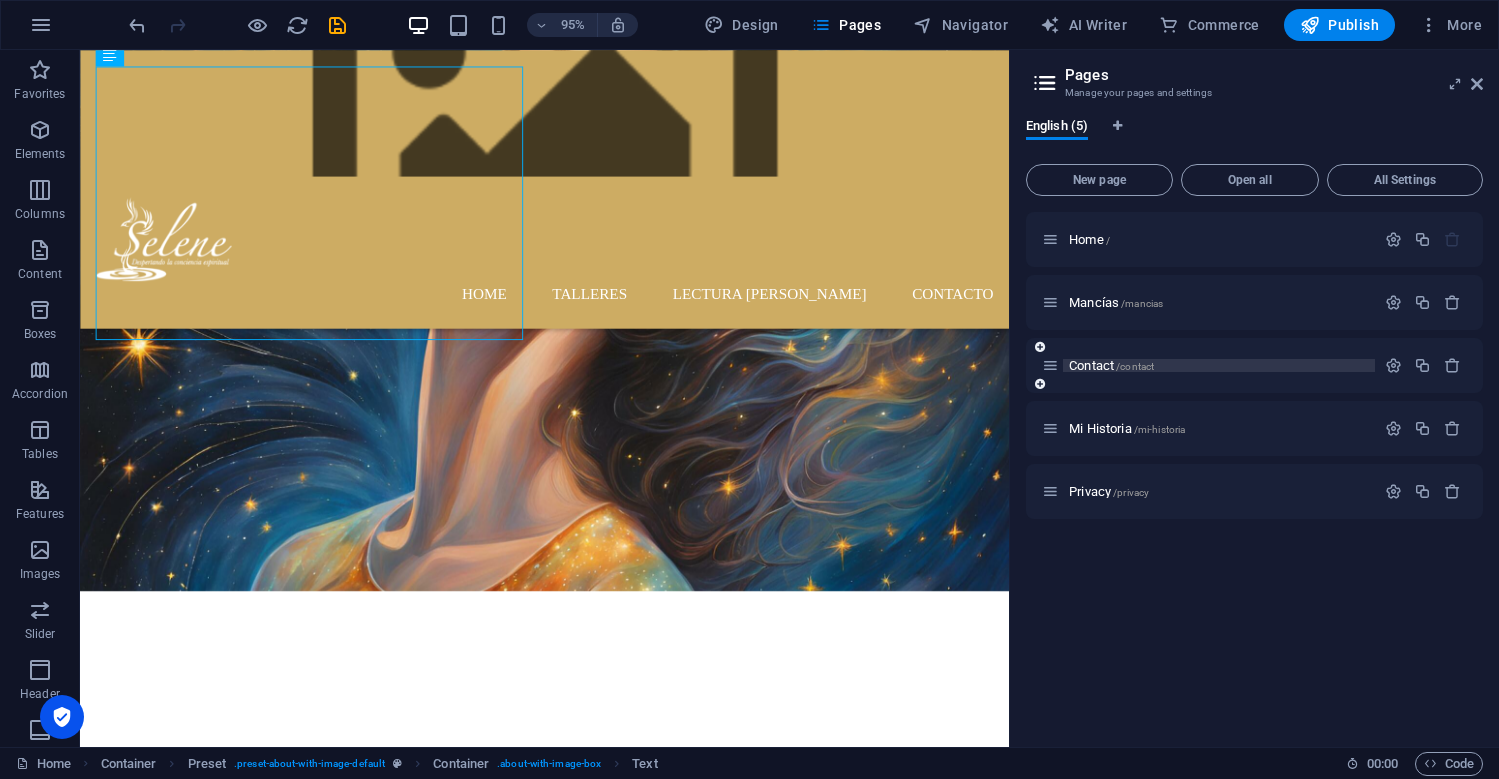 click on "Contact /contact" at bounding box center [1111, 365] 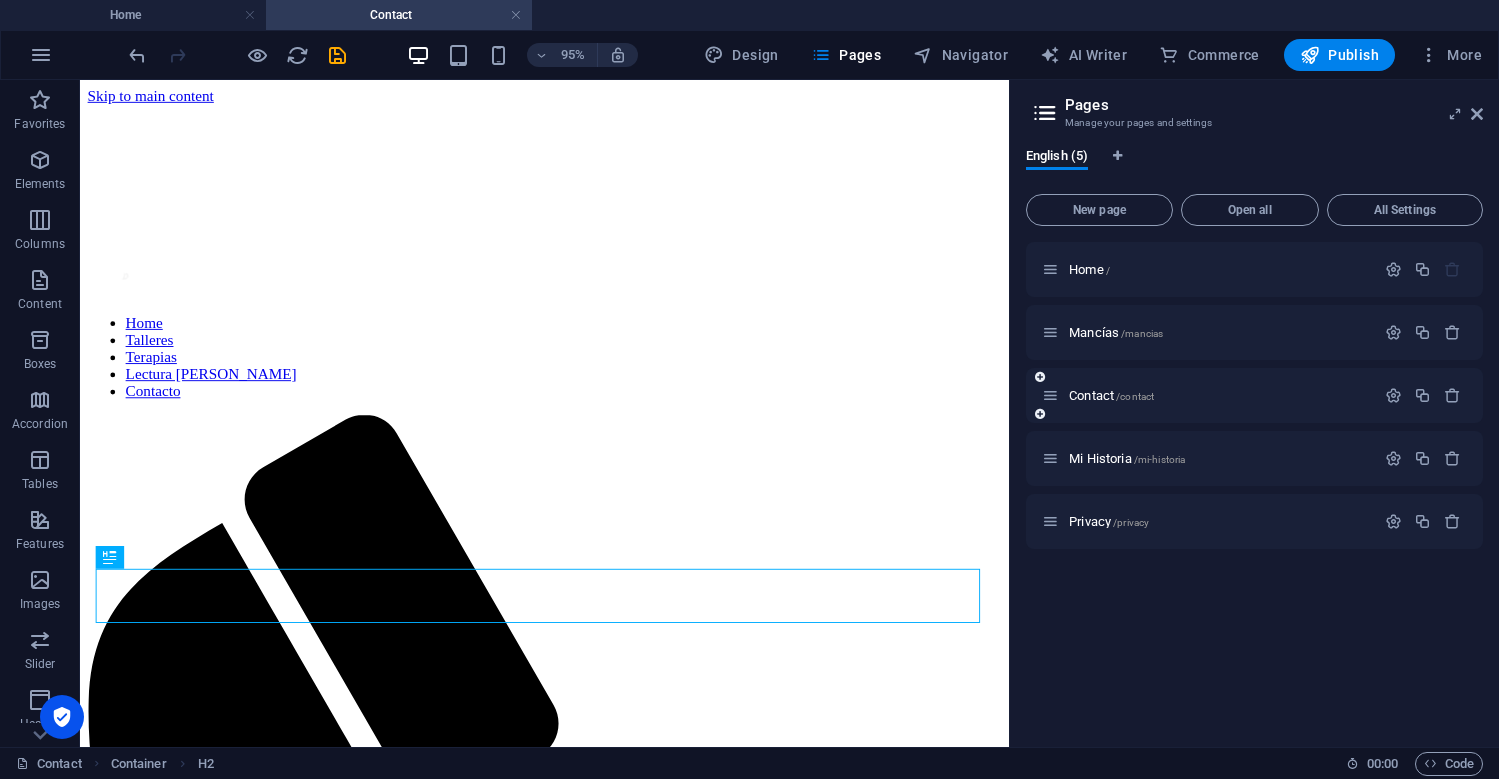 scroll, scrollTop: 0, scrollLeft: 0, axis: both 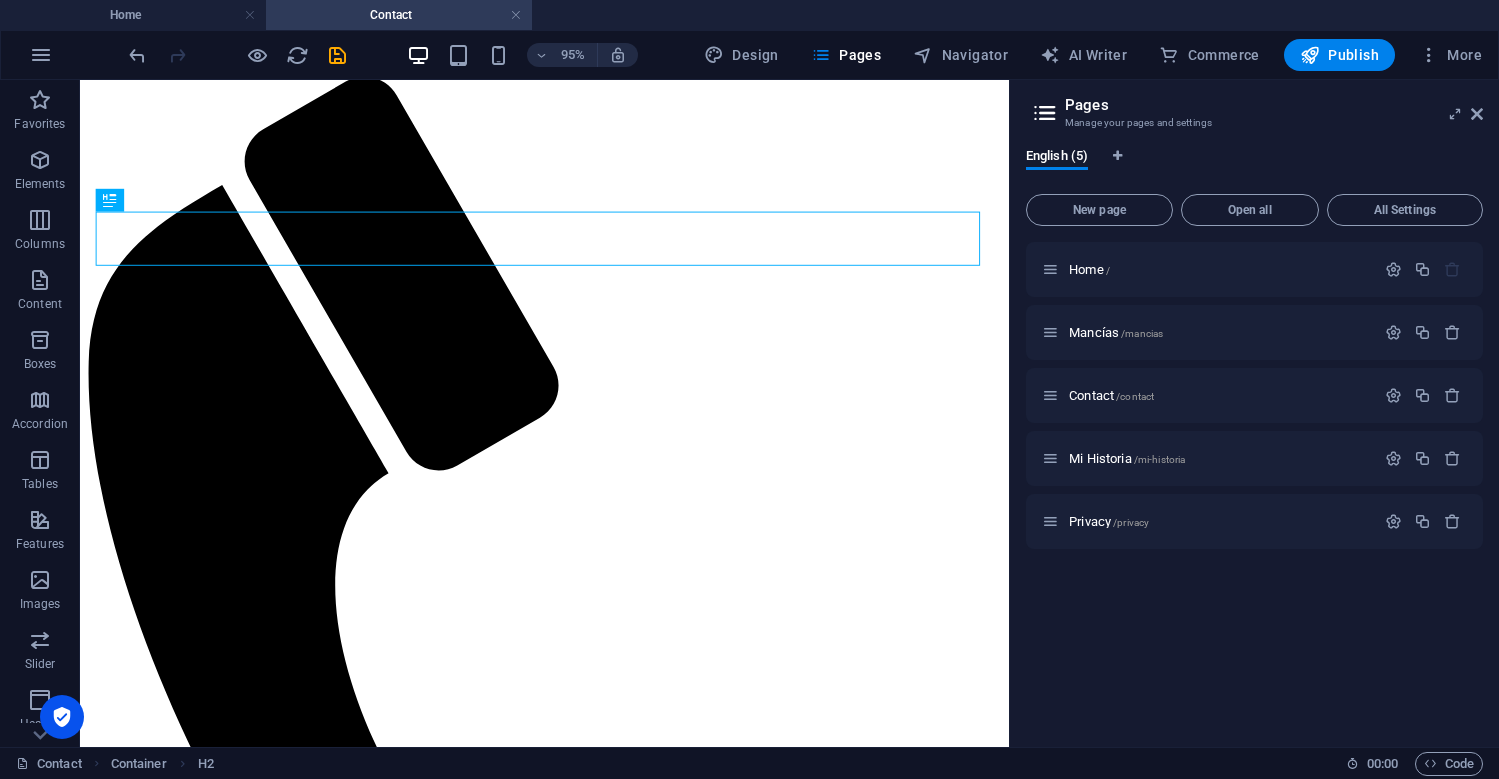 drag, startPoint x: 1089, startPoint y: 375, endPoint x: 1118, endPoint y: 572, distance: 199.12308 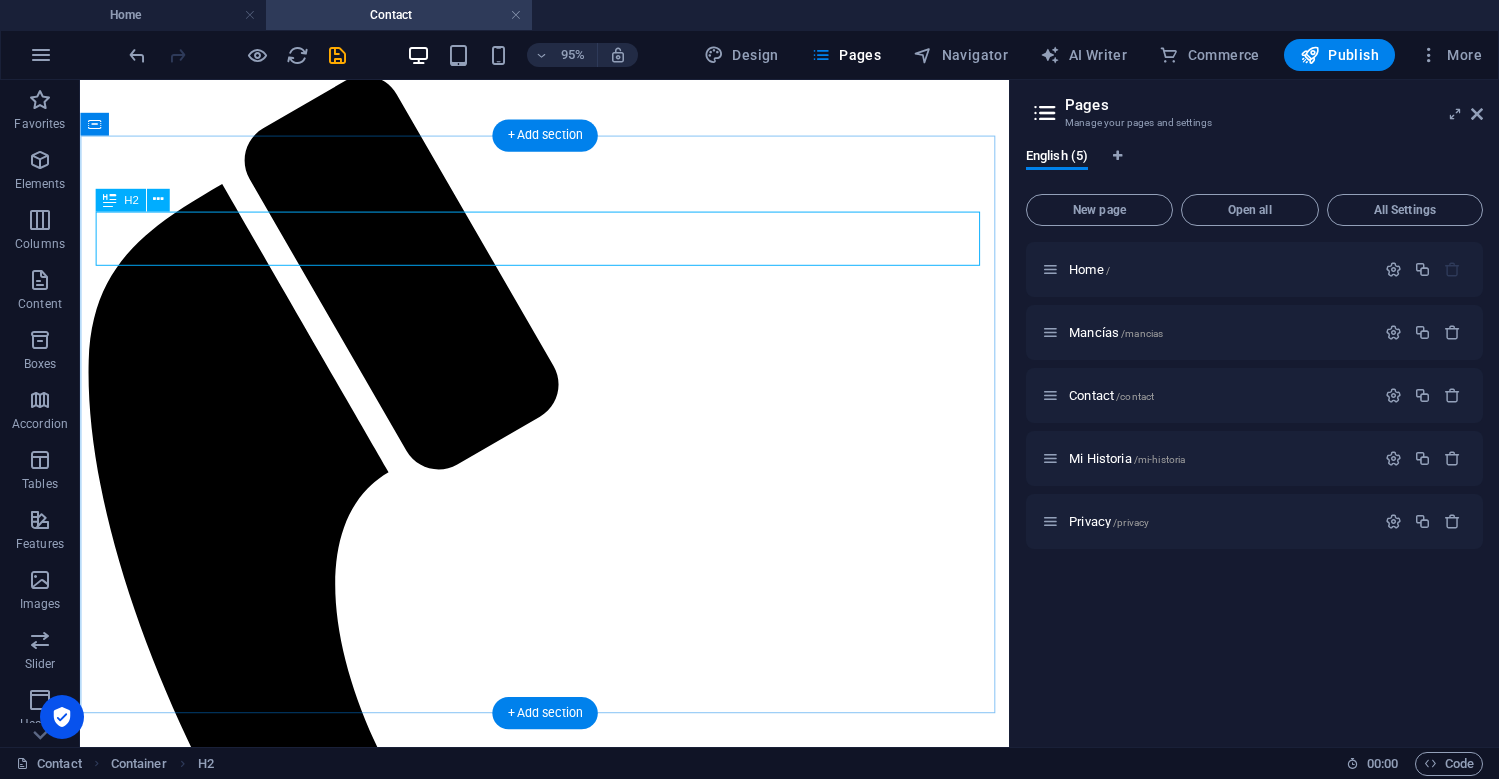 click on "Contact us" at bounding box center (569, 2014) 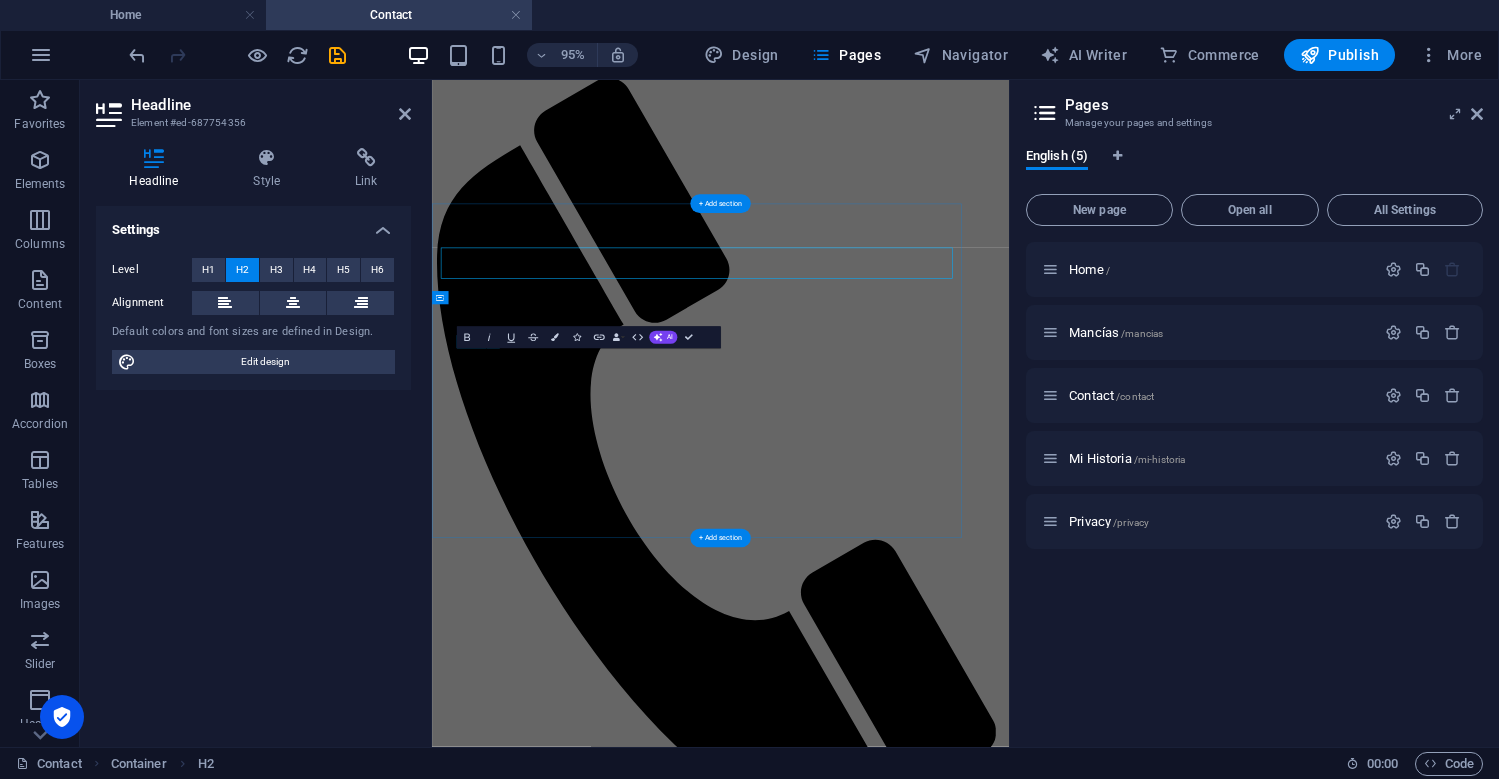 scroll, scrollTop: 210, scrollLeft: 0, axis: vertical 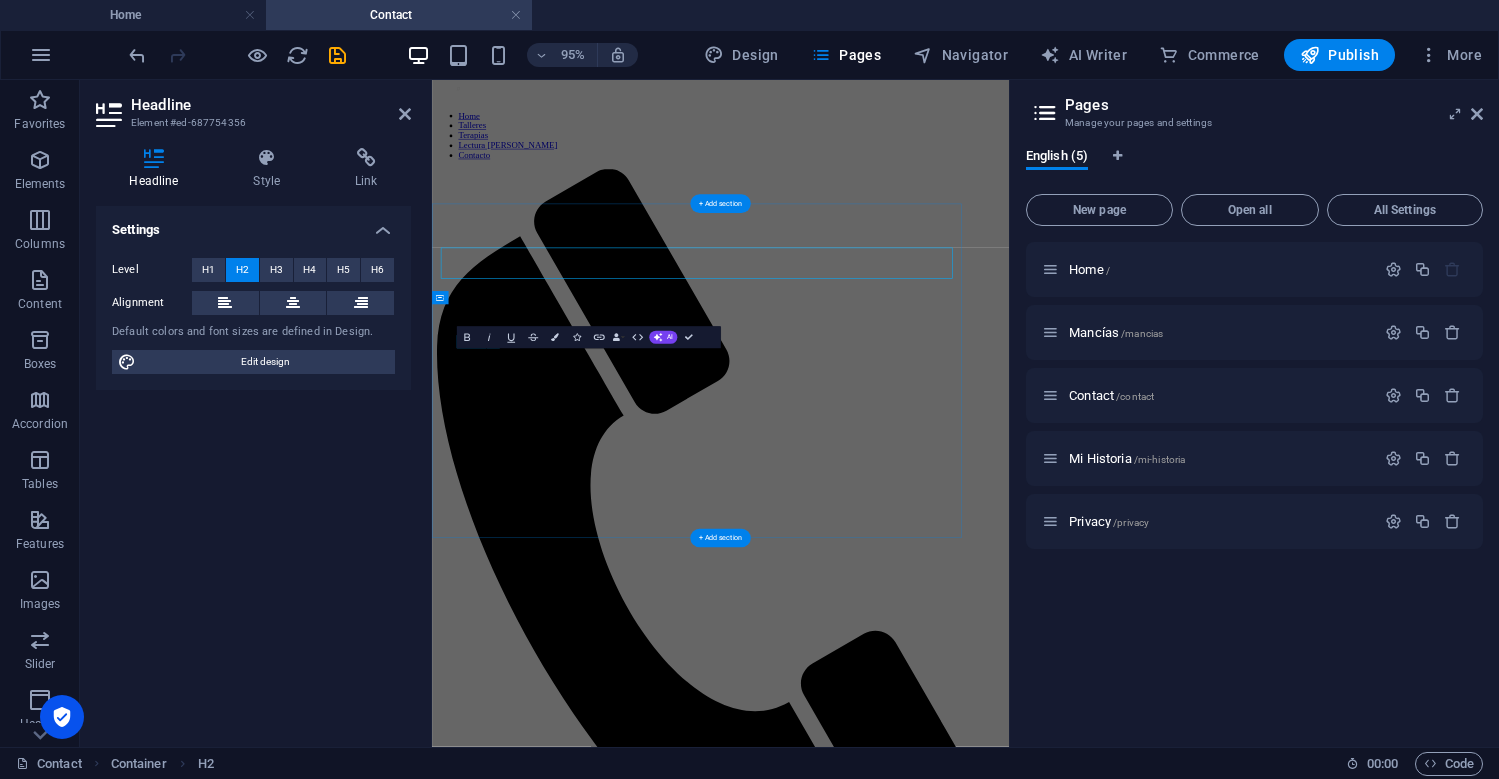 click on "Drop content here or  Add elements  Paste clipboard" at bounding box center (956, 2518) 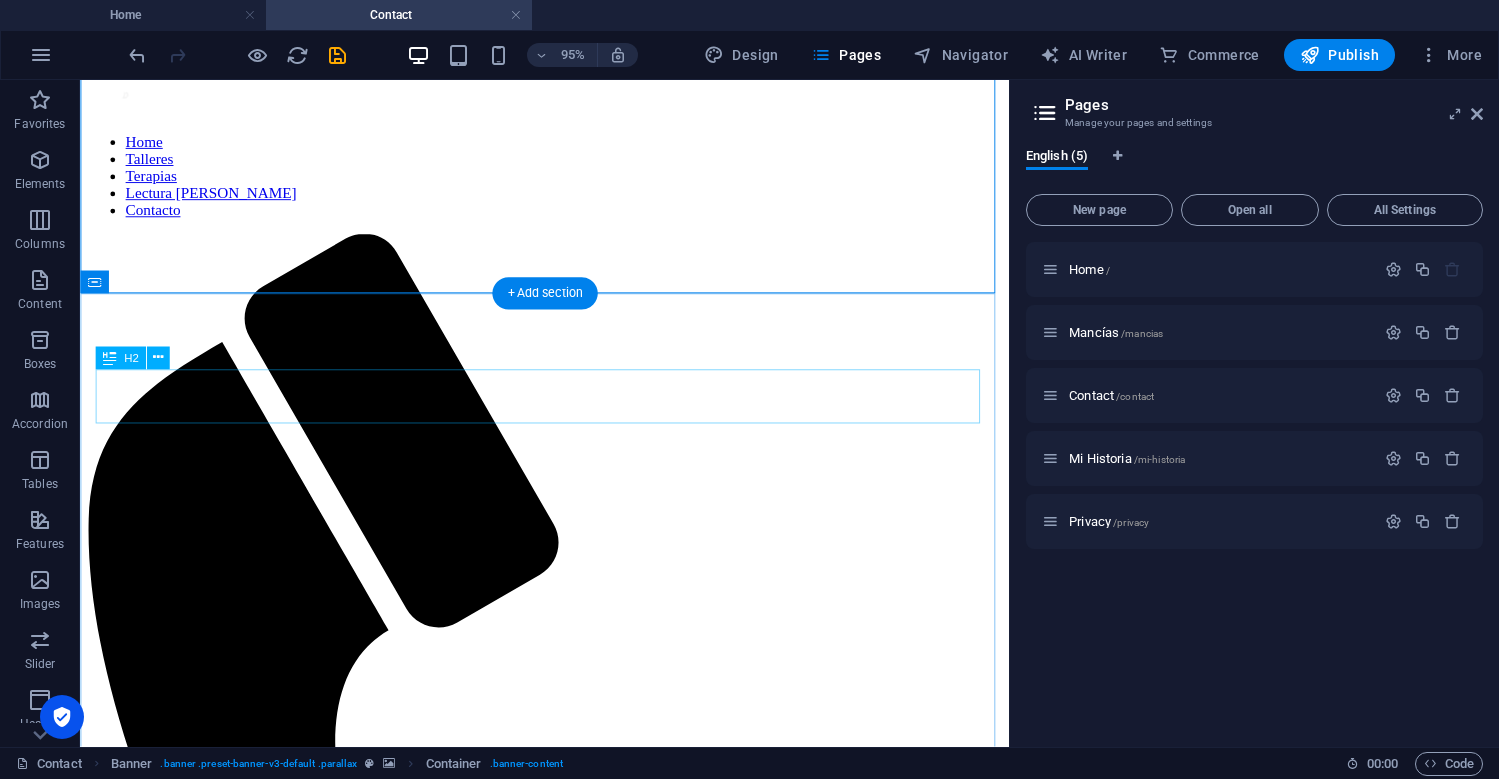 click on "Contact us" at bounding box center [569, 2528] 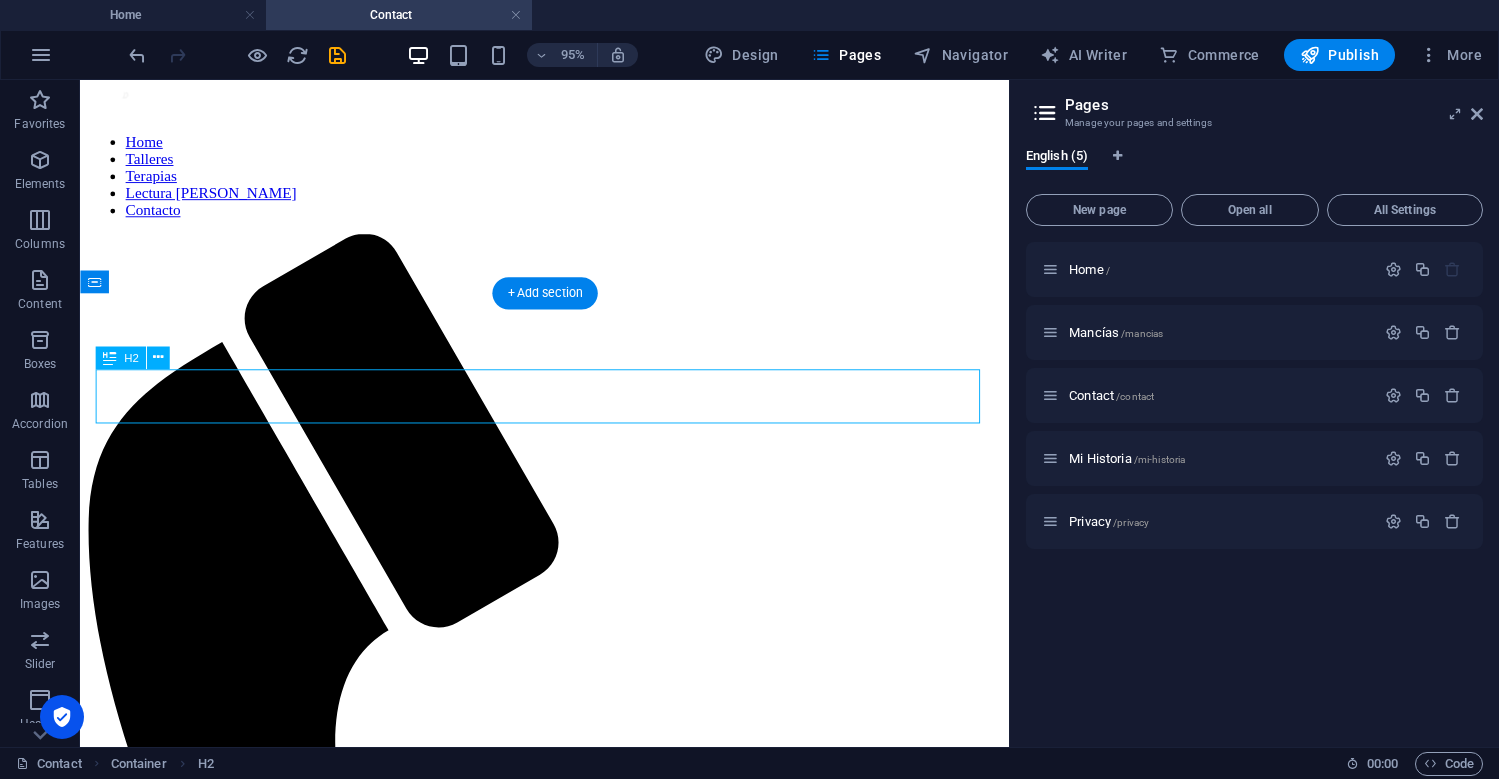 click on "Contact us" at bounding box center [569, 2528] 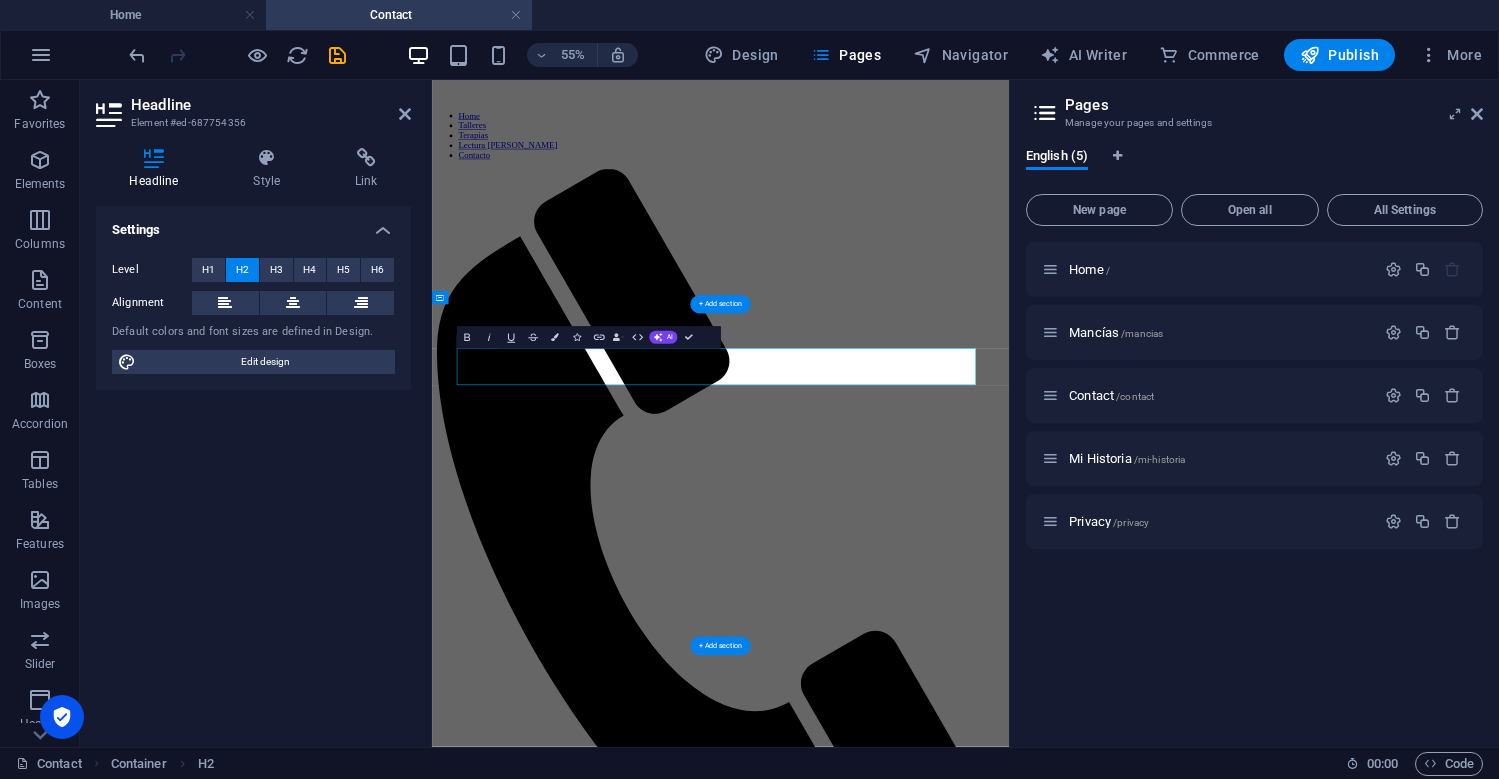 type 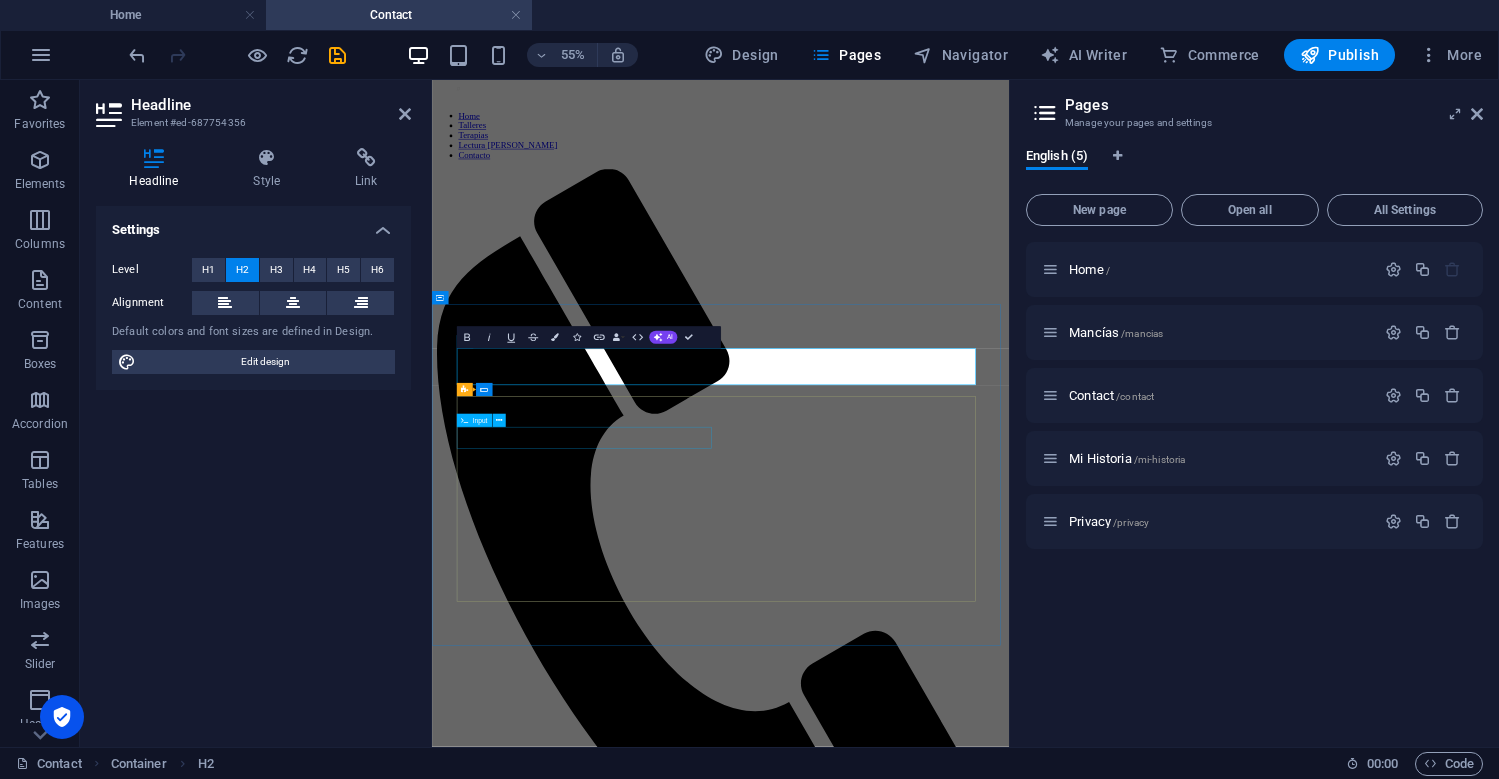 click on "I have read and understand the privacy policy. Unreadable? Regenerate Submit" 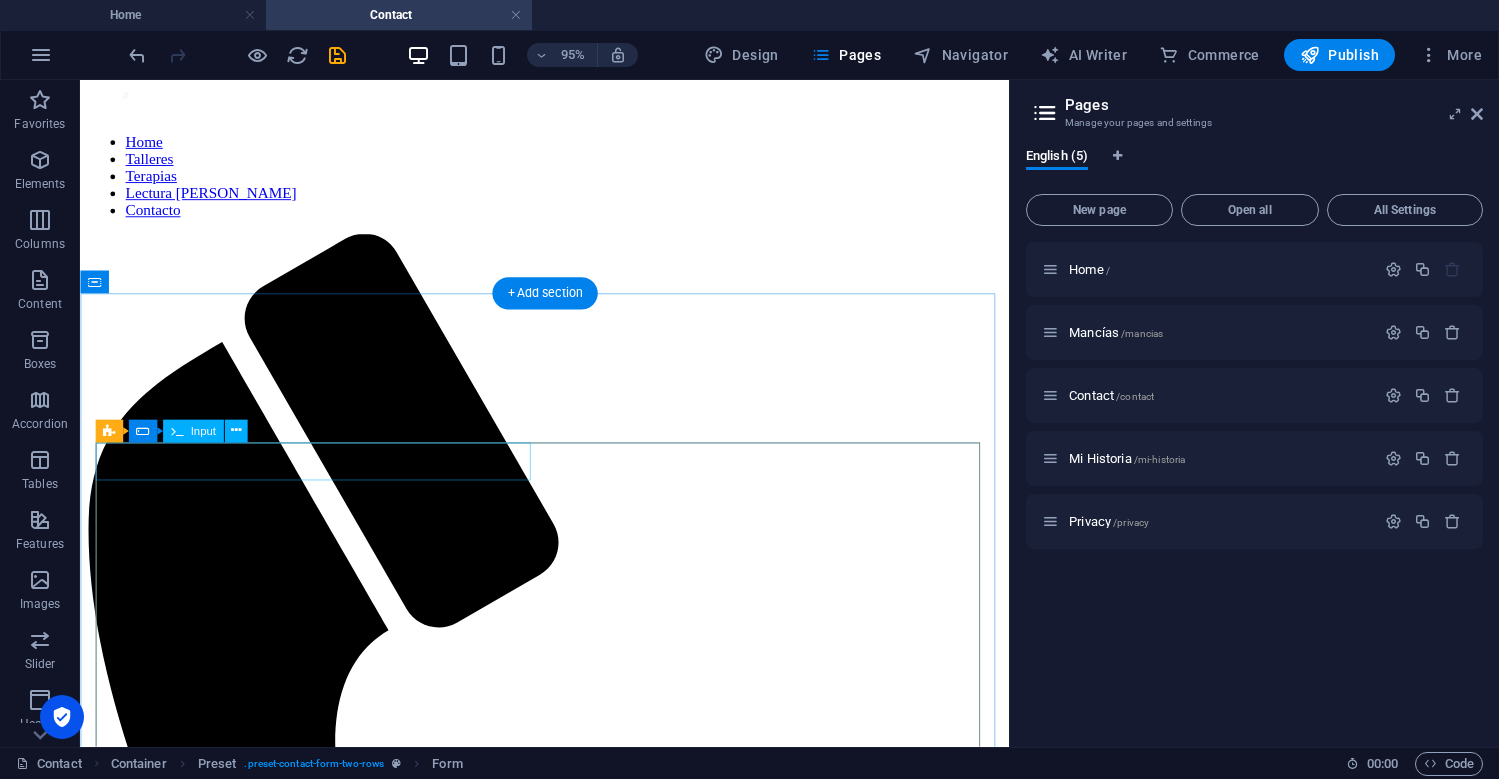 click 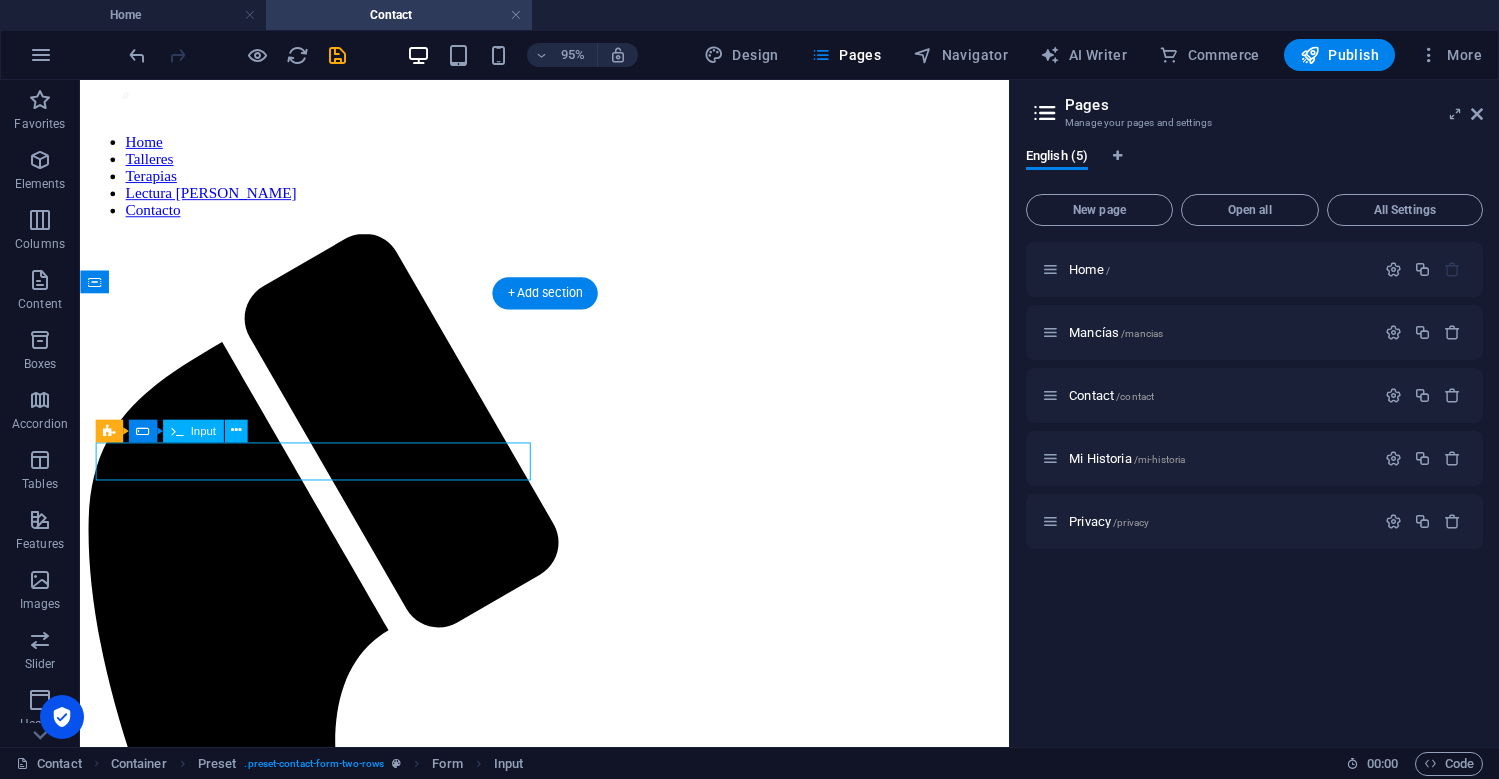 click 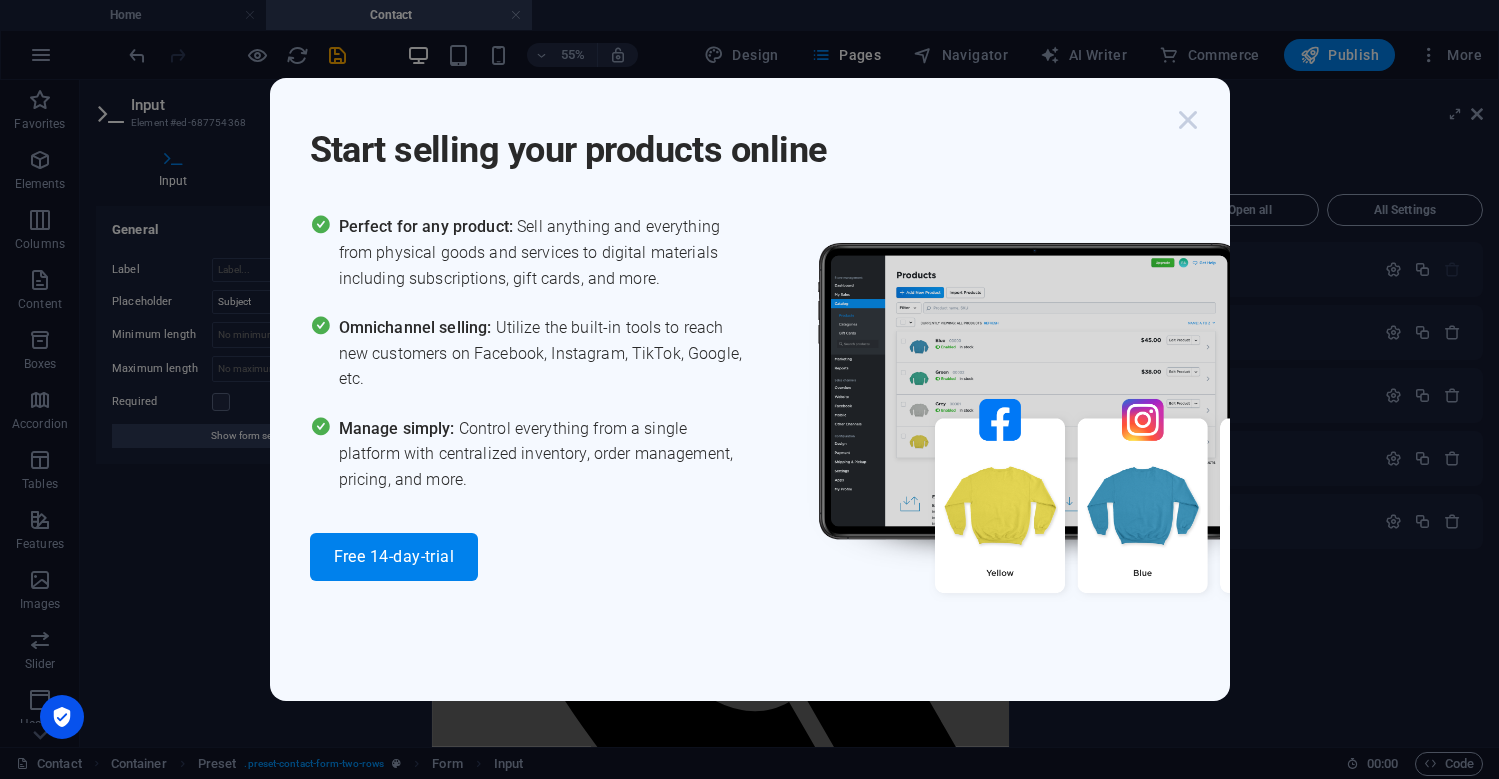 click at bounding box center [1188, 120] 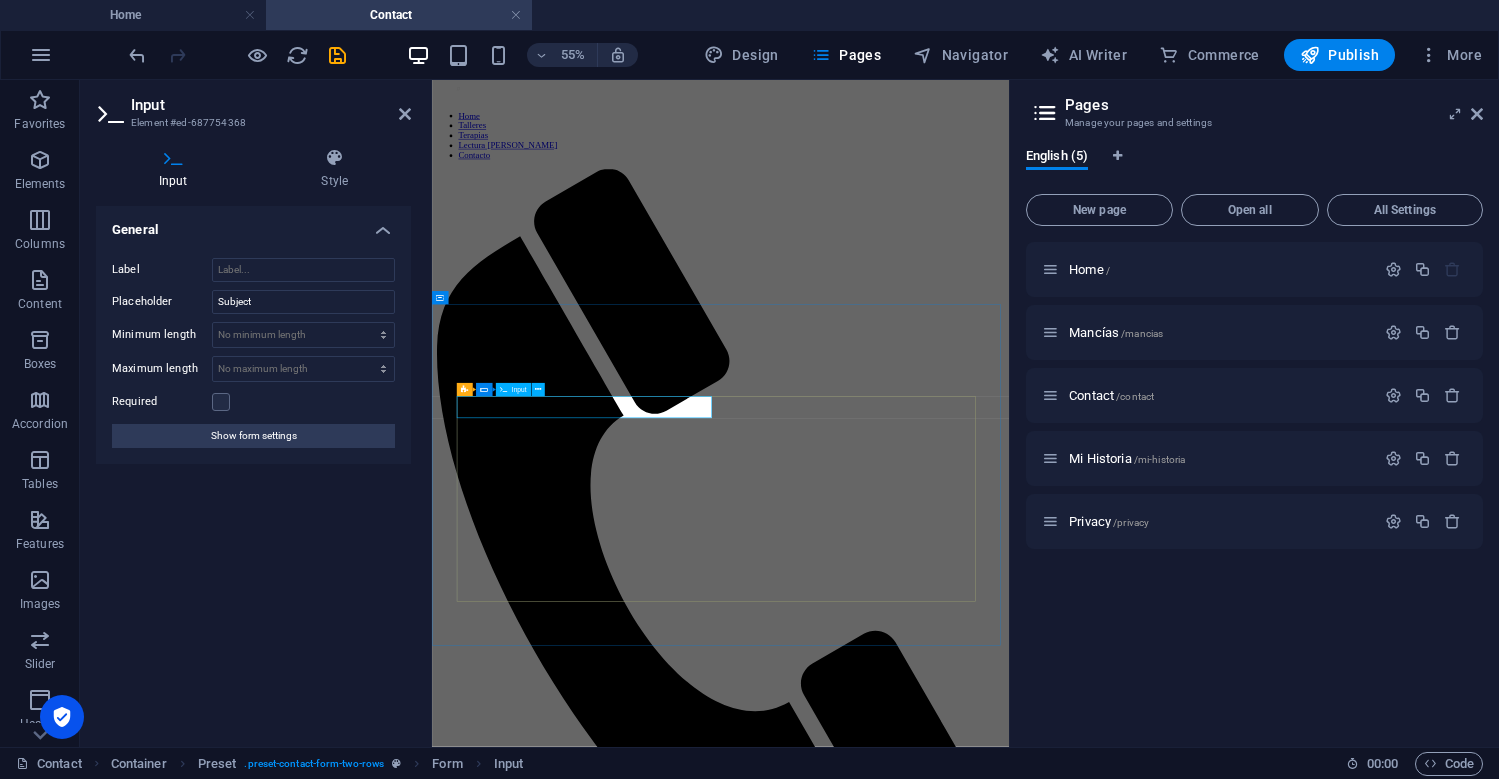 click 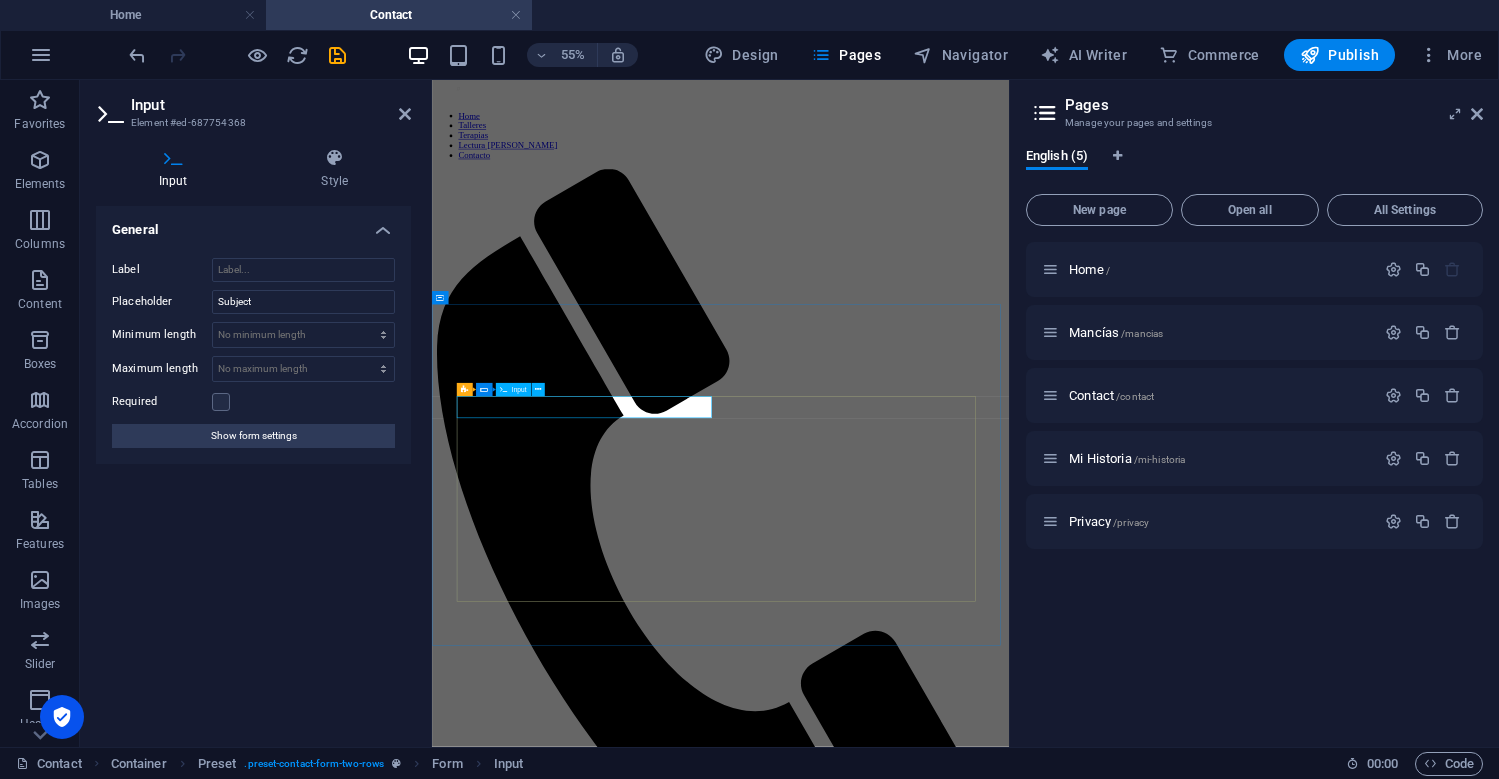 drag, startPoint x: 557, startPoint y: 676, endPoint x: 490, endPoint y: 675, distance: 67.00746 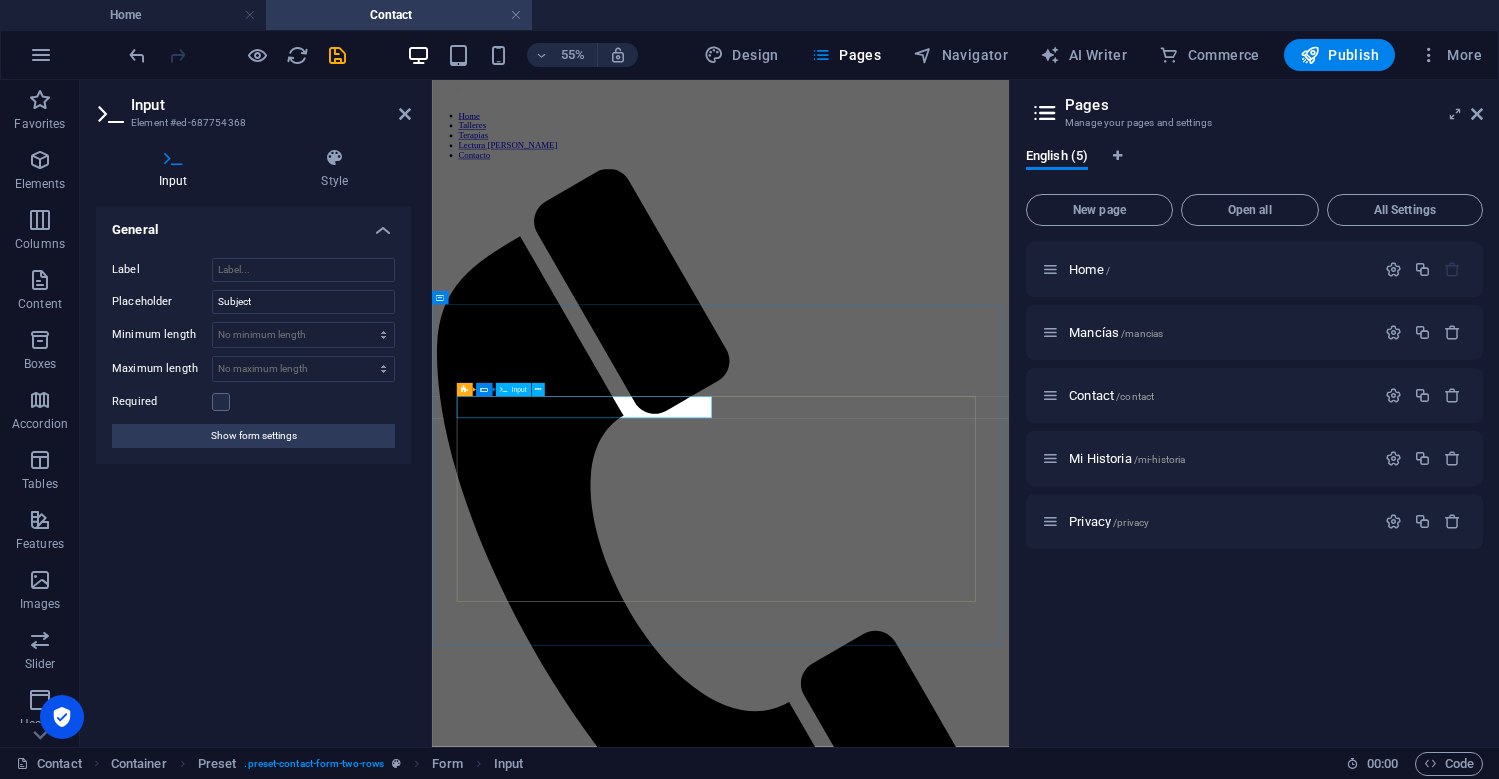 click 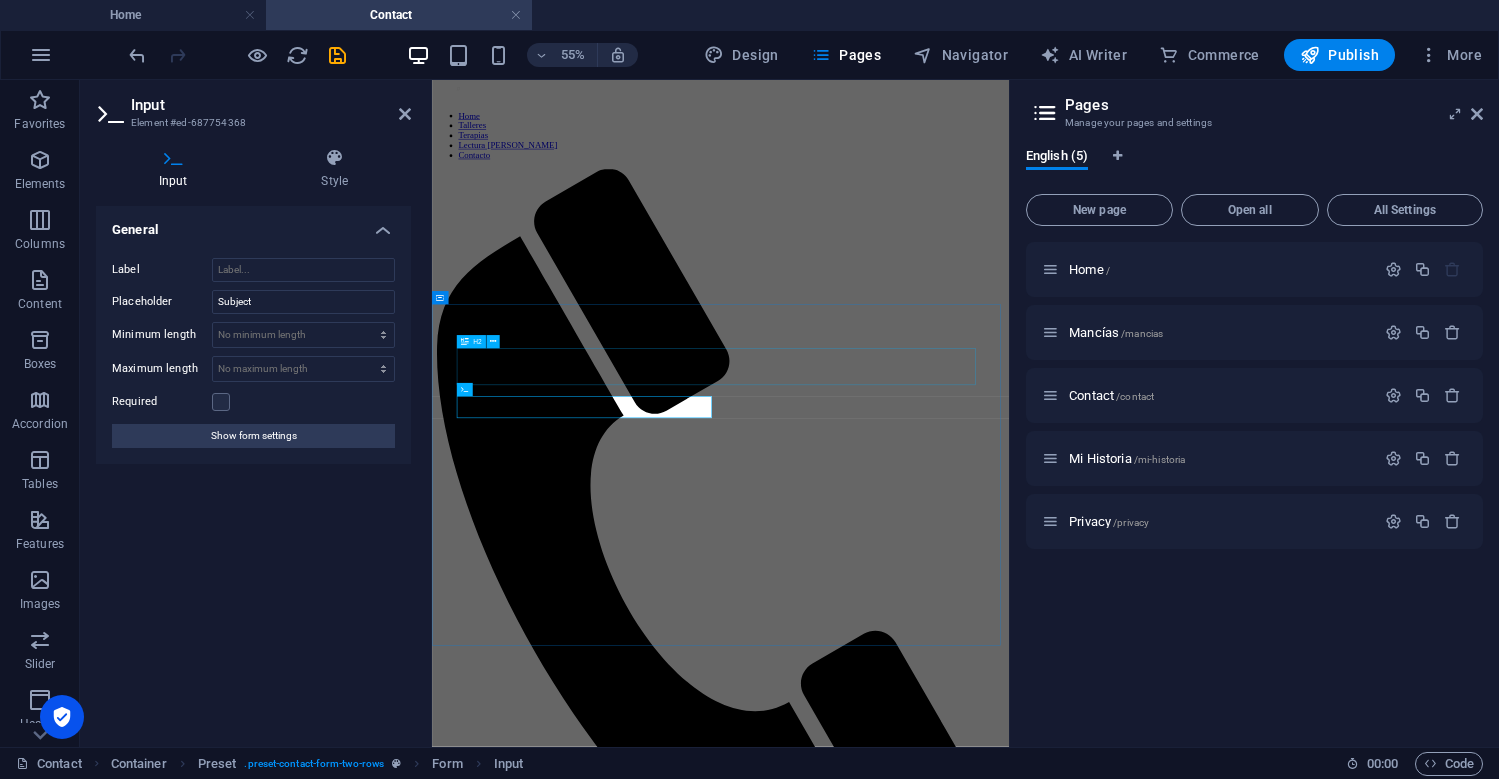 click on "Contáctanos" at bounding box center (956, 2722) 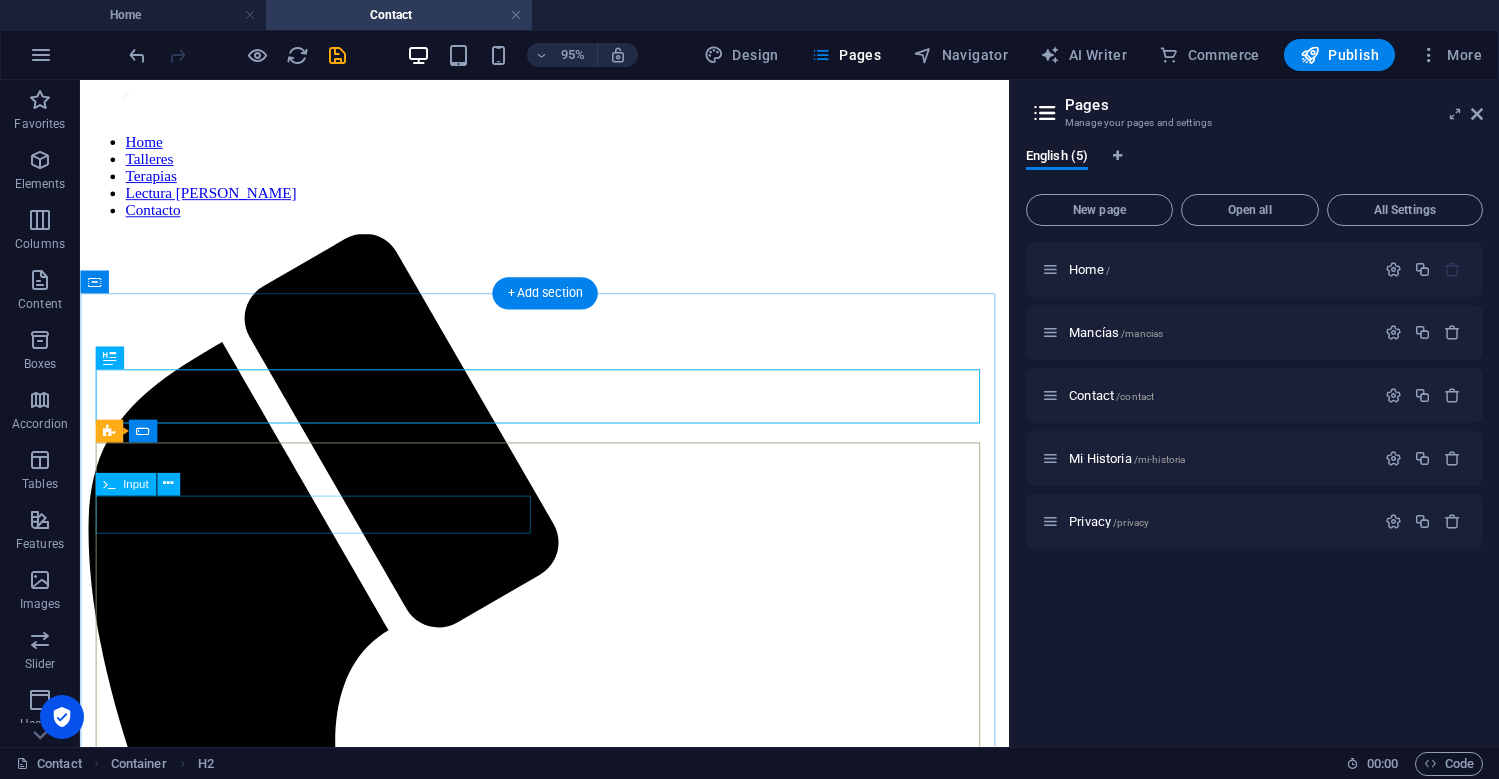 click 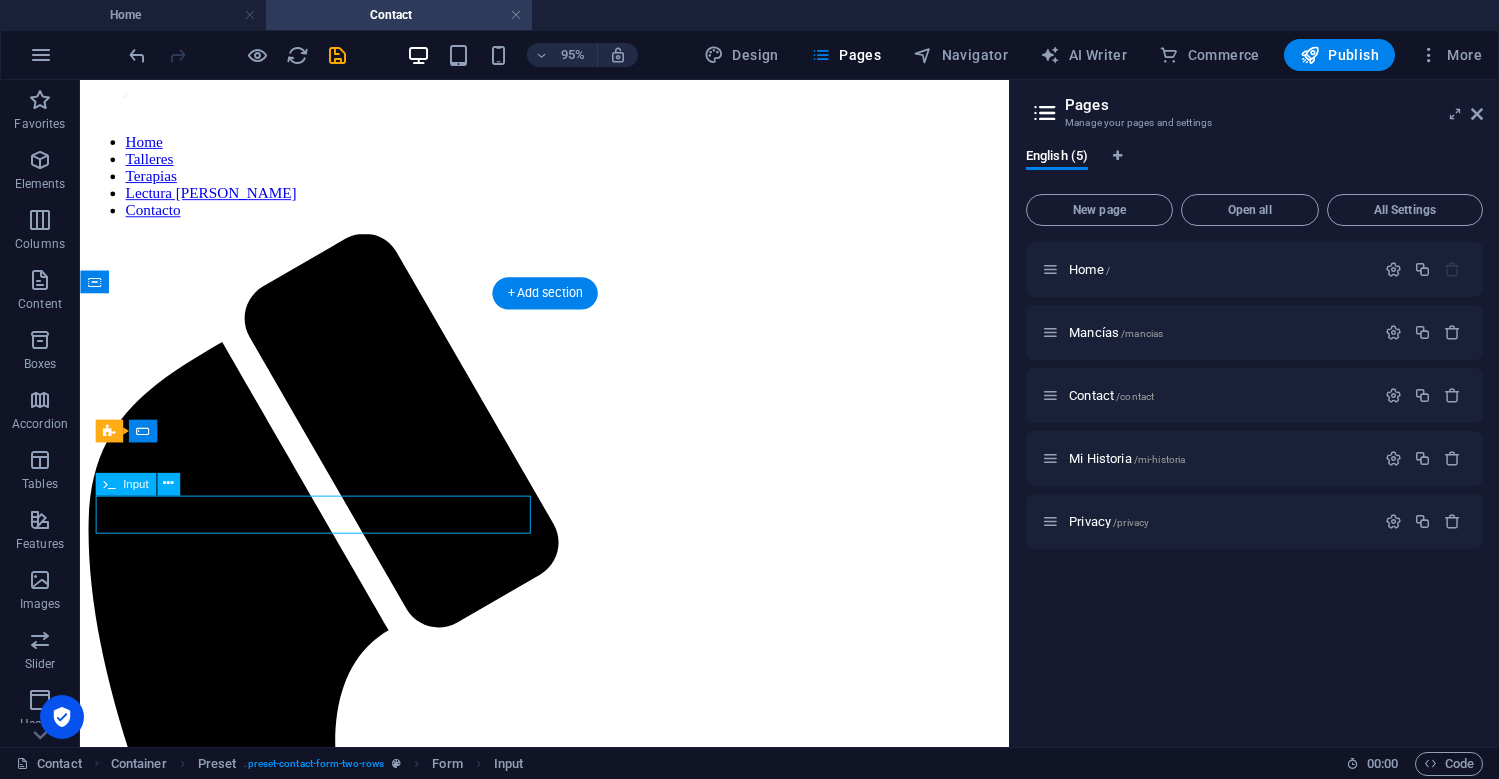 click 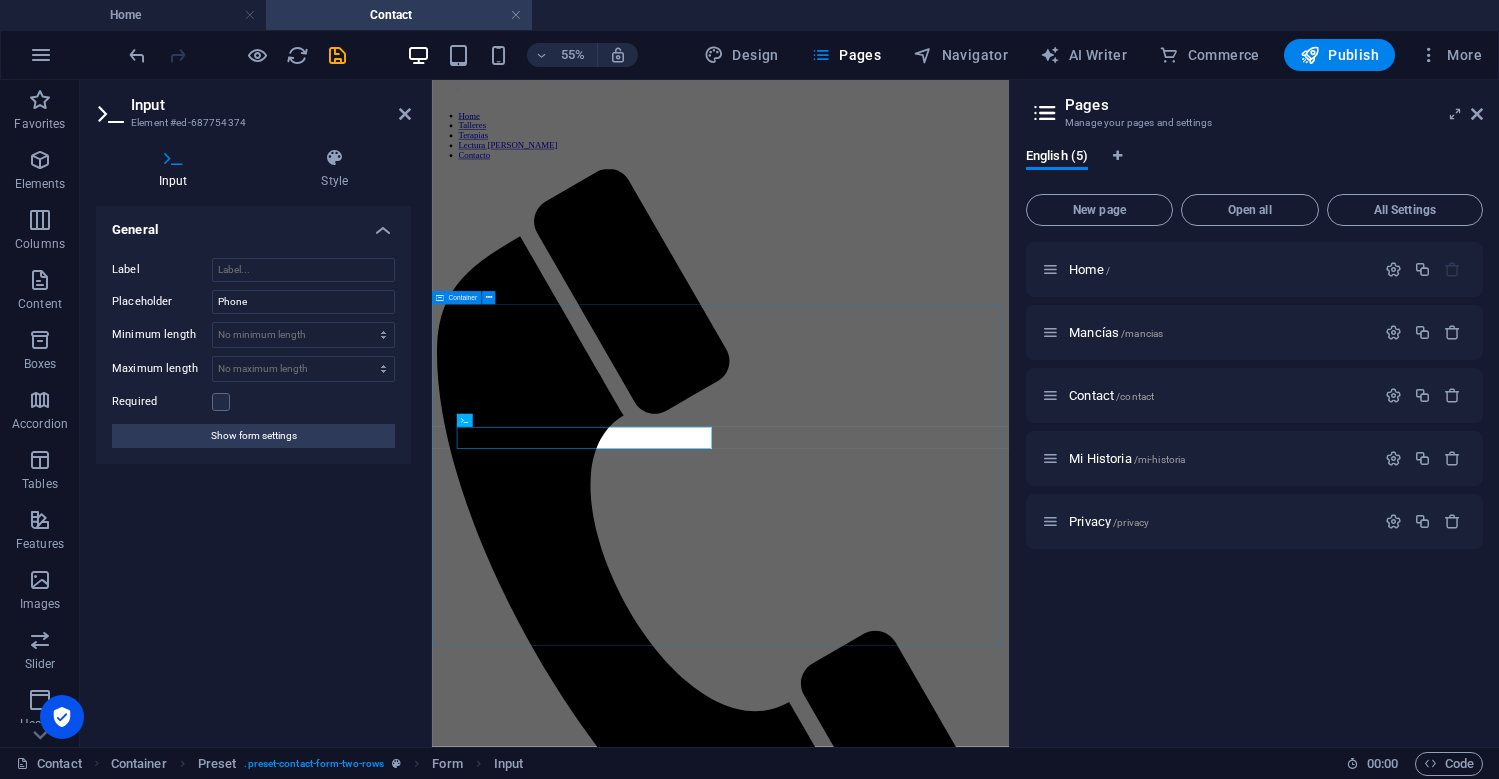 drag, startPoint x: 537, startPoint y: 724, endPoint x: 461, endPoint y: 726, distance: 76.02631 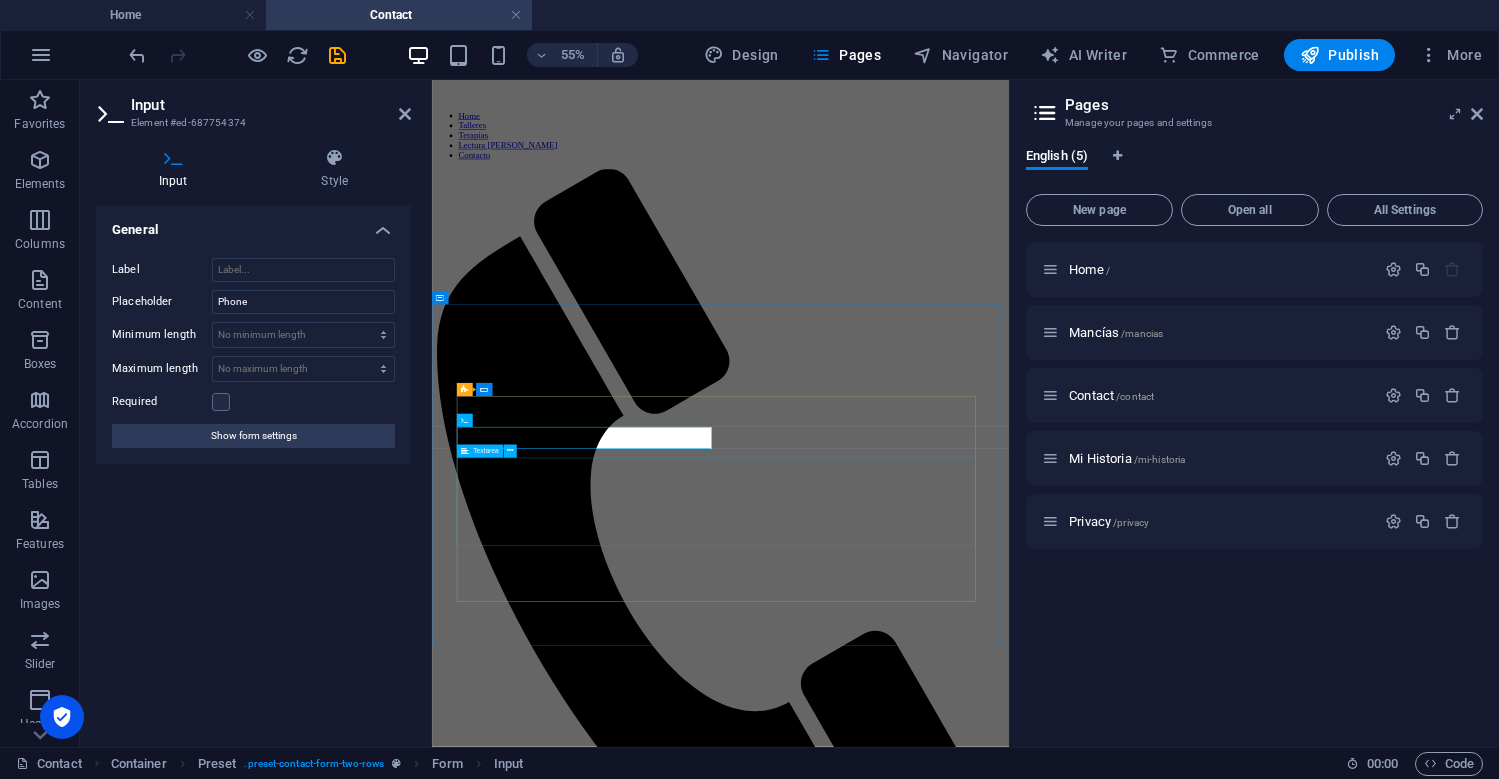 click 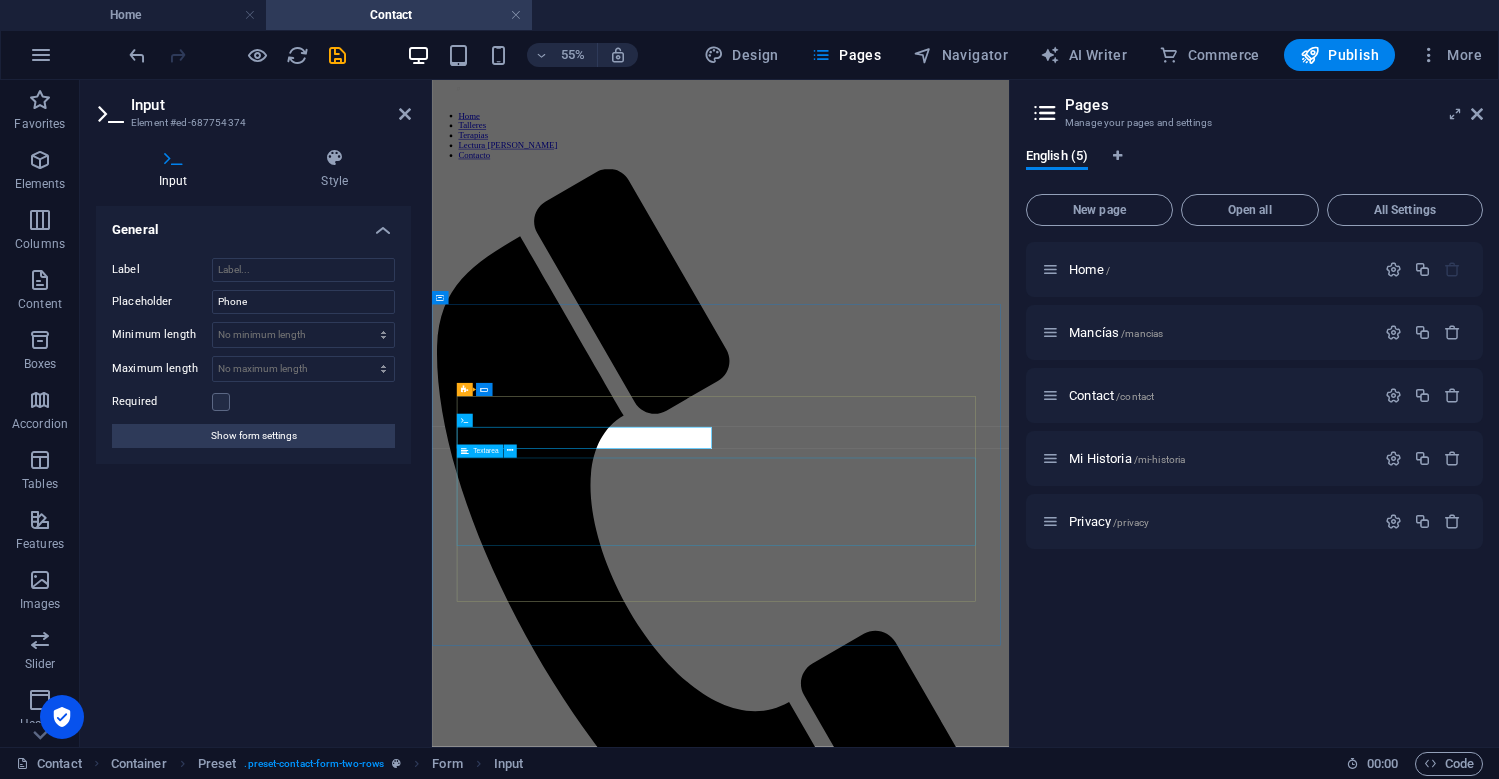 type on "Número de contacto" 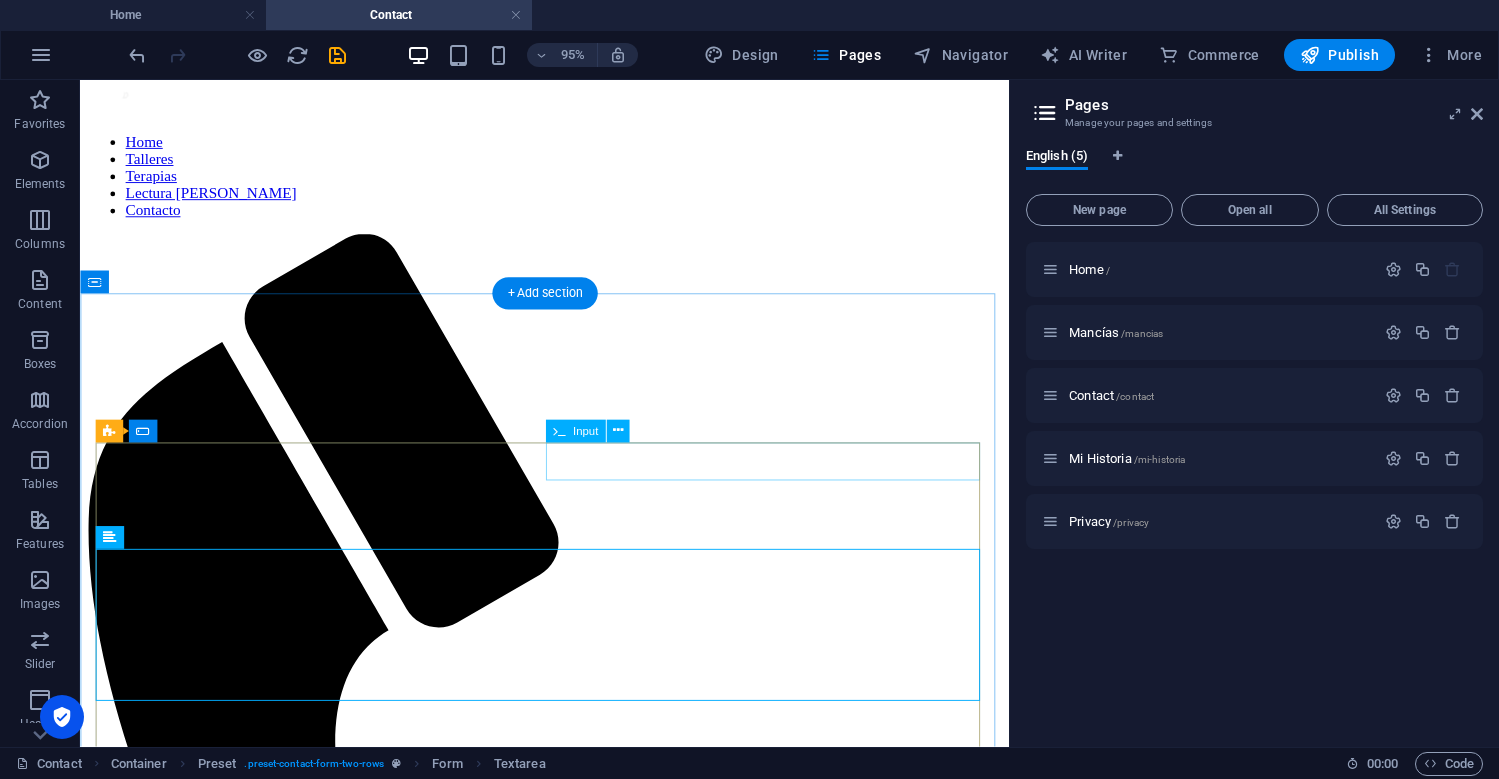 click 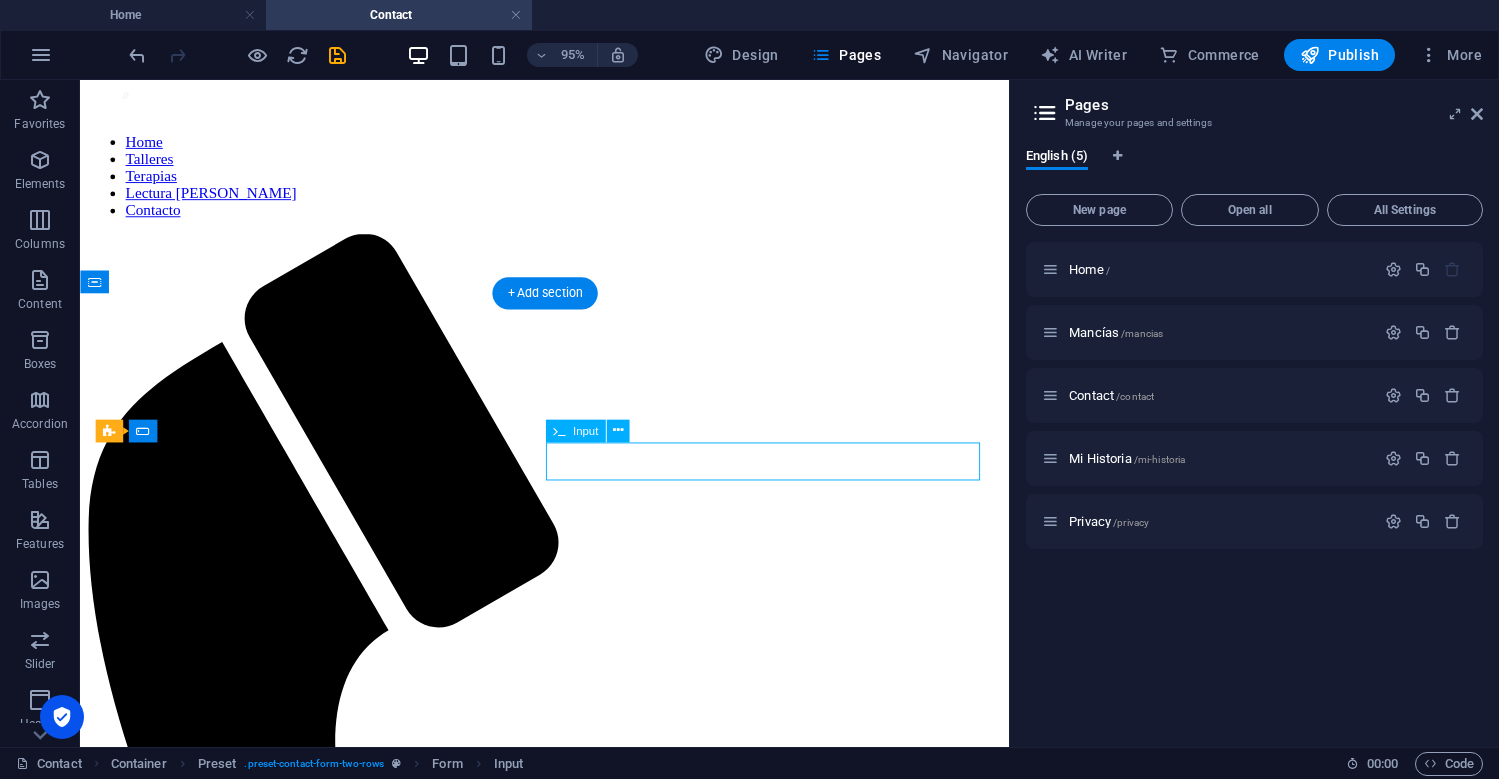click 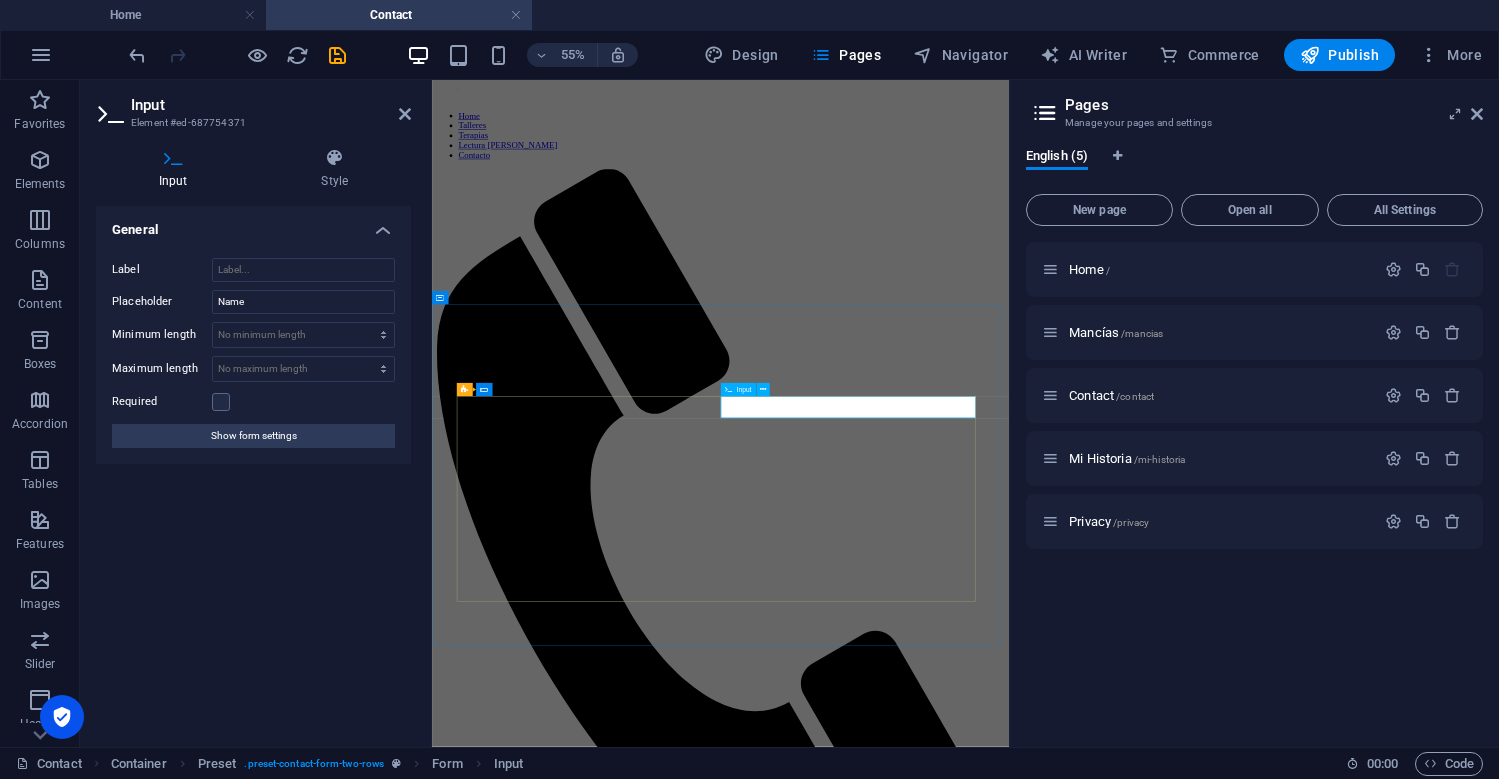 drag, startPoint x: 1037, startPoint y: 671, endPoint x: 974, endPoint y: 671, distance: 63 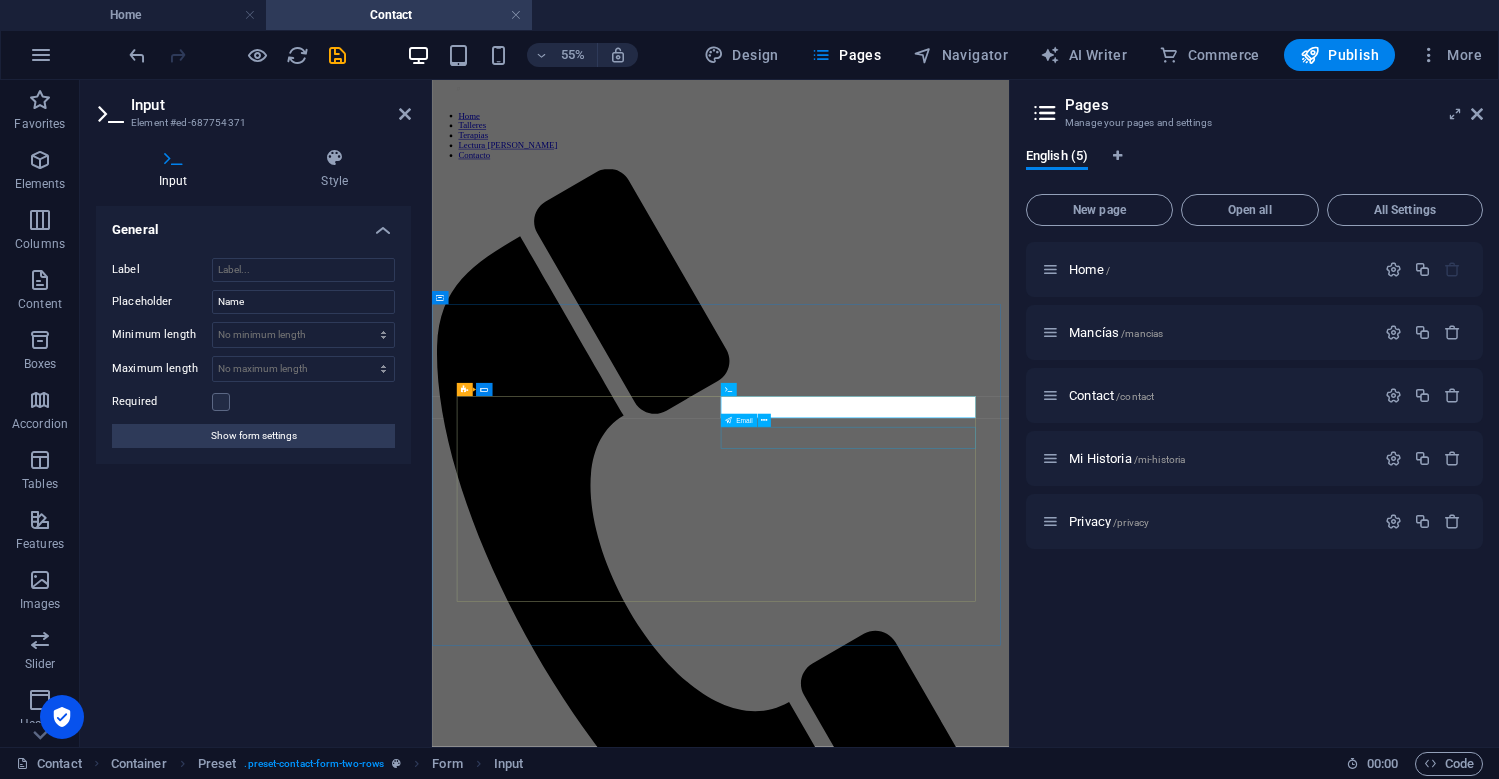 click 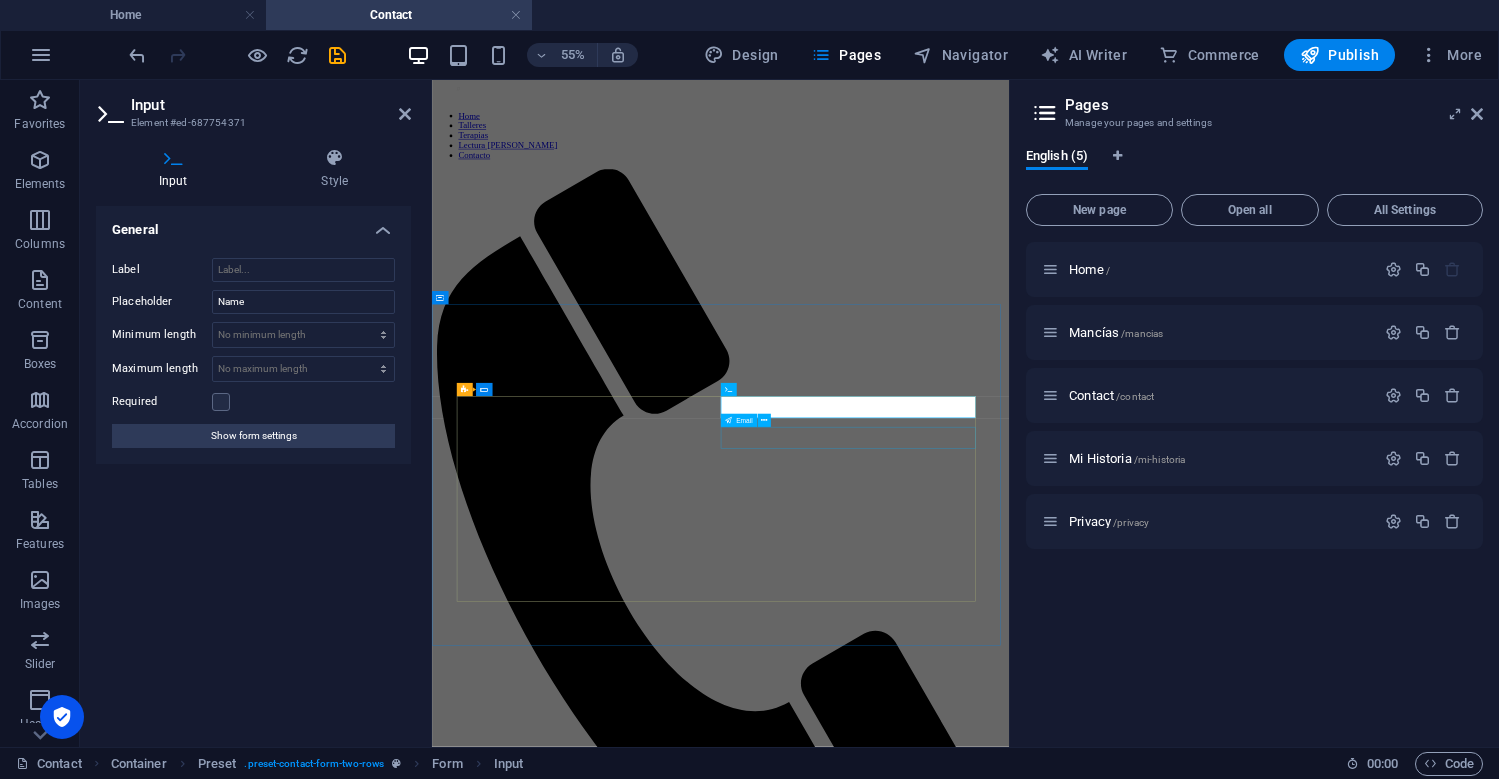 type on "Nombre" 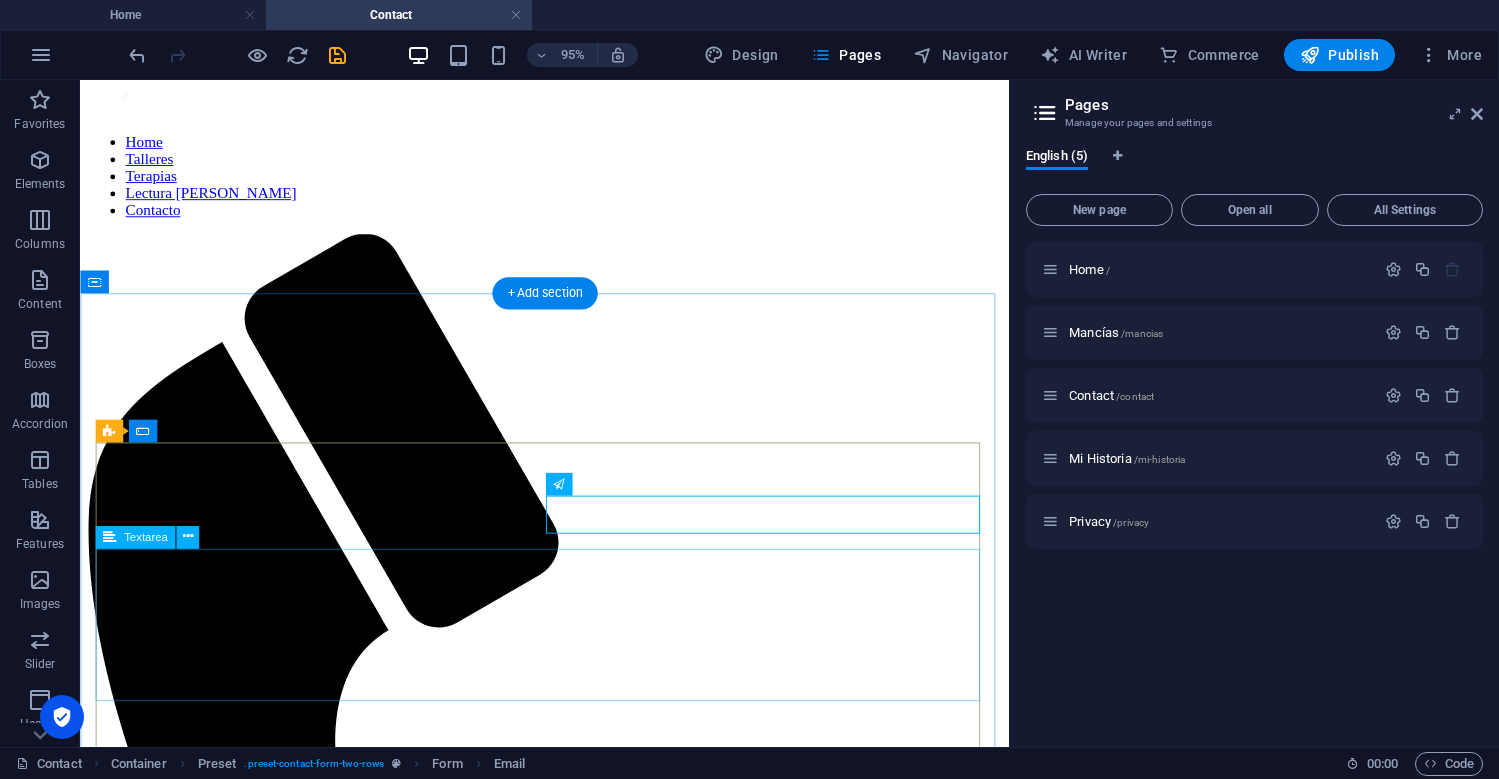 click 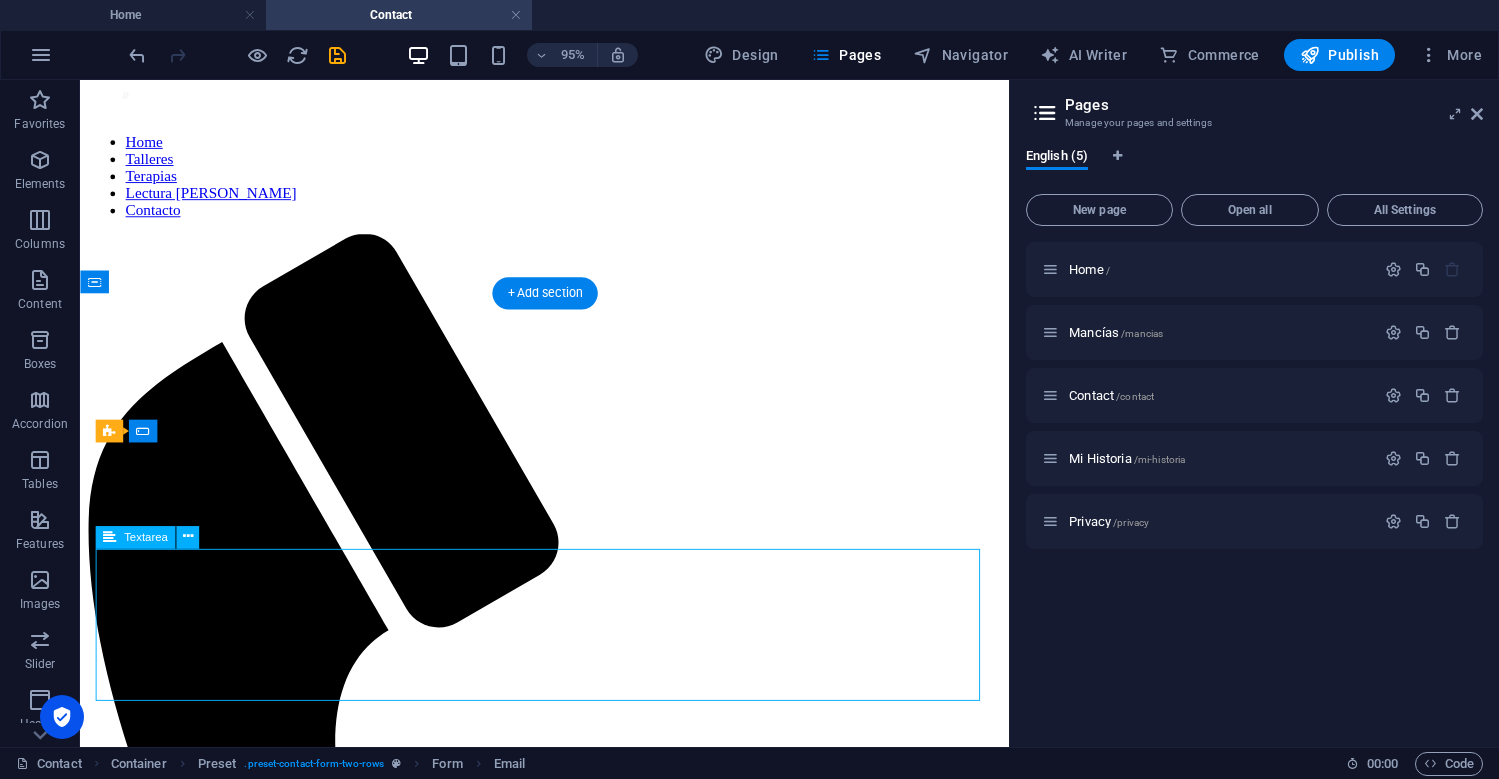 click 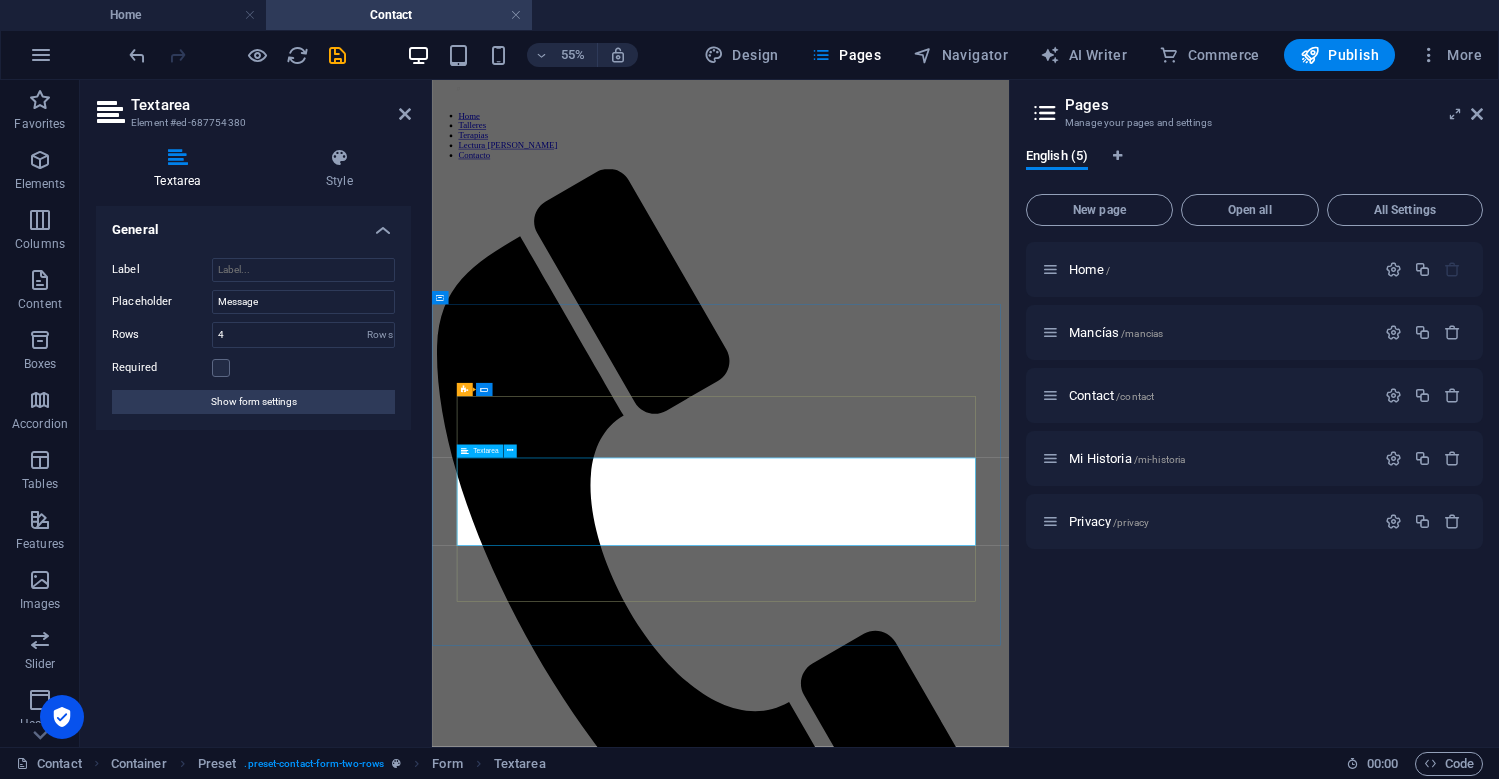 drag, startPoint x: 603, startPoint y: 793, endPoint x: 465, endPoint y: 796, distance: 138.03261 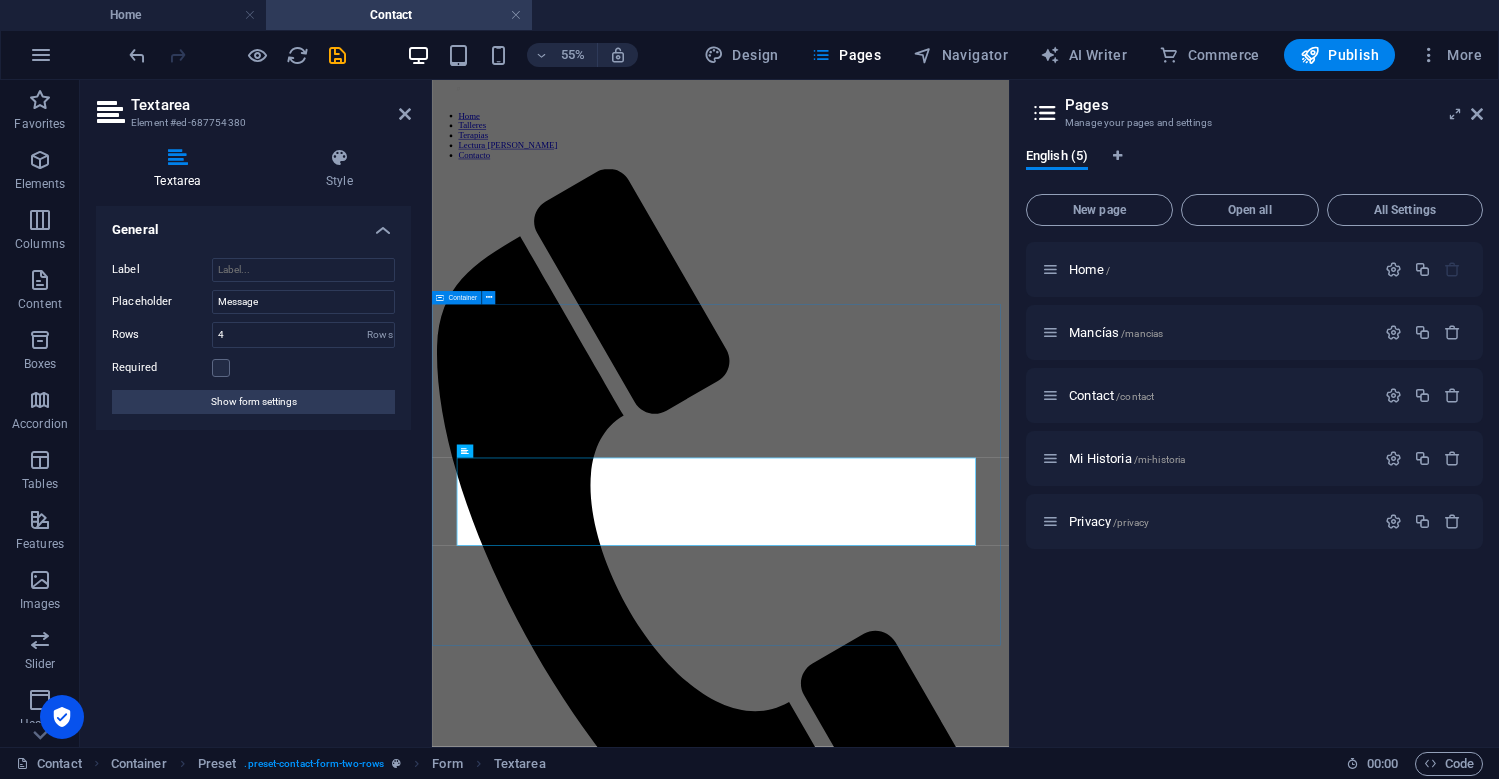 click on "Contáctanos Asunto Nombre Número de contacto Mensaje   I have read and understand the privacy policy. Unreadable? Regenerate Submit" at bounding box center [956, 2920] 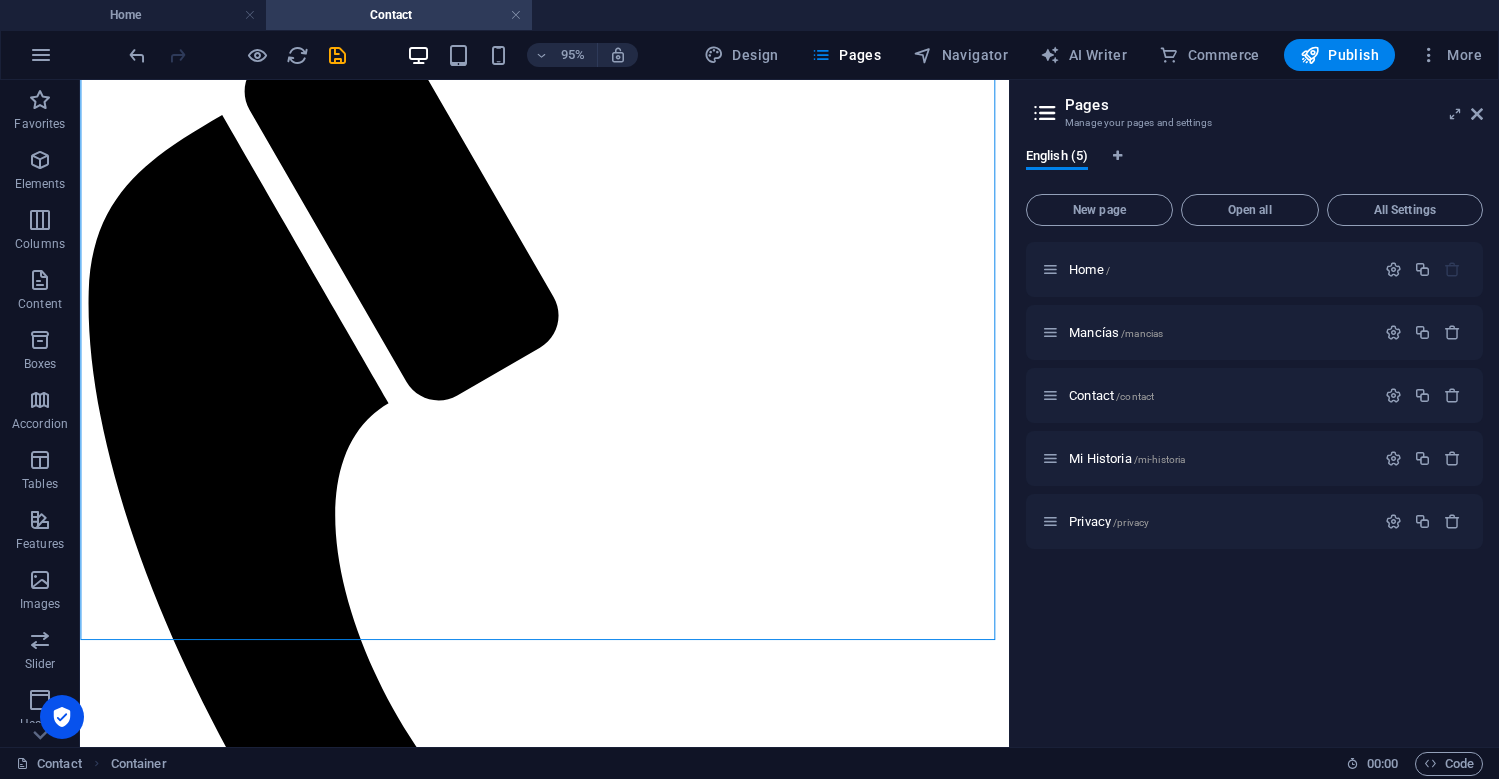 scroll, scrollTop: 453, scrollLeft: 0, axis: vertical 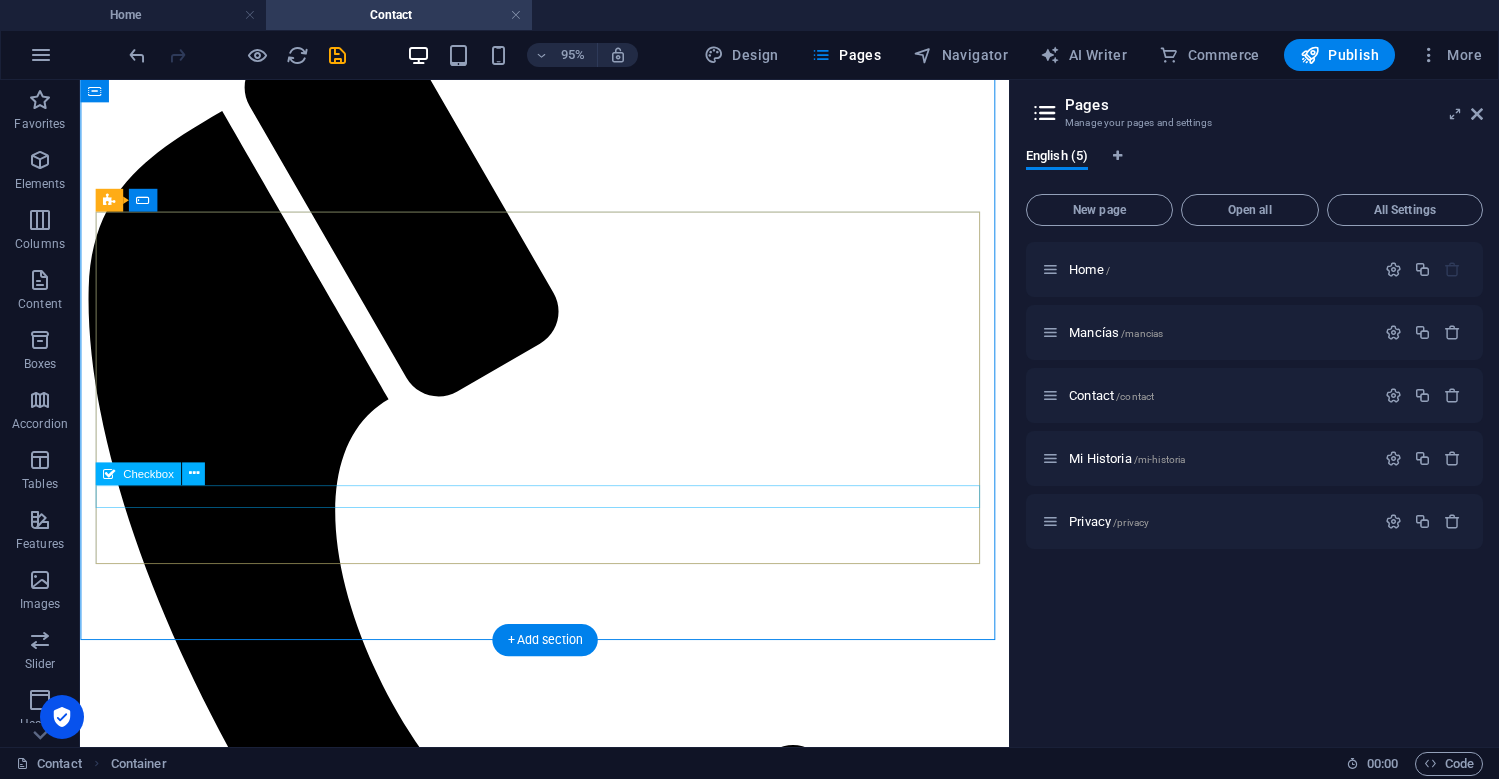 click on "I have read and understand the privacy policy." 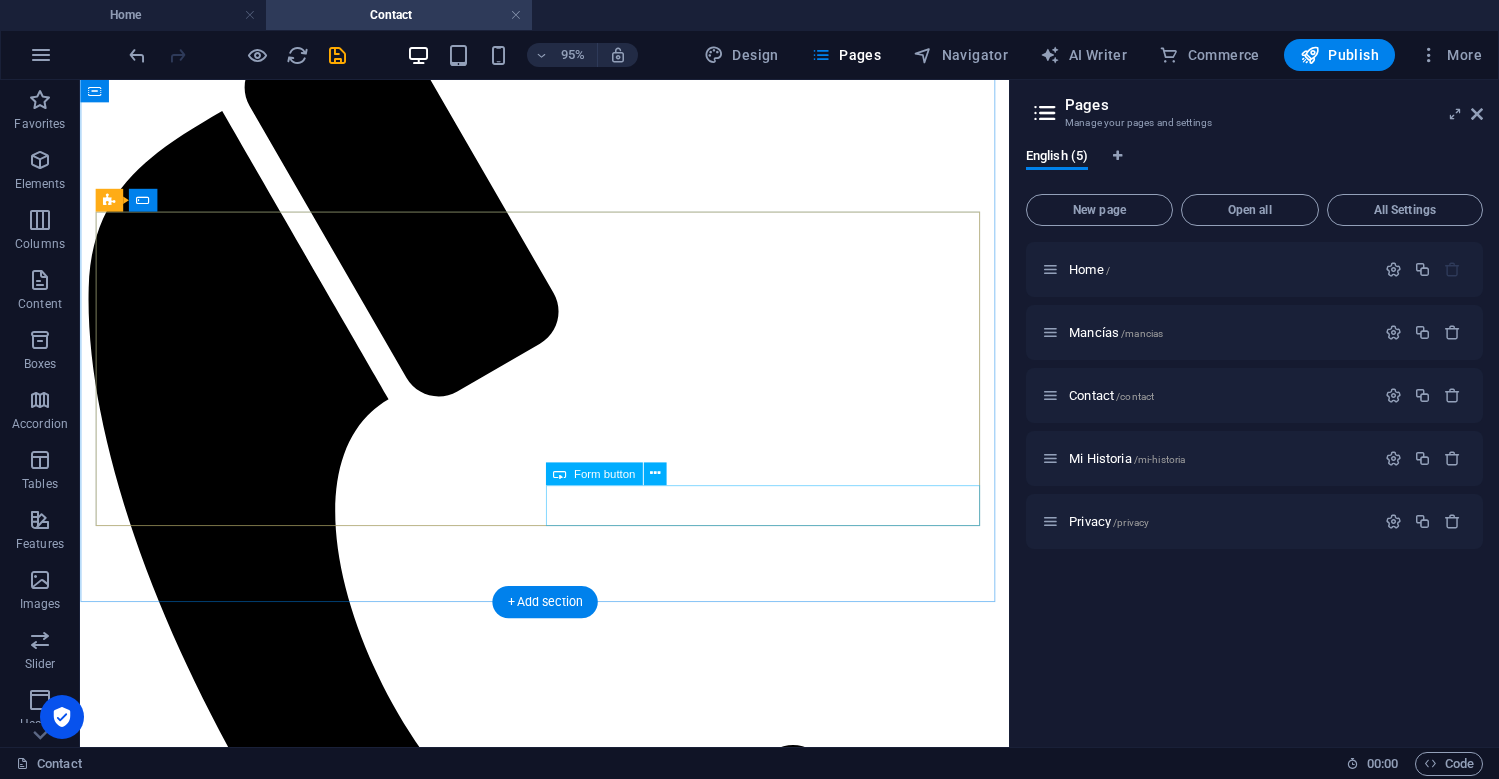 click on "Submit" 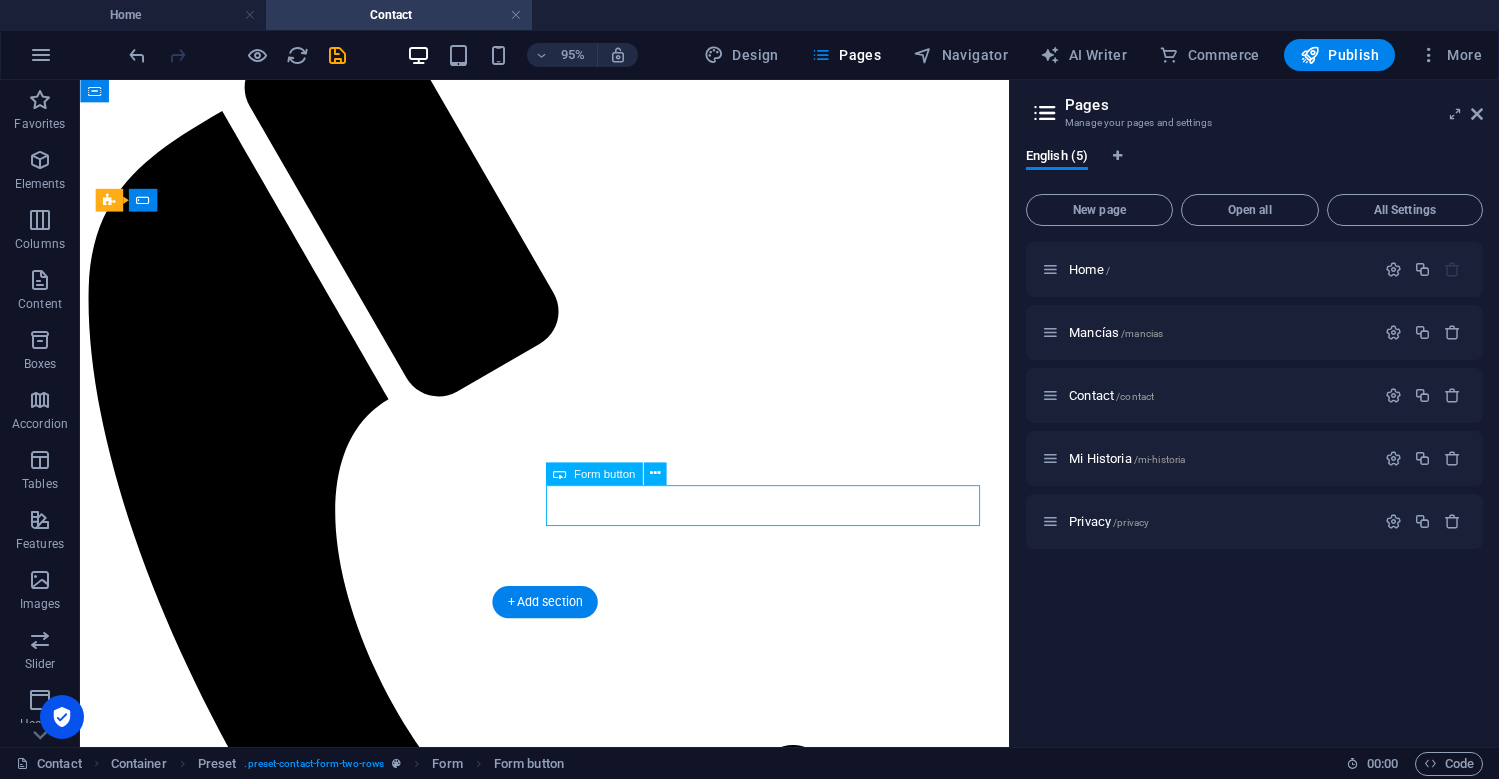 click on "Submit" 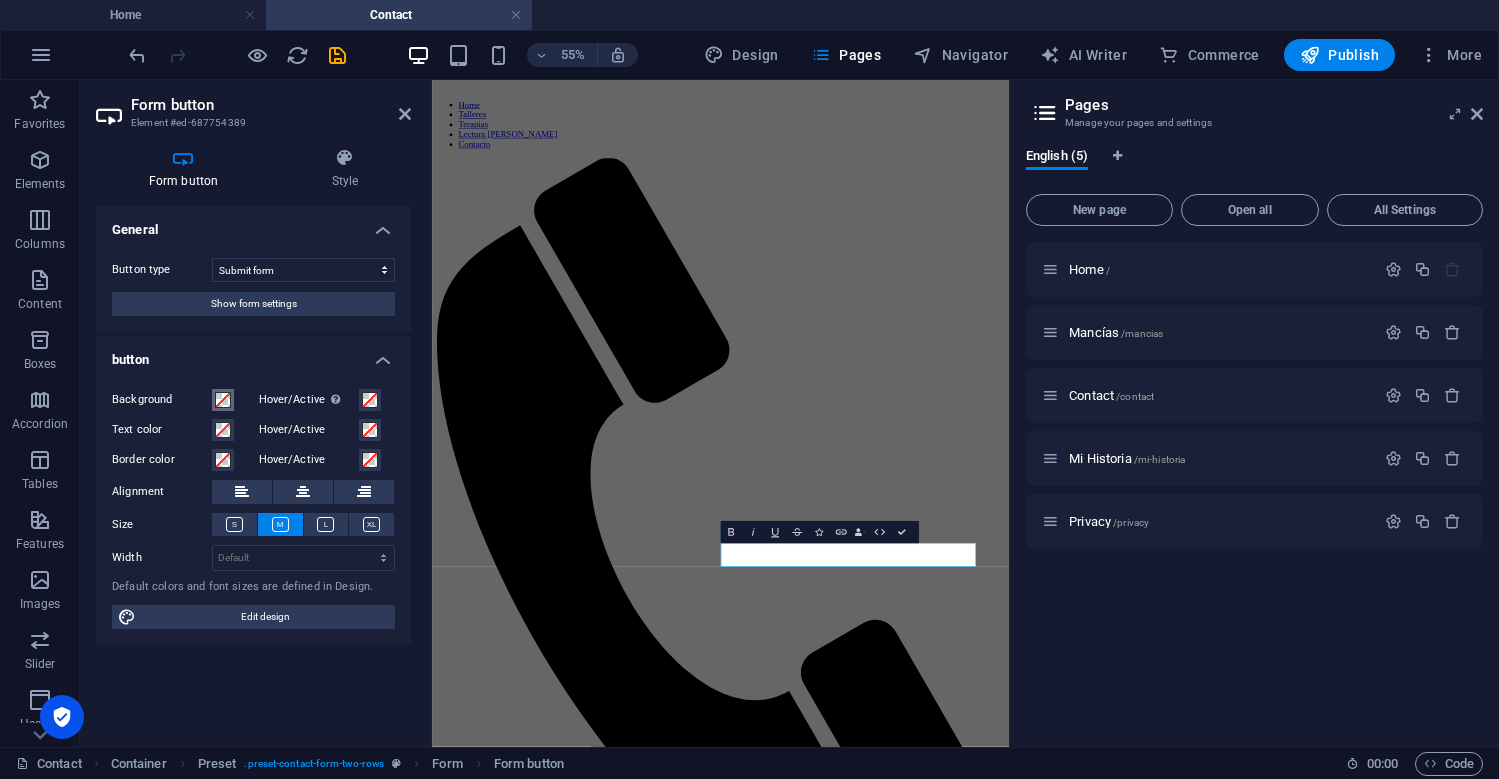 click at bounding box center (223, 400) 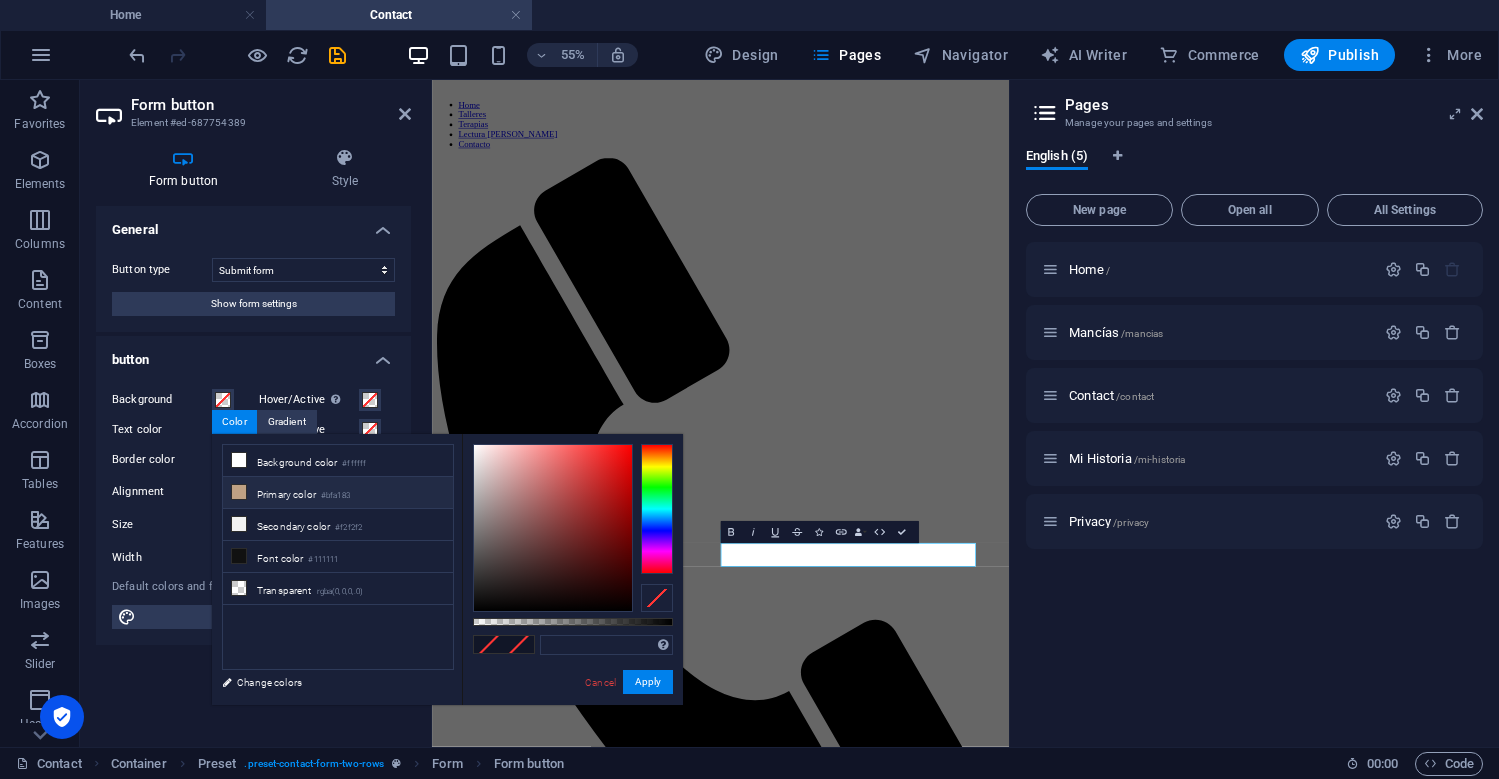 click at bounding box center (239, 492) 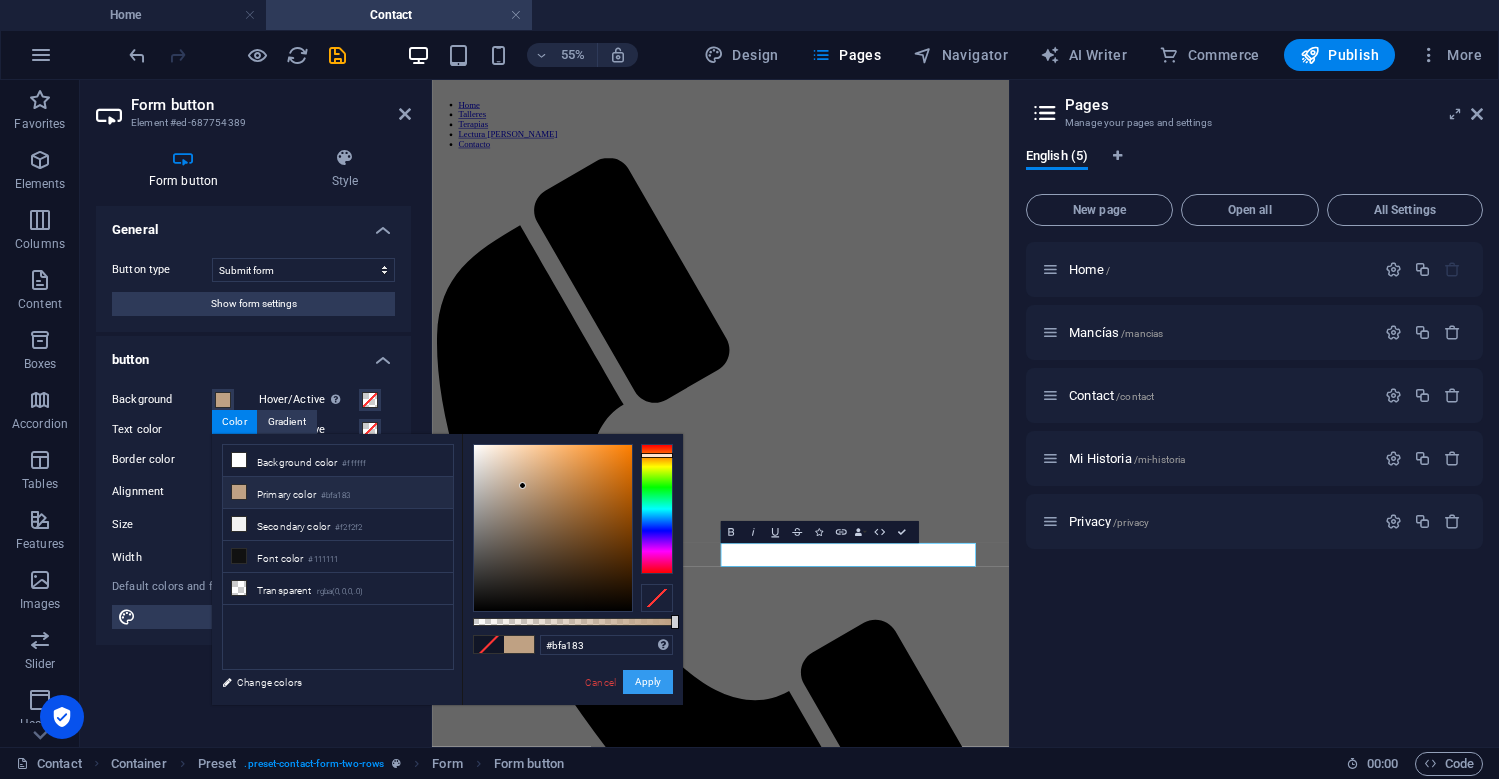 click on "Apply" at bounding box center (648, 682) 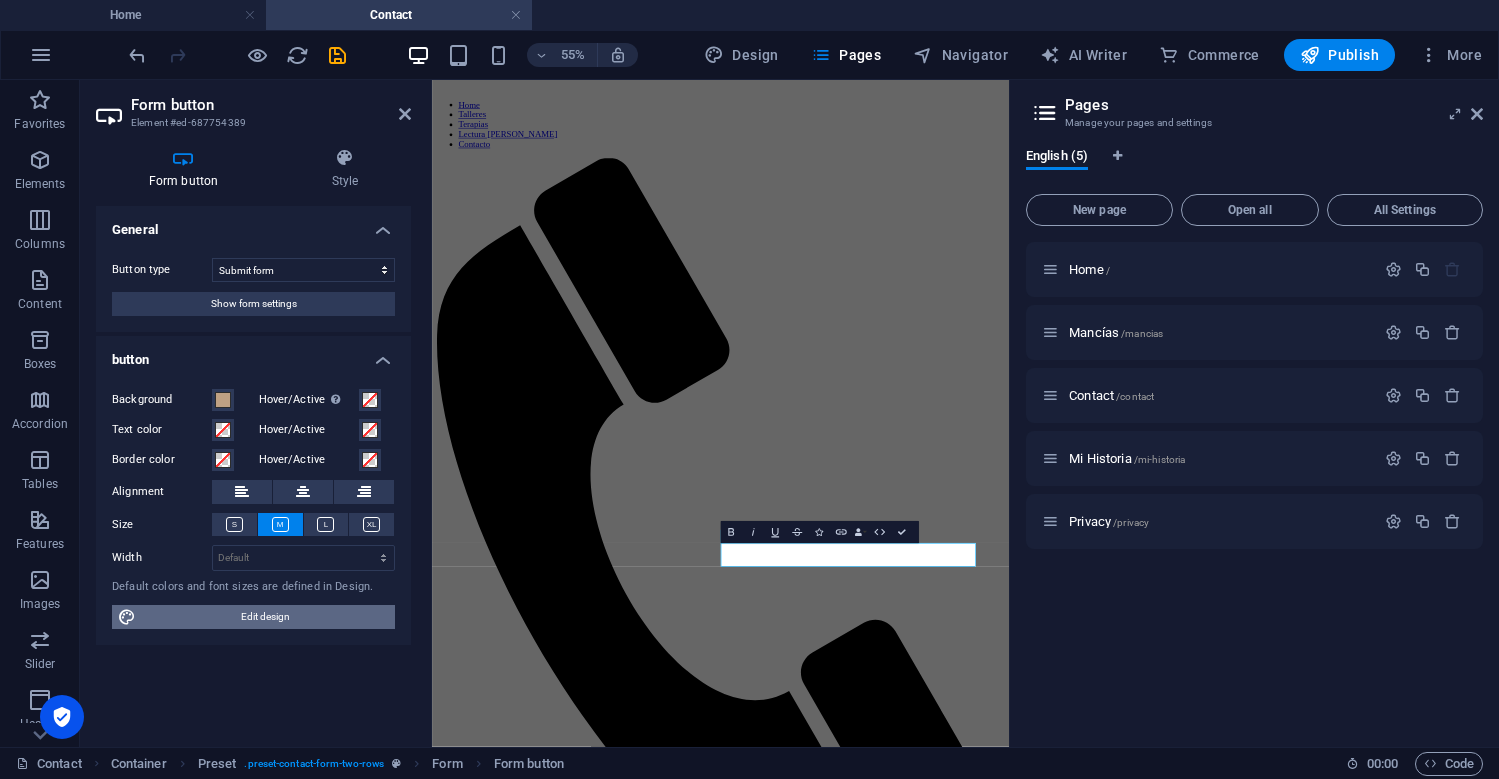 click at bounding box center (127, 617) 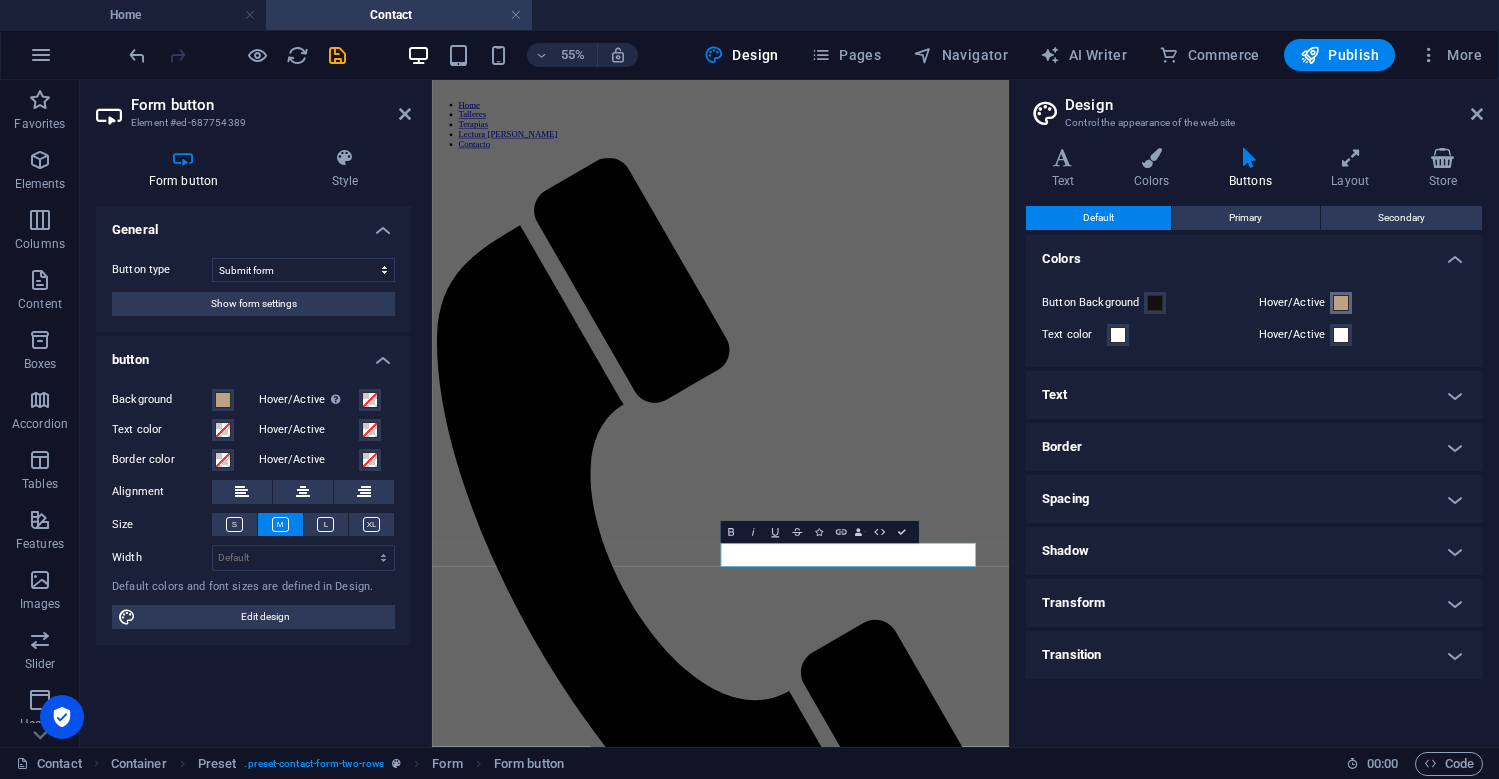 click on "Hover/Active" at bounding box center [1341, 303] 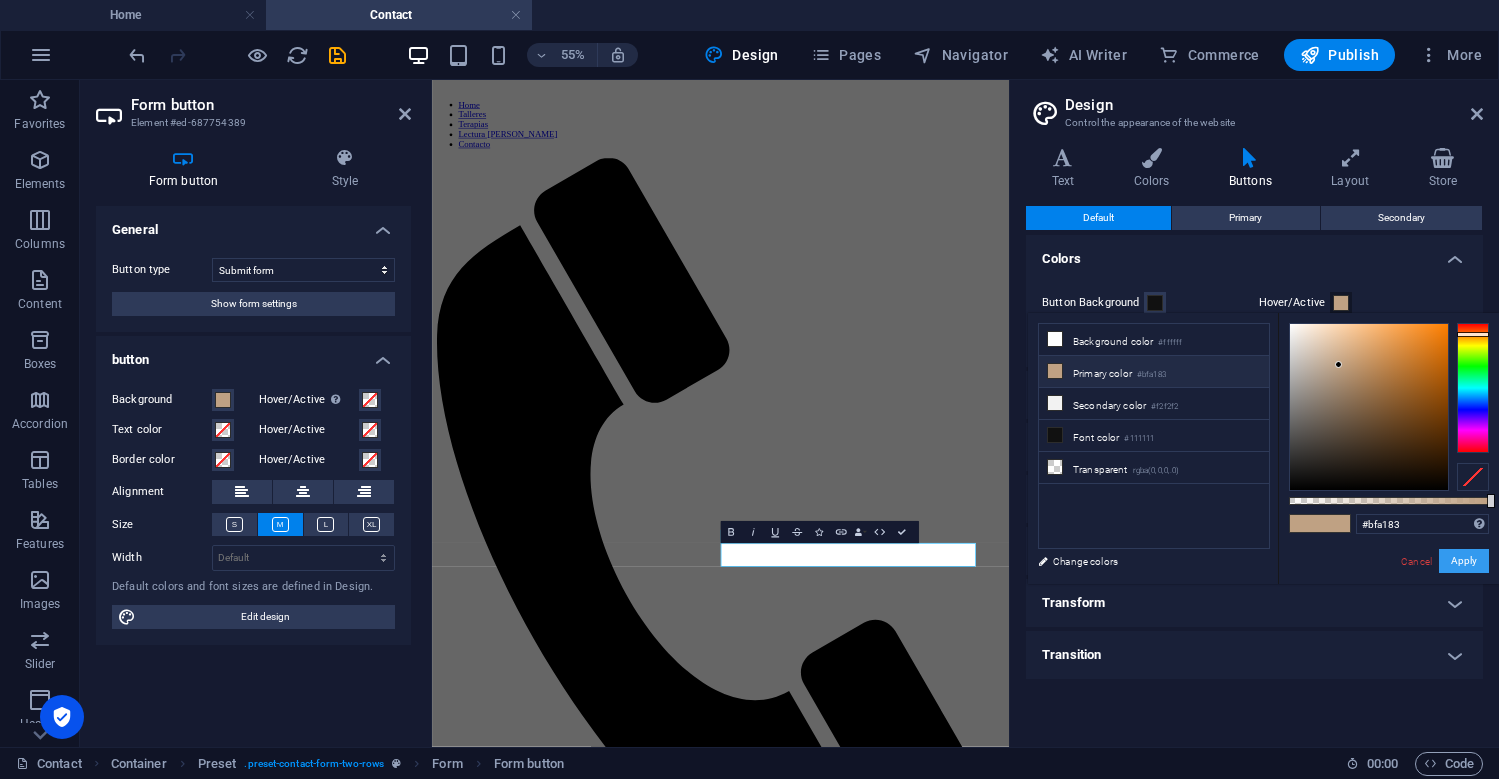 click on "Apply" at bounding box center [1464, 561] 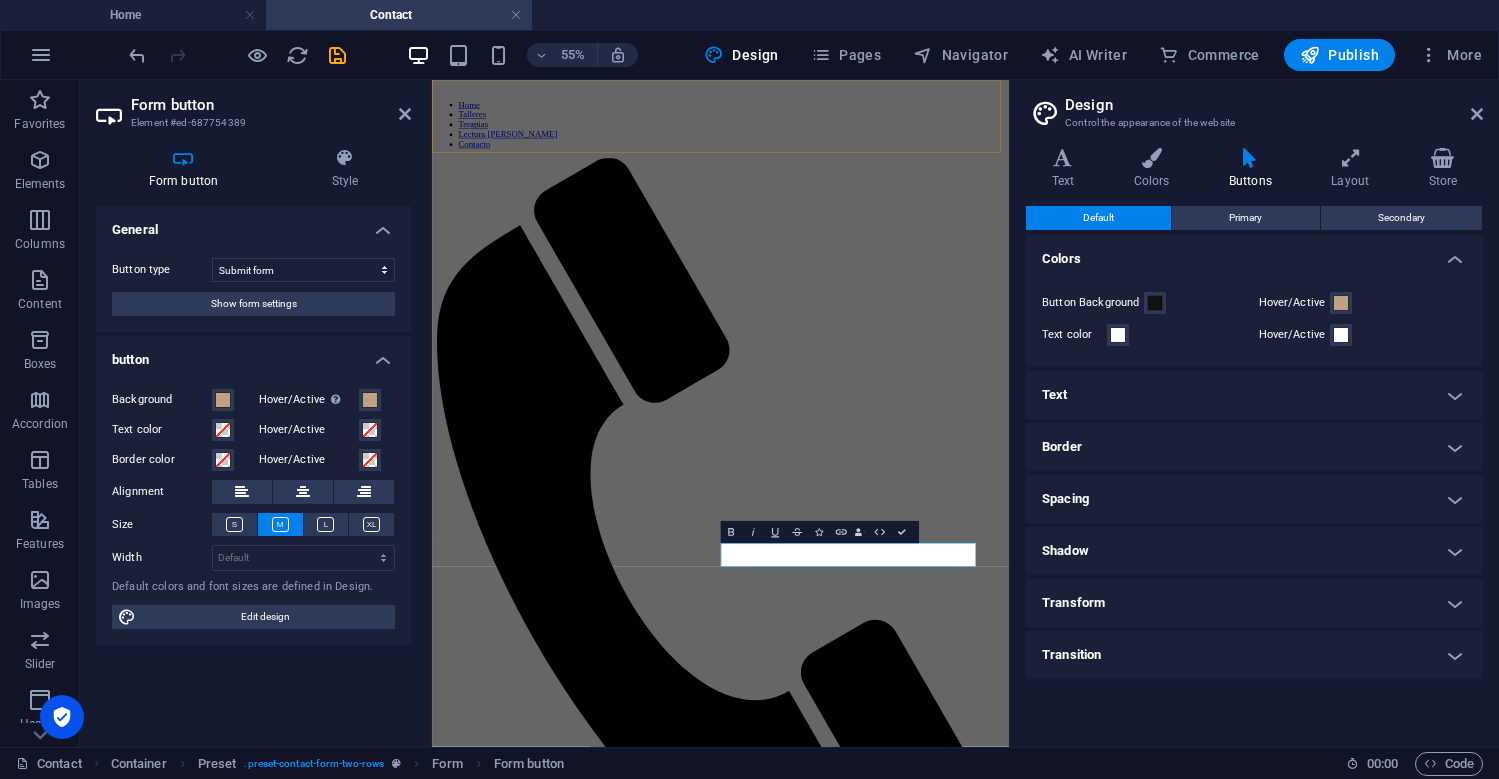 click at bounding box center [956, -125] 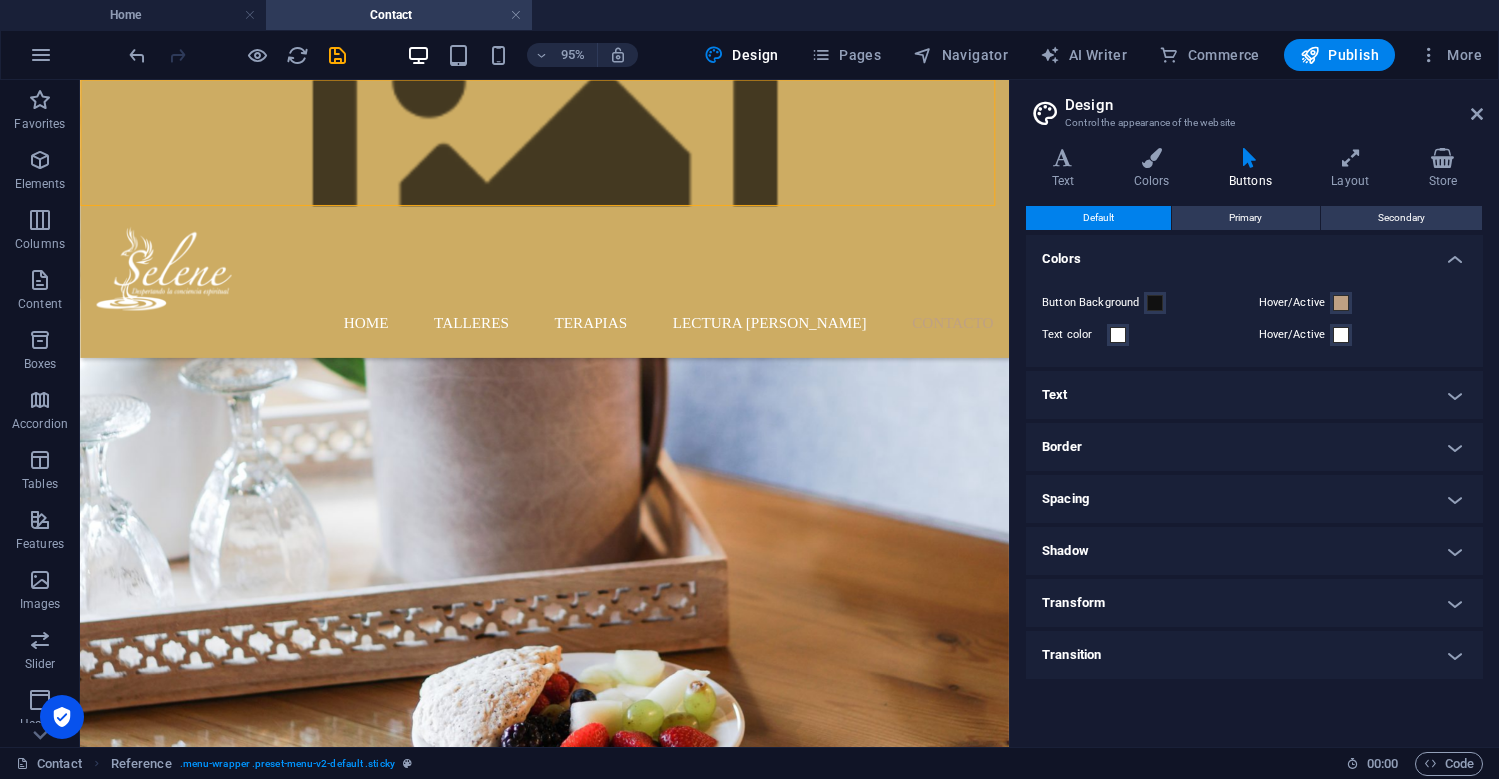 click at bounding box center [80, 80] 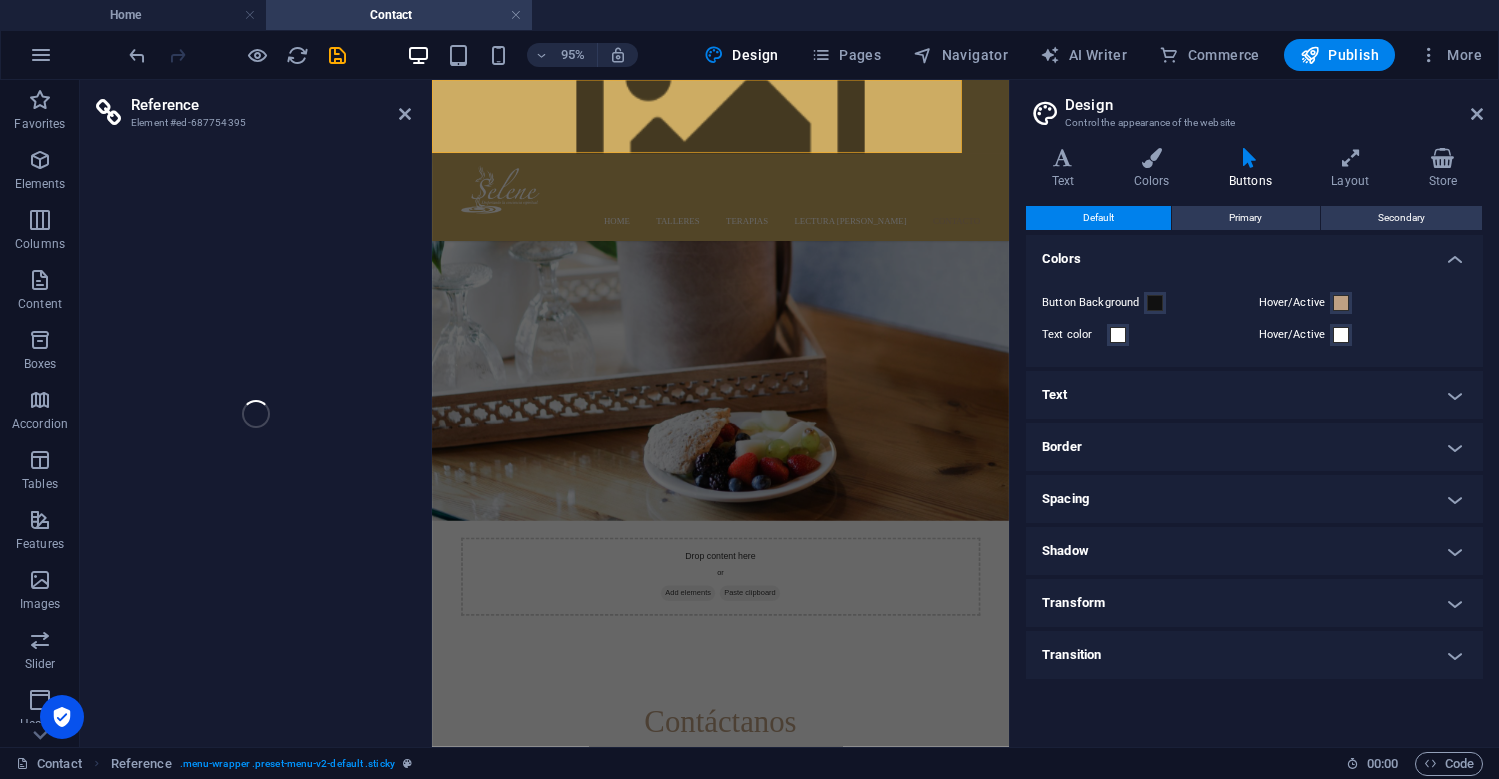 select on "rem" 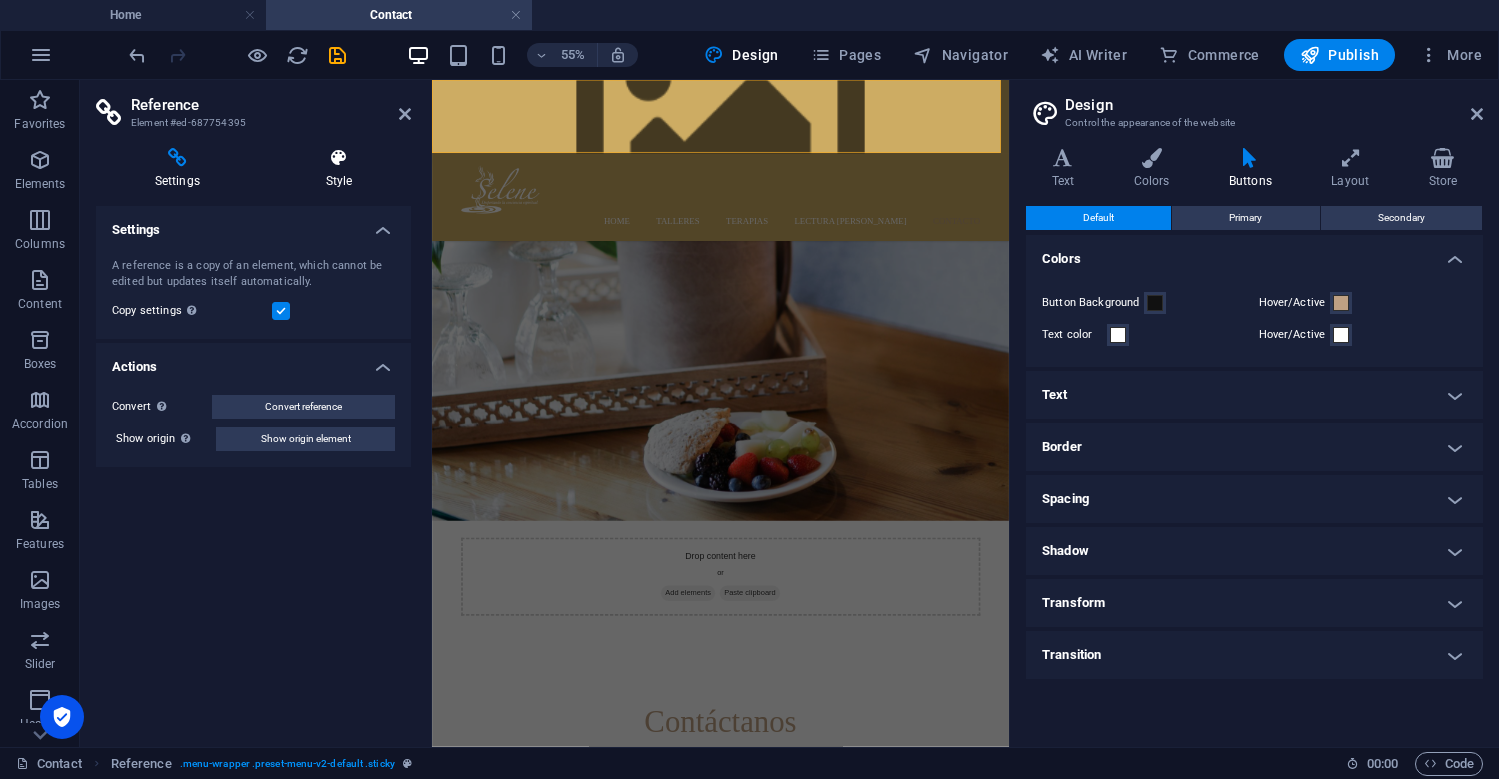 click on "Style" at bounding box center (339, 169) 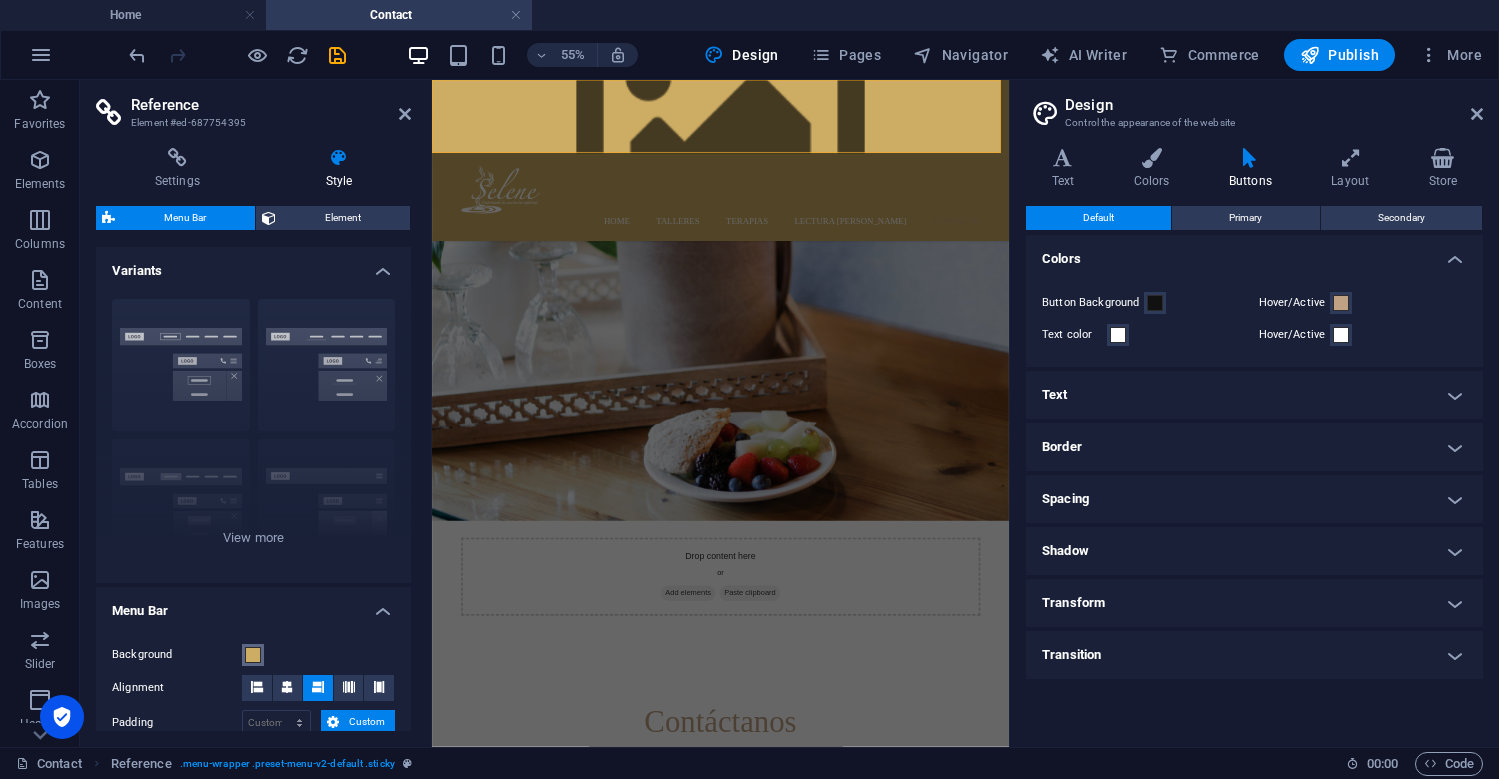 click at bounding box center (253, 655) 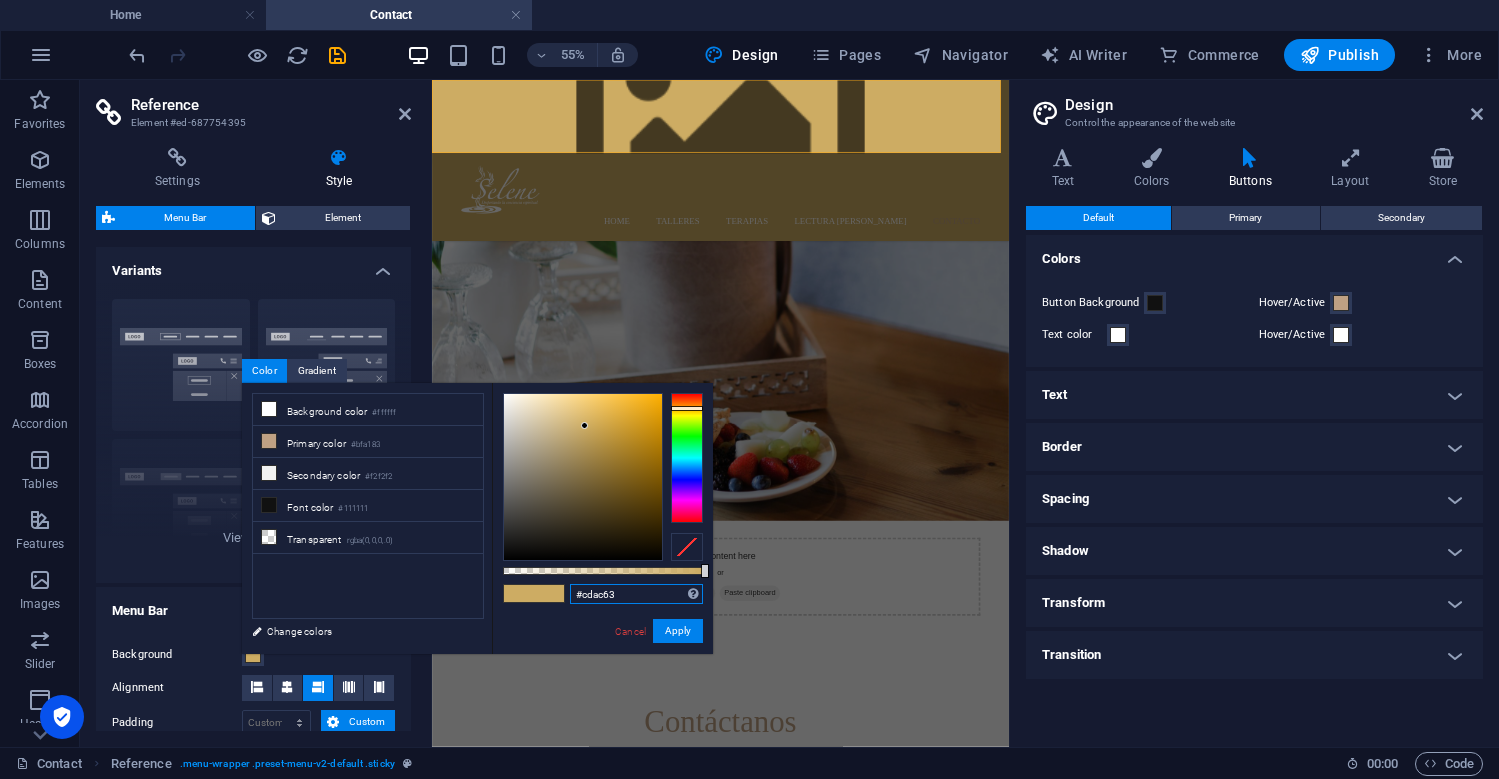 drag, startPoint x: 634, startPoint y: 599, endPoint x: 560, endPoint y: 594, distance: 74.168724 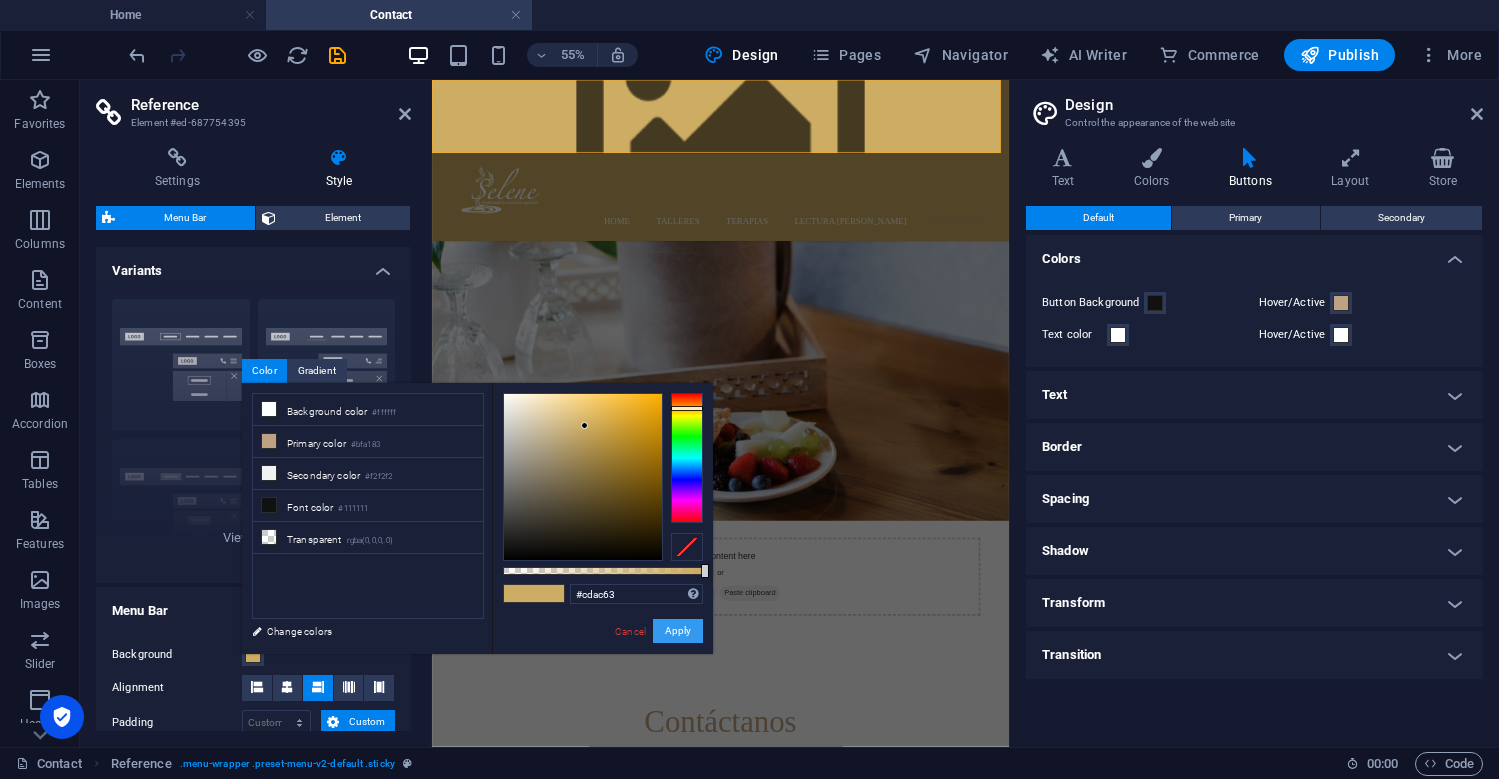 click on "Apply" at bounding box center [678, 631] 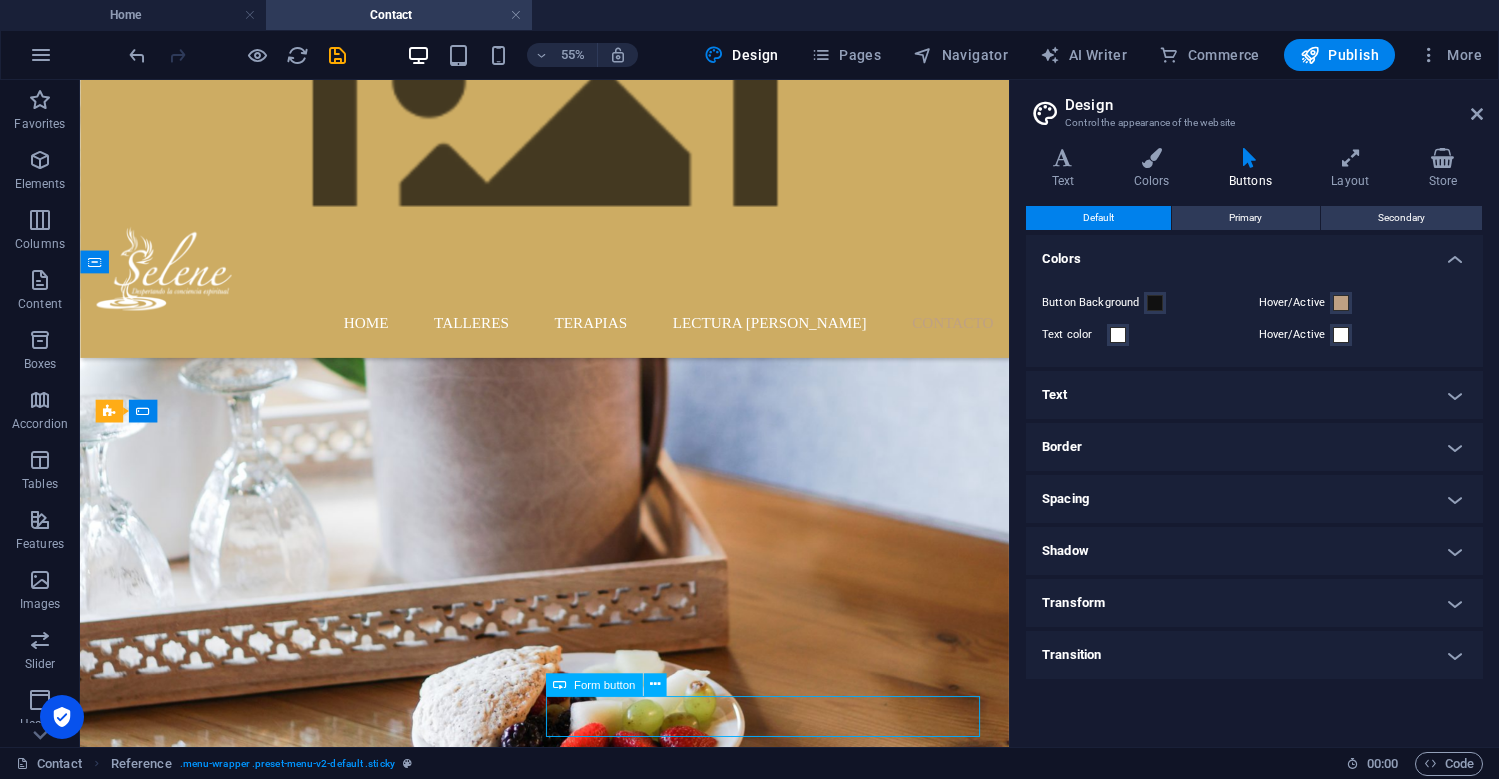 click on "Asunto Nombre Número de contacto Mensaje Unreadable? Regenerate Submit" 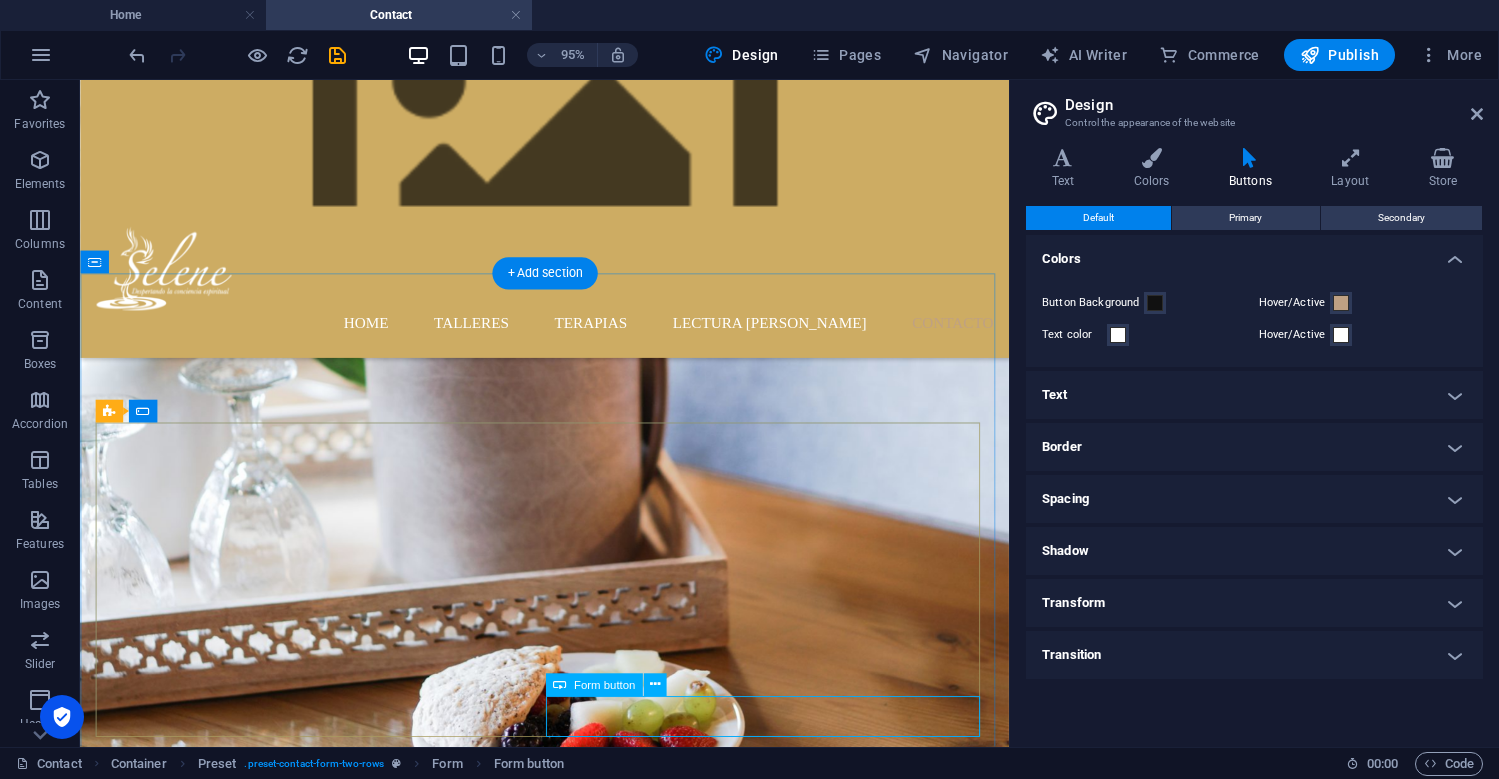 click on "Submit" 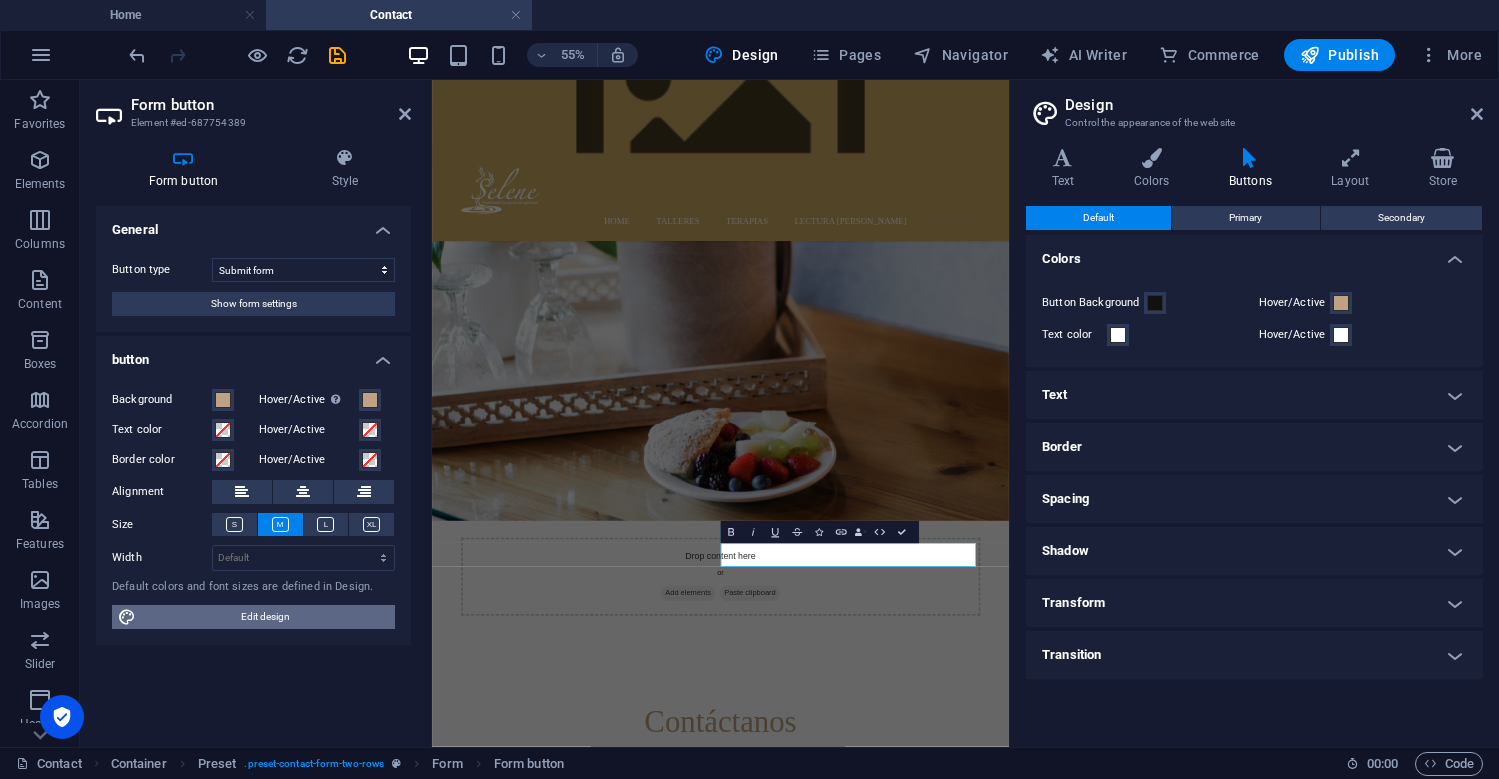 click on "Edit design" at bounding box center (265, 617) 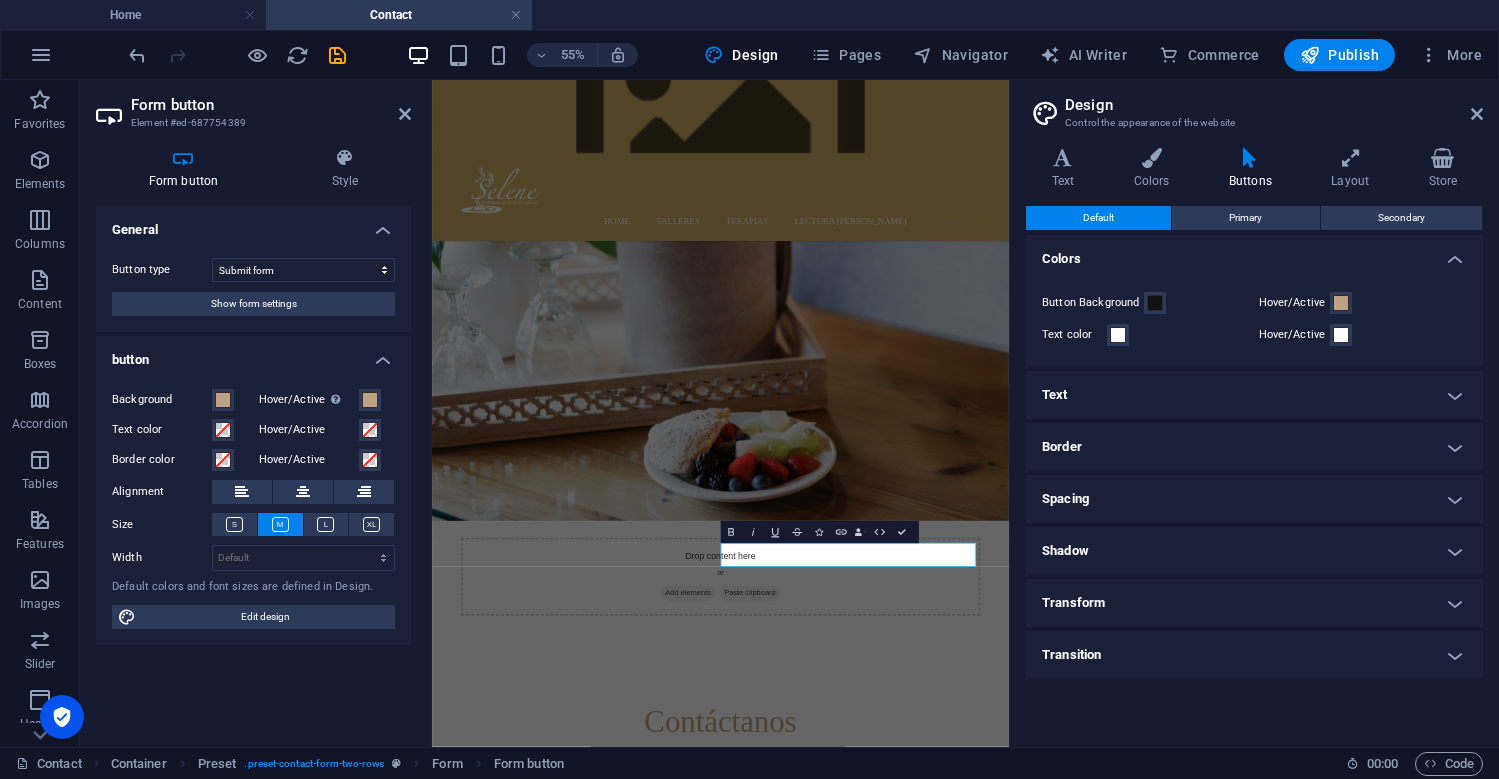 click on "Hover/Active" at bounding box center (1295, 303) 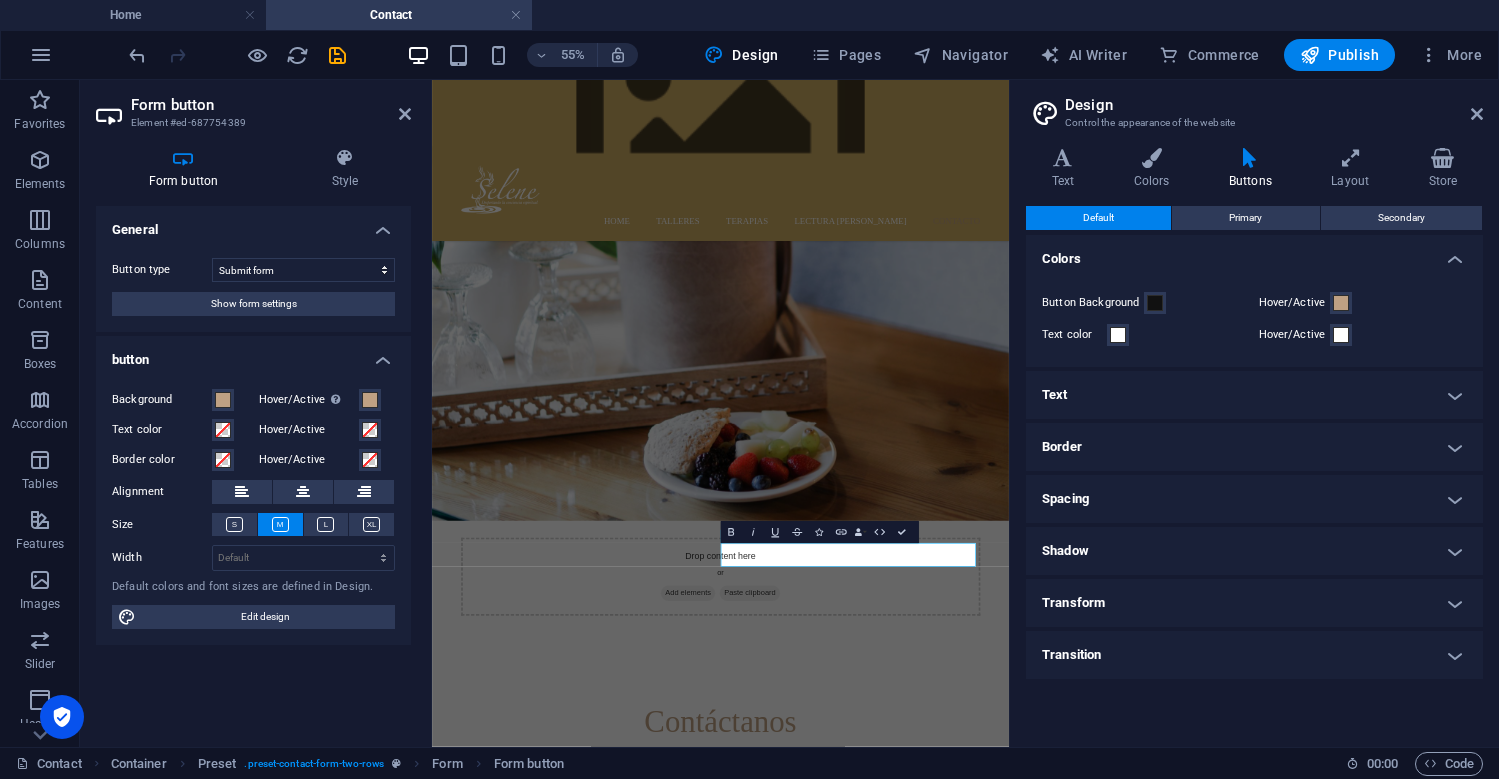 click on "Hover/Active" at bounding box center (1341, 303) 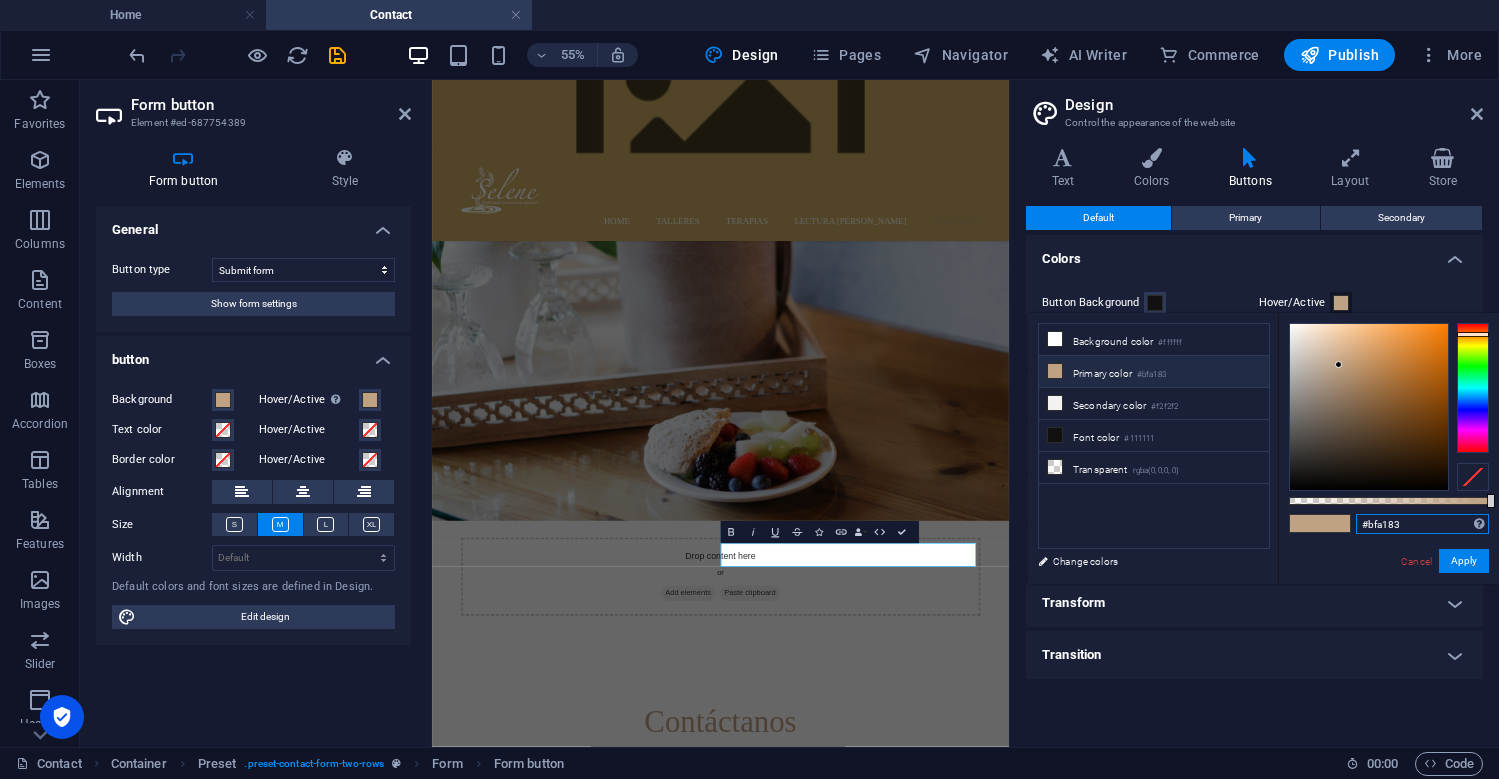 drag, startPoint x: 1414, startPoint y: 520, endPoint x: 1346, endPoint y: 522, distance: 68.0294 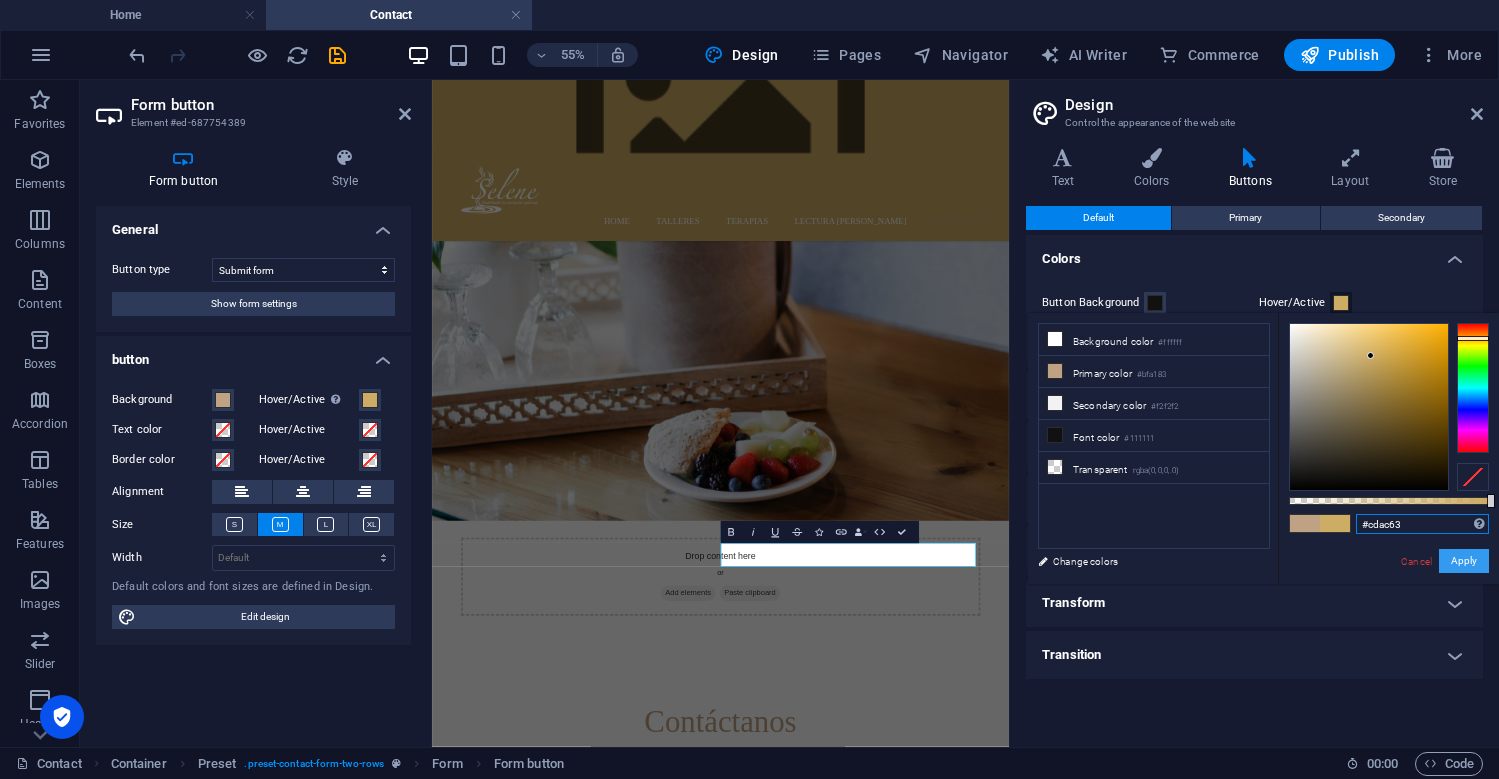 type on "#cdac63" 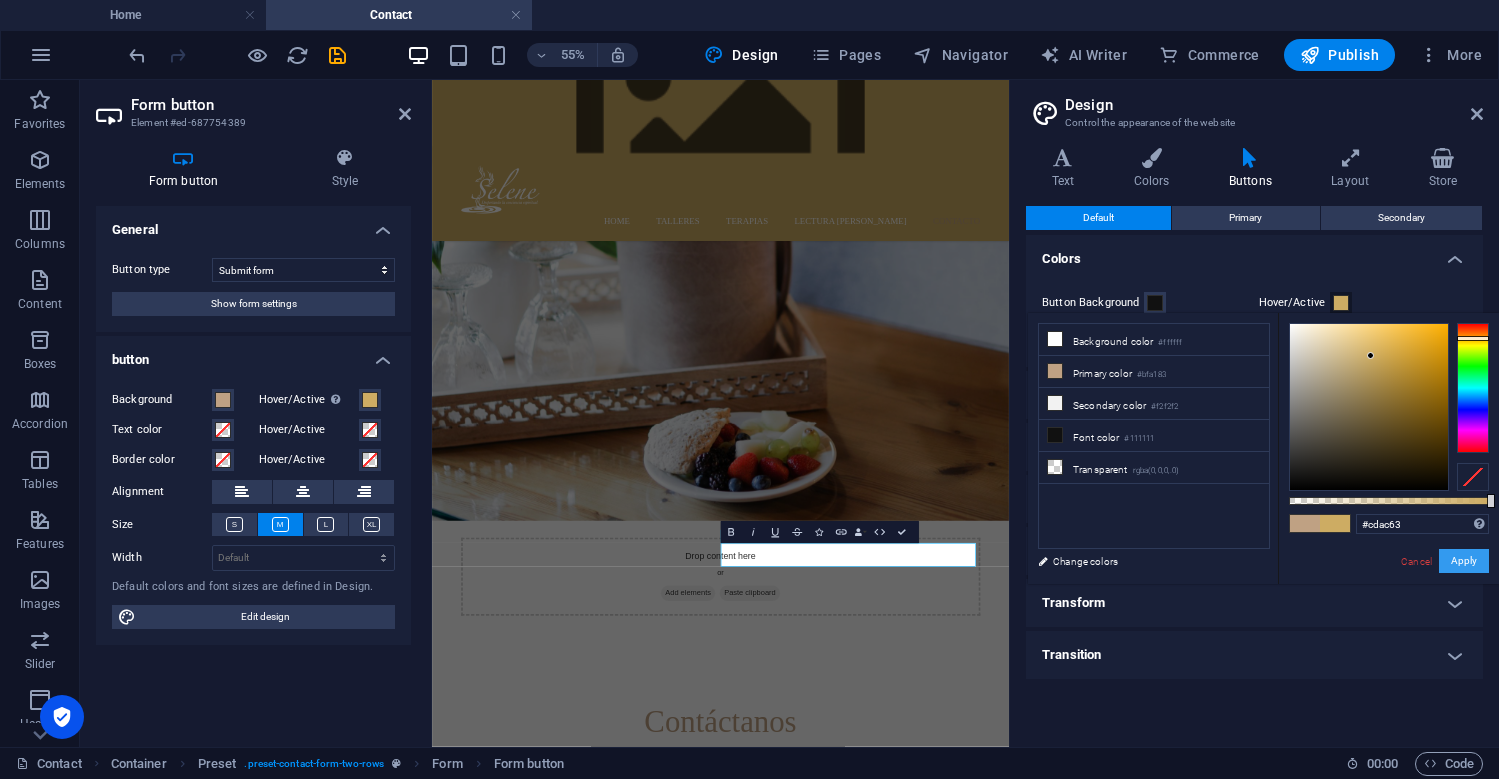 click on "Apply" at bounding box center [1464, 561] 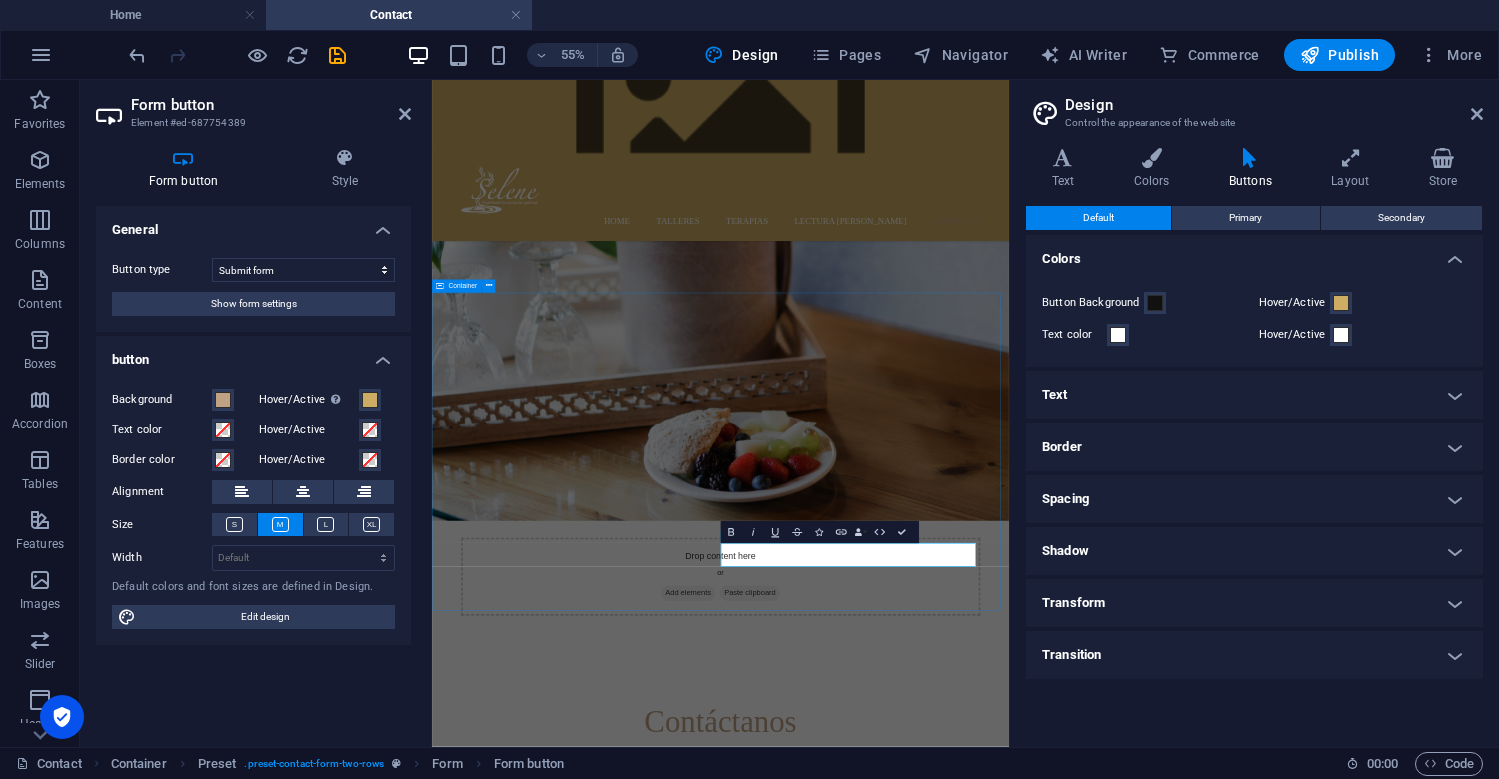click on "Contáctanos Asunto Nombre Número de contacto Mensaje Unreadable? Regenerate Submit" at bounding box center (956, 1430) 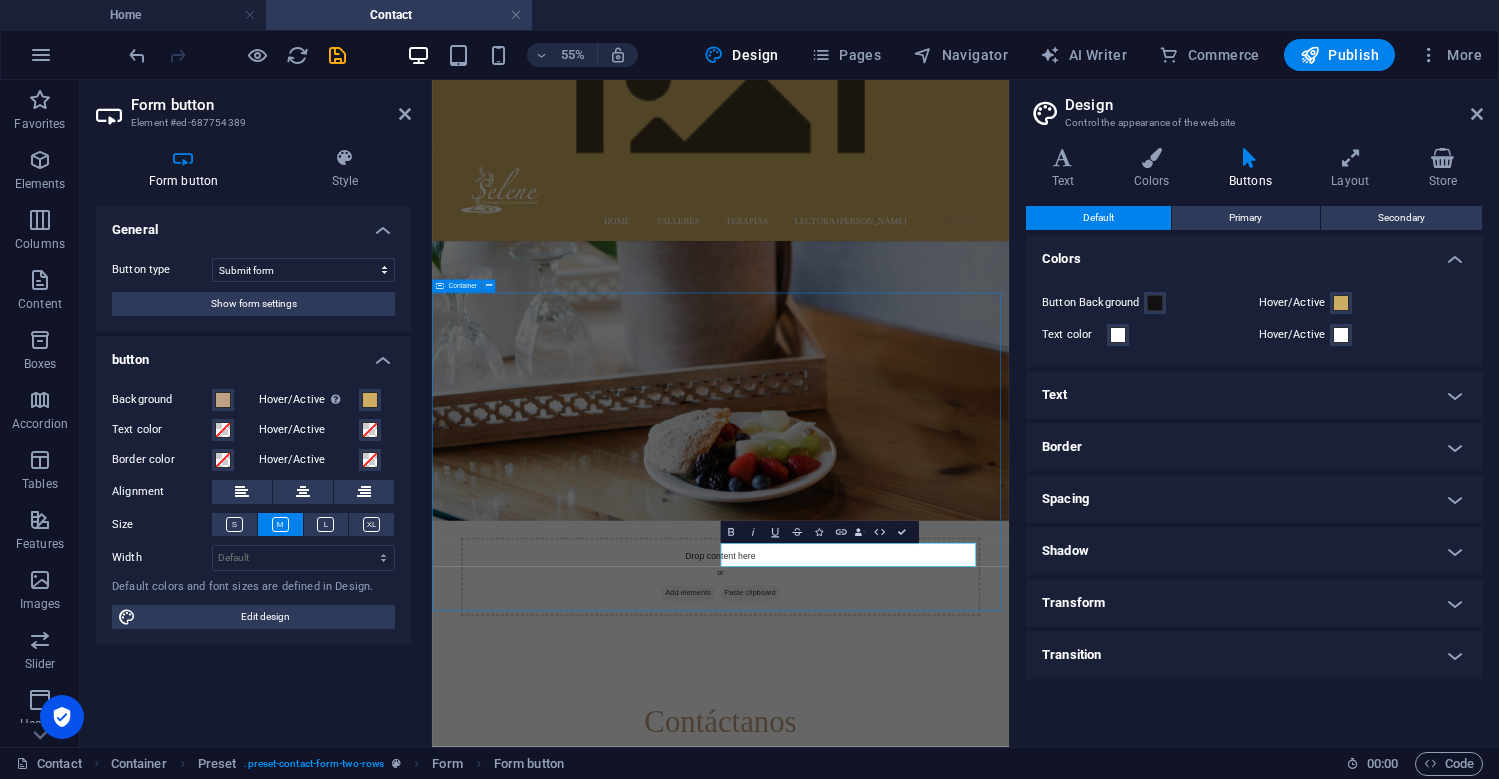click on "Contáctanos Asunto Nombre Número de contacto Mensaje Unreadable? Regenerate Submit" at bounding box center [956, 1430] 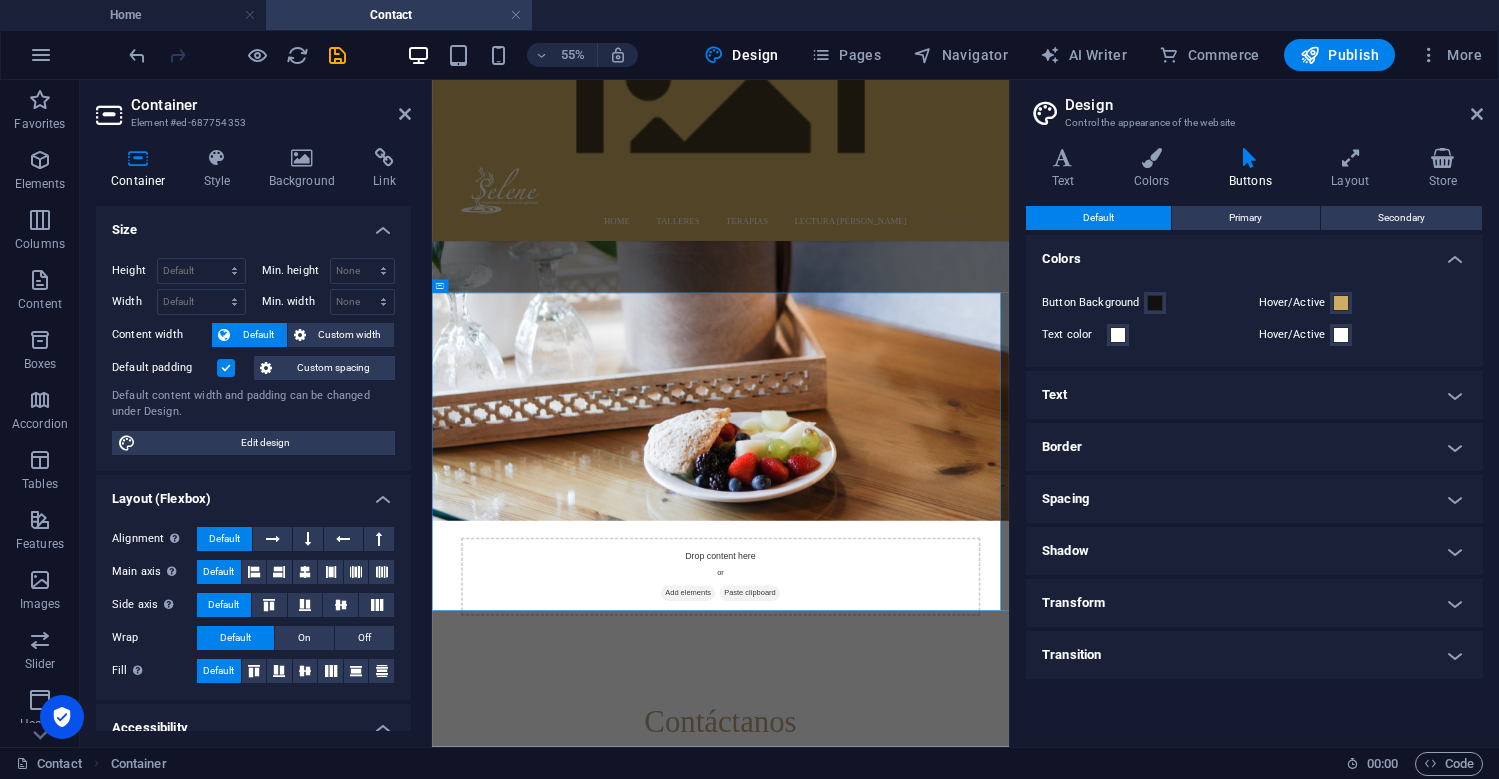 click on "Design Control the appearance of the website Variants  Text  Colors  Buttons  Layout  Store Text Standard Bold Links Font color Font OliviaDhorgent oh6OoSrJ1DY0FUa2vuPHUQ Font size 1 rem px Line height 1.7 Font weight To display the font weight correctly, it may need to be enabled.  Manage Fonts Thin, 100 Extra-light, 200 Light, 300 Regular, 400 Medium, 500 Semi-bold, 600 Bold, 700 Extra-bold, 800 Black, 900 Letter spacing 0 rem px Font style Text transform Tt TT tt Text align Font weight To display the font weight correctly, it may need to be enabled.  Manage Fonts Thin, 100 Extra-light, 200 Light, 300 Regular, 400 Medium, 500 Semi-bold, 600 Bold, 700 Extra-bold, 800 Black, 900 Default Hover / Active Font color Font color Decoration None Decoration None Transition duration 0.3 s Transition function Ease Ease In Ease Out Ease In/Ease Out Linear Headlines All H1 / Textlogo H2 H3 H4 H5 H6 Font color Font OliviaDhorgent oh6OoSrJ1DY0FUa2vuPHUQ Line height 1.2 Font weight Manage Fonts Thin, 100 Extra-light, 200 0" at bounding box center [1254, 413] 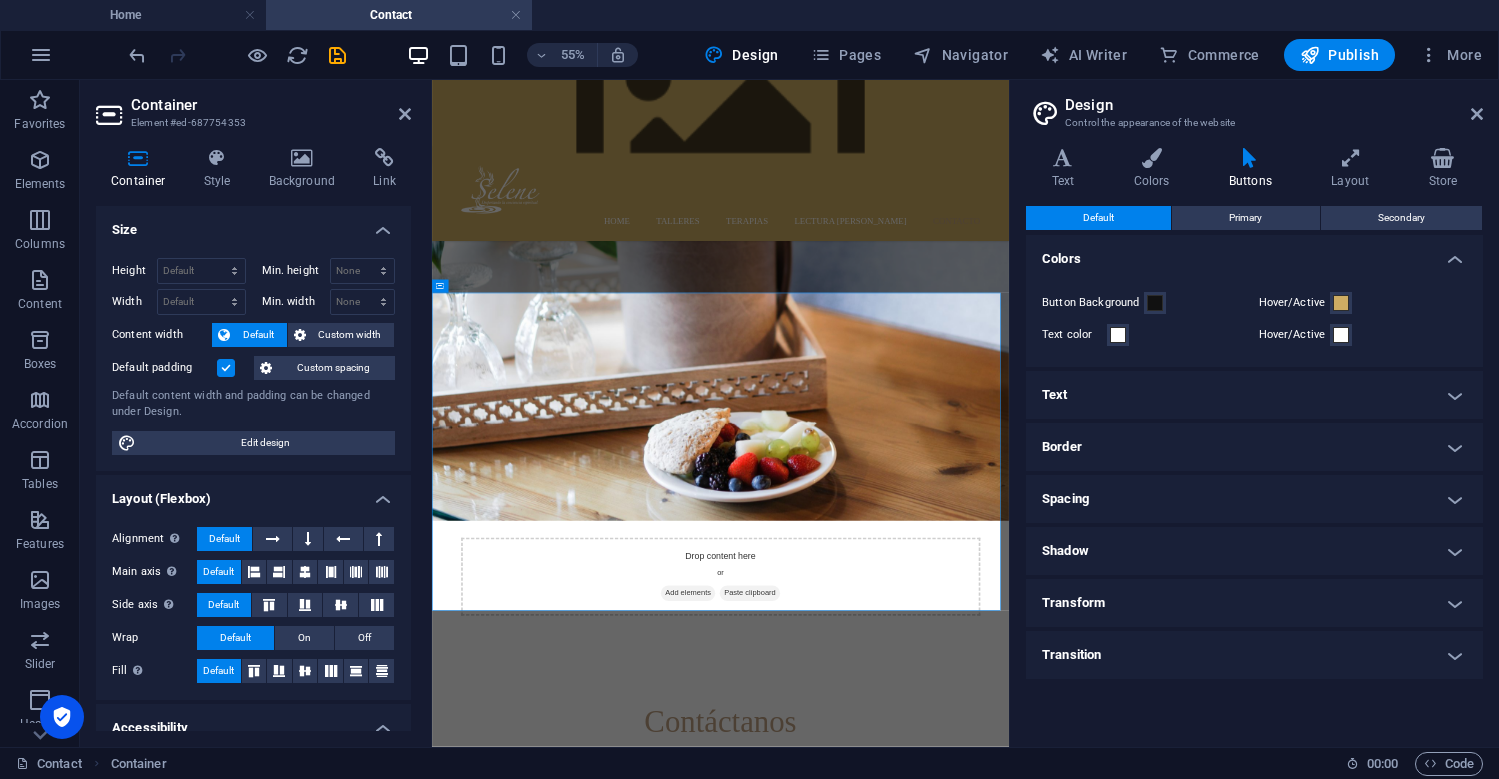 click on "Design Control the appearance of the website Variants  Text  Colors  Buttons  Layout  Store Text Standard Bold Links Font color Font OliviaDhorgent oh6OoSrJ1DY0FUa2vuPHUQ Font size 1 rem px Line height 1.7 Font weight To display the font weight correctly, it may need to be enabled.  Manage Fonts Thin, 100 Extra-light, 200 Light, 300 Regular, 400 Medium, 500 Semi-bold, 600 Bold, 700 Extra-bold, 800 Black, 900 Letter spacing 0 rem px Font style Text transform Tt TT tt Text align Font weight To display the font weight correctly, it may need to be enabled.  Manage Fonts Thin, 100 Extra-light, 200 Light, 300 Regular, 400 Medium, 500 Semi-bold, 600 Bold, 700 Extra-bold, 800 Black, 900 Default Hover / Active Font color Font color Decoration None Decoration None Transition duration 0.3 s Transition function Ease Ease In Ease Out Ease In/Ease Out Linear Headlines All H1 / Textlogo H2 H3 H4 H5 H6 Font color Font OliviaDhorgent oh6OoSrJ1DY0FUa2vuPHUQ Line height 1.2 Font weight Manage Fonts Thin, 100 Extra-light, 200 0" at bounding box center (1254, 413) 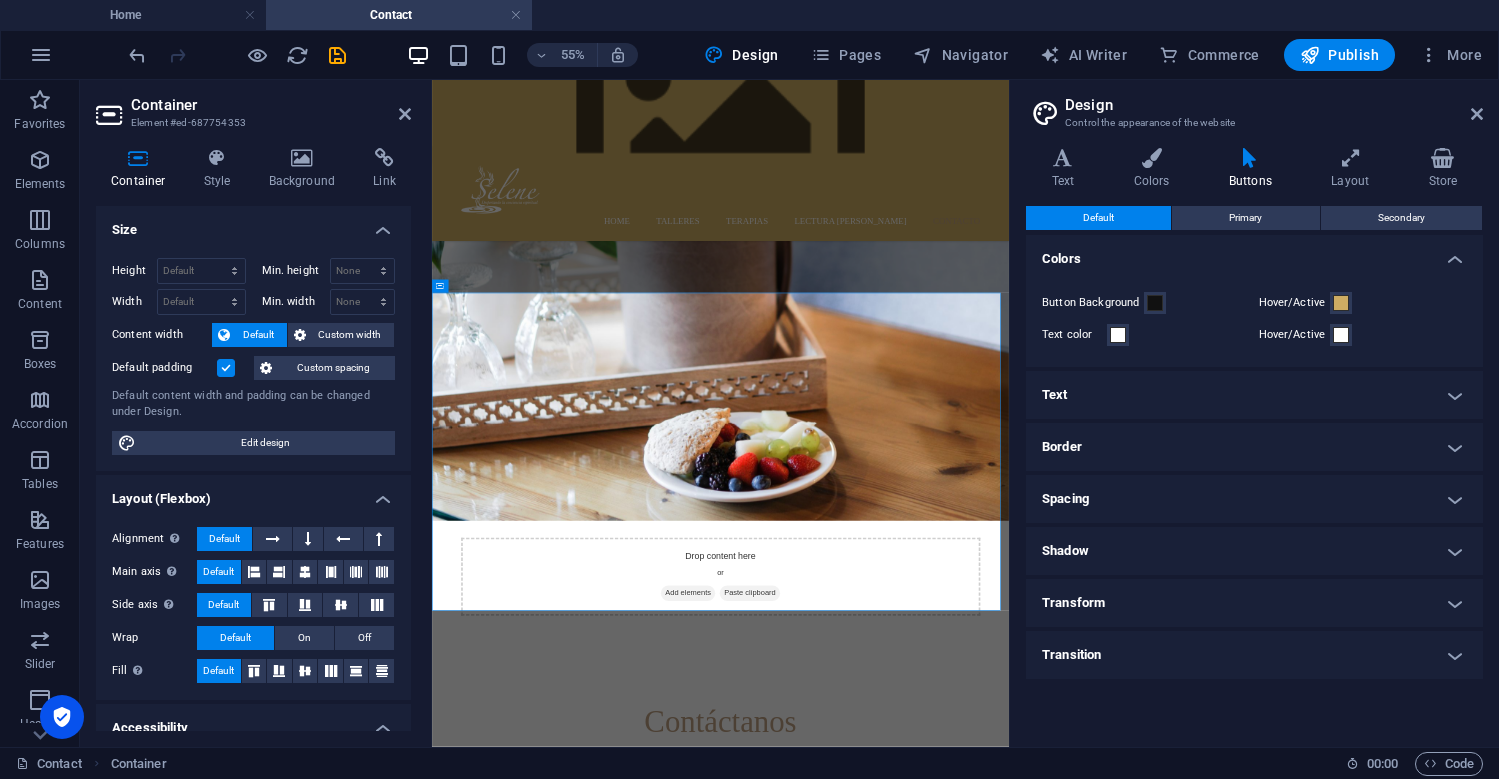 click on "Design Control the appearance of the website Variants  Text  Colors  Buttons  Layout  Store Text Standard Bold Links Font color Font OliviaDhorgent oh6OoSrJ1DY0FUa2vuPHUQ Font size 1 rem px Line height 1.7 Font weight To display the font weight correctly, it may need to be enabled.  Manage Fonts Thin, 100 Extra-light, 200 Light, 300 Regular, 400 Medium, 500 Semi-bold, 600 Bold, 700 Extra-bold, 800 Black, 900 Letter spacing 0 rem px Font style Text transform Tt TT tt Text align Font weight To display the font weight correctly, it may need to be enabled.  Manage Fonts Thin, 100 Extra-light, 200 Light, 300 Regular, 400 Medium, 500 Semi-bold, 600 Bold, 700 Extra-bold, 800 Black, 900 Default Hover / Active Font color Font color Decoration None Decoration None Transition duration 0.3 s Transition function Ease Ease In Ease Out Ease In/Ease Out Linear Headlines All H1 / Textlogo H2 H3 H4 H5 H6 Font color Font OliviaDhorgent oh6OoSrJ1DY0FUa2vuPHUQ Line height 1.2 Font weight Manage Fonts Thin, 100 Extra-light, 200 0" at bounding box center [1254, 413] 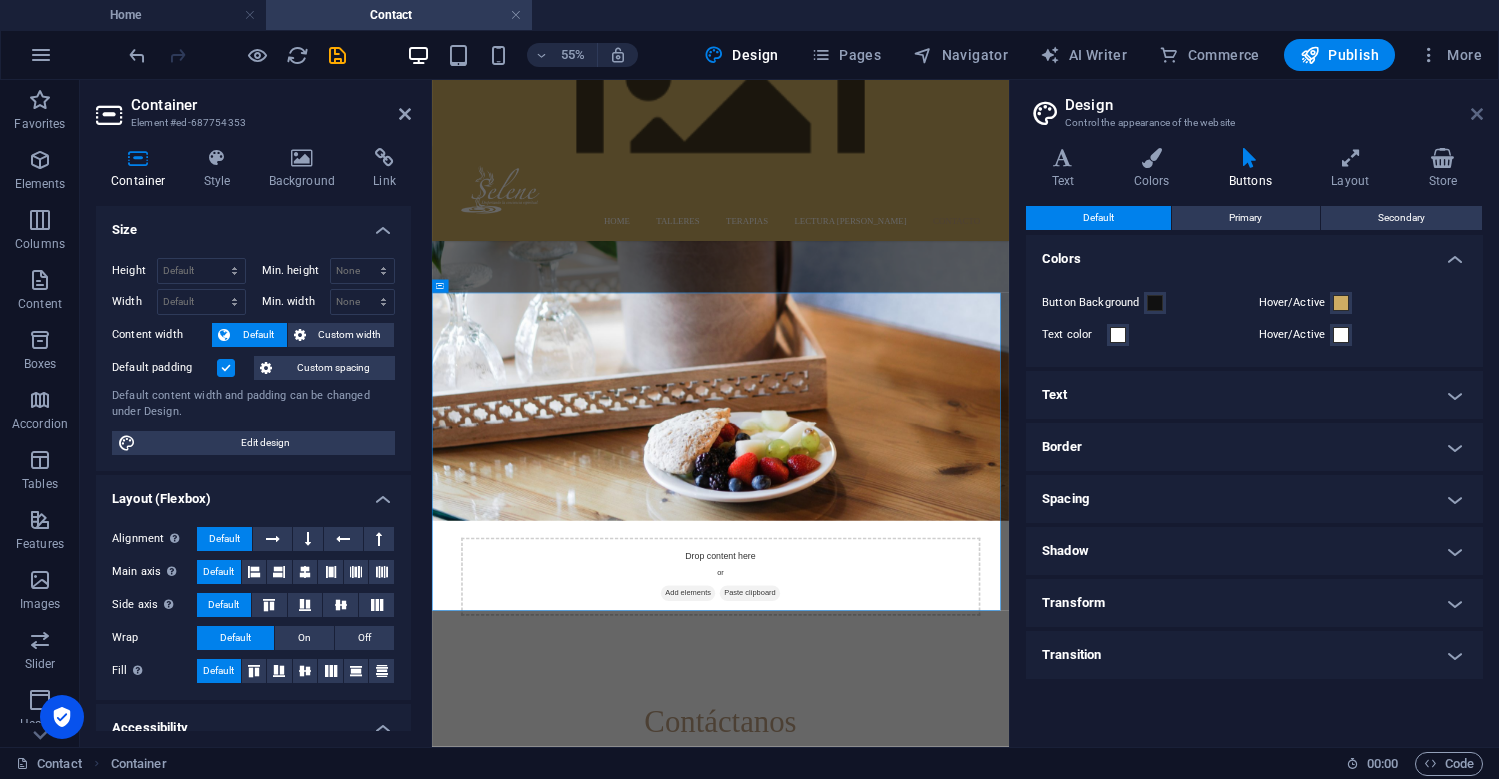 click at bounding box center [1477, 114] 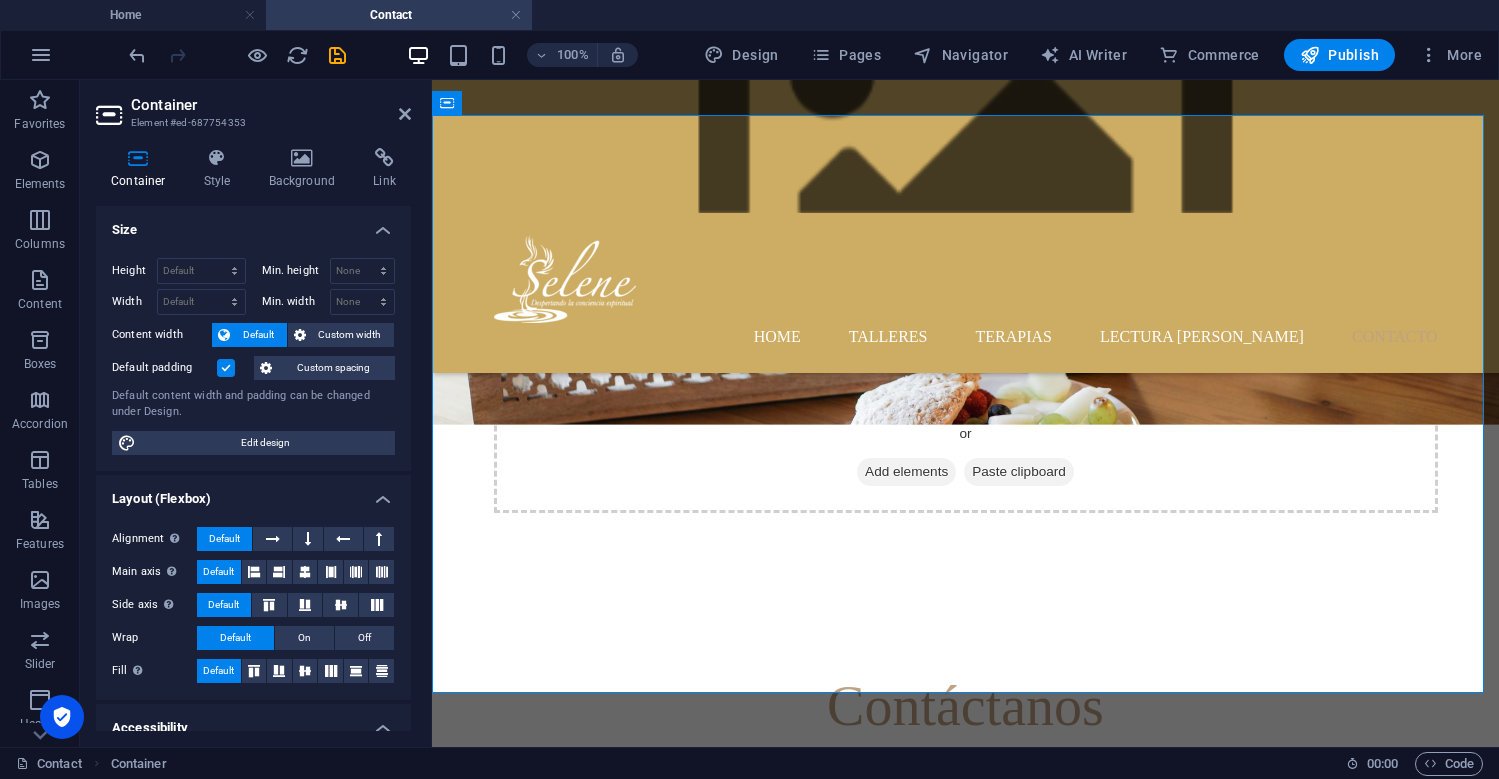 scroll, scrollTop: 409, scrollLeft: 0, axis: vertical 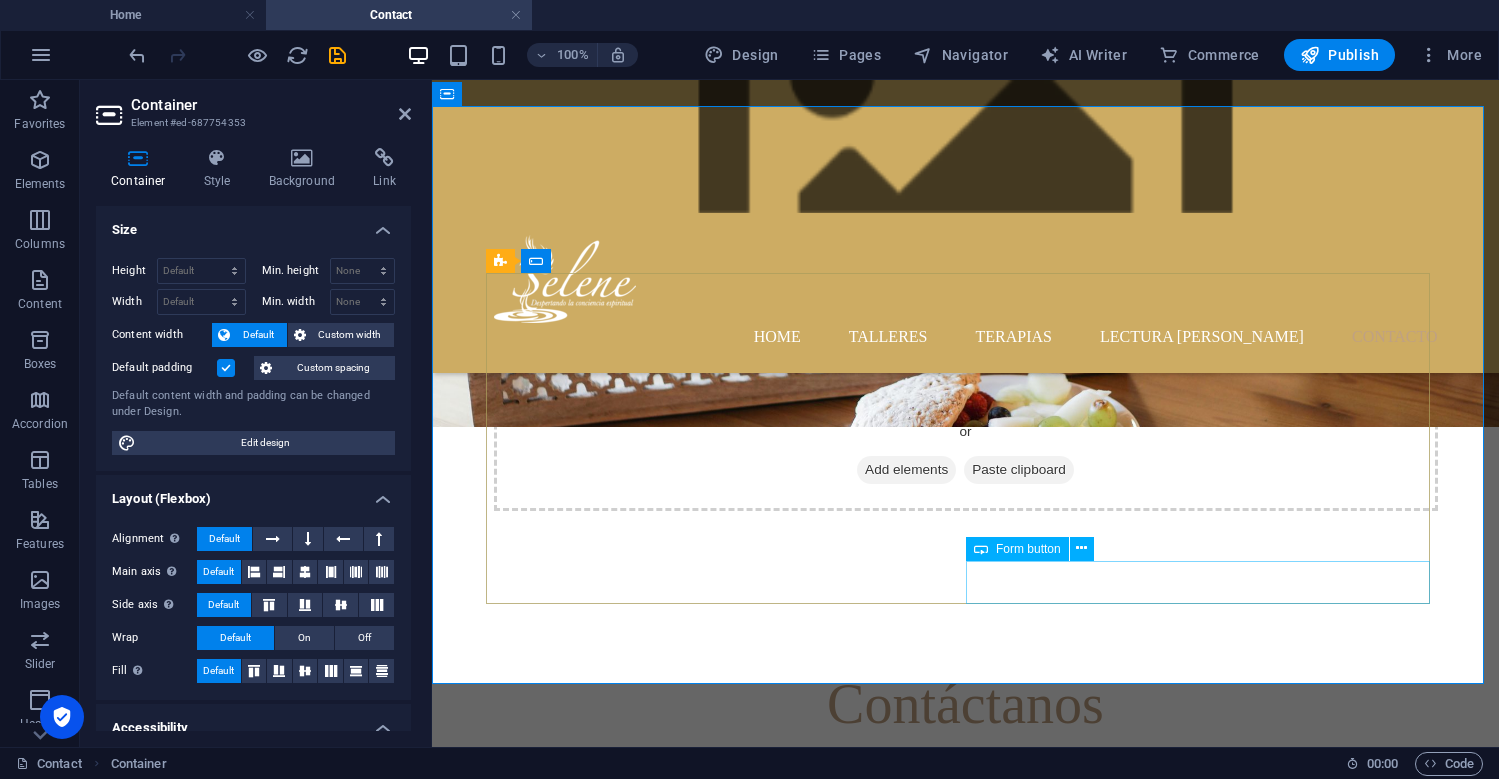 click on "Submit" 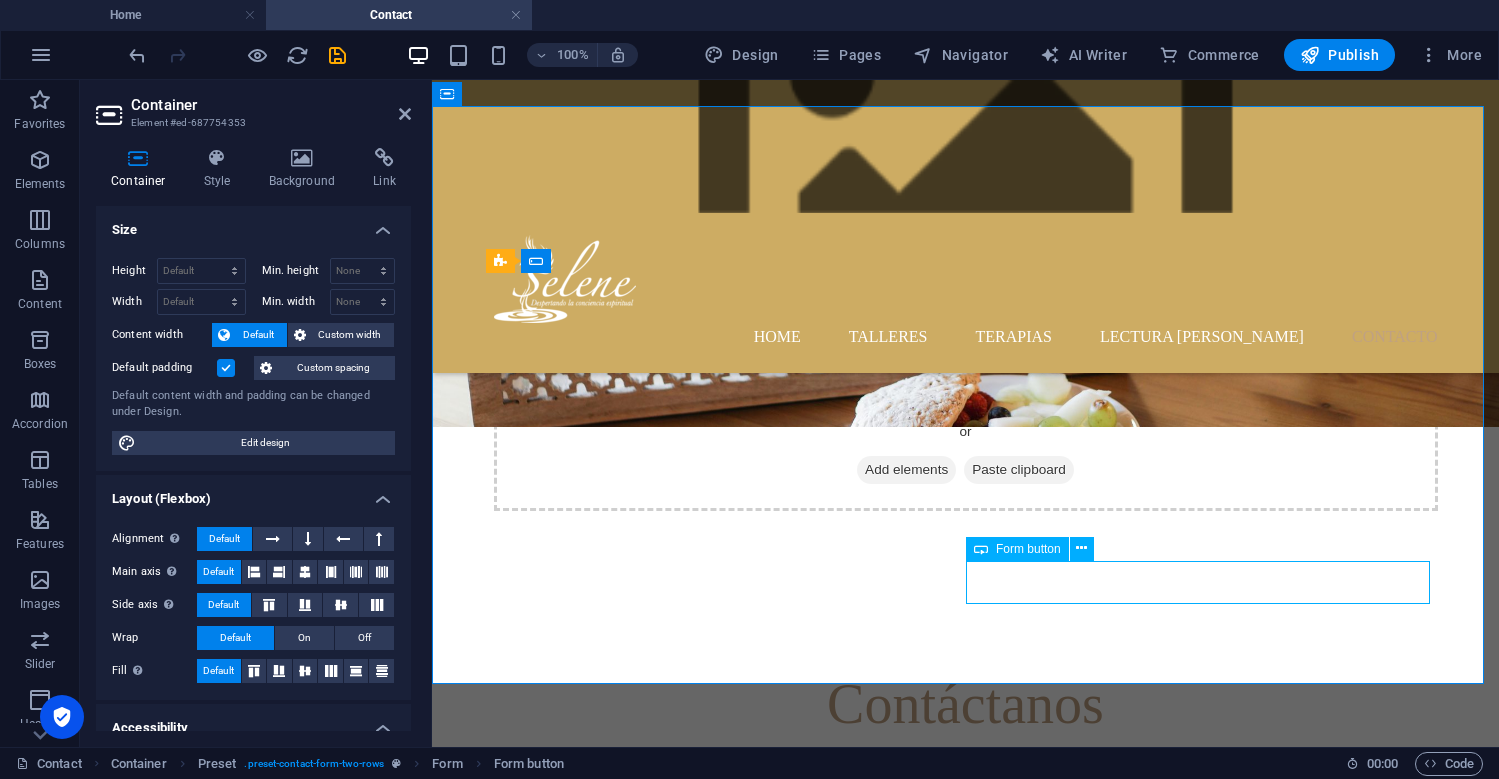 click on "Submit" 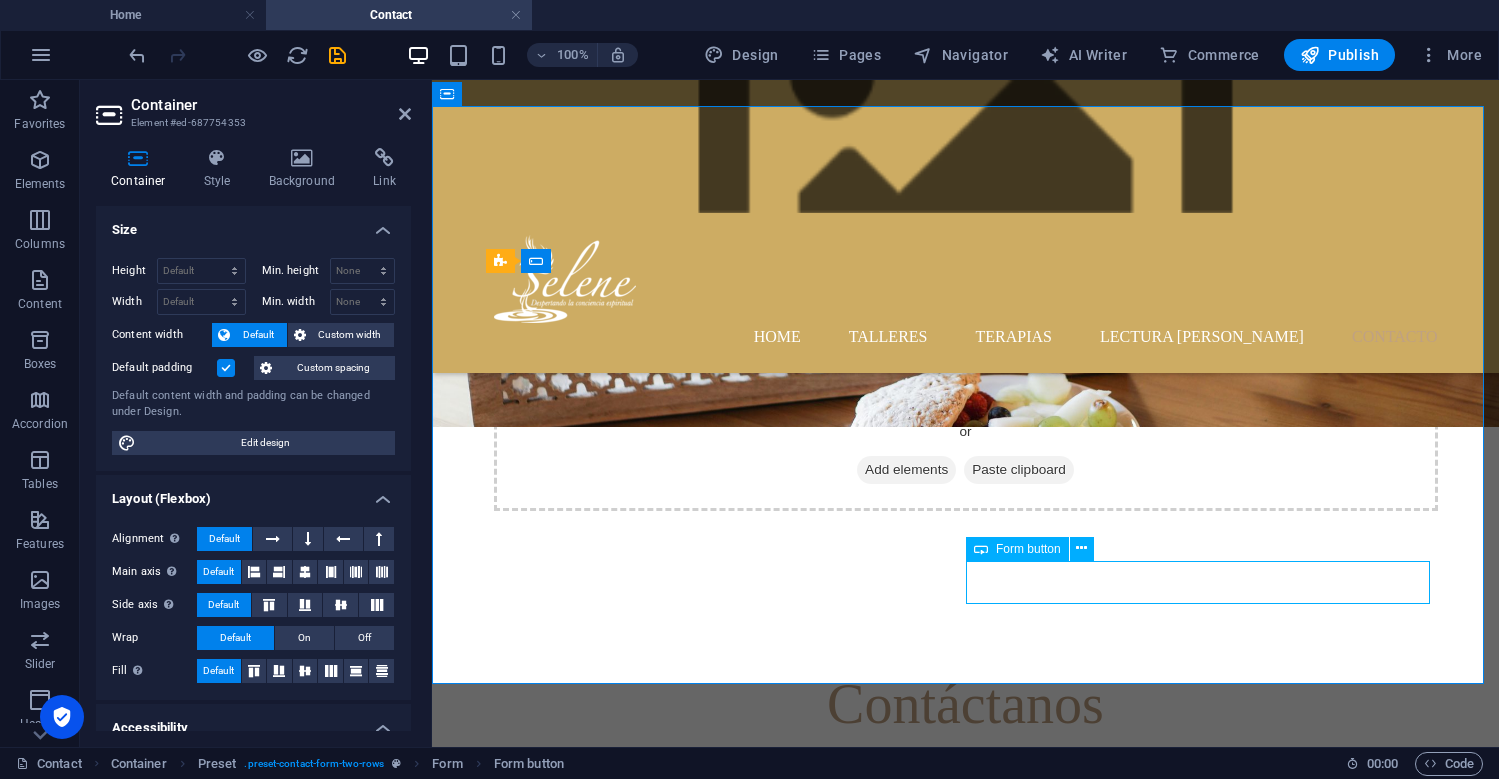 click on "Submit" 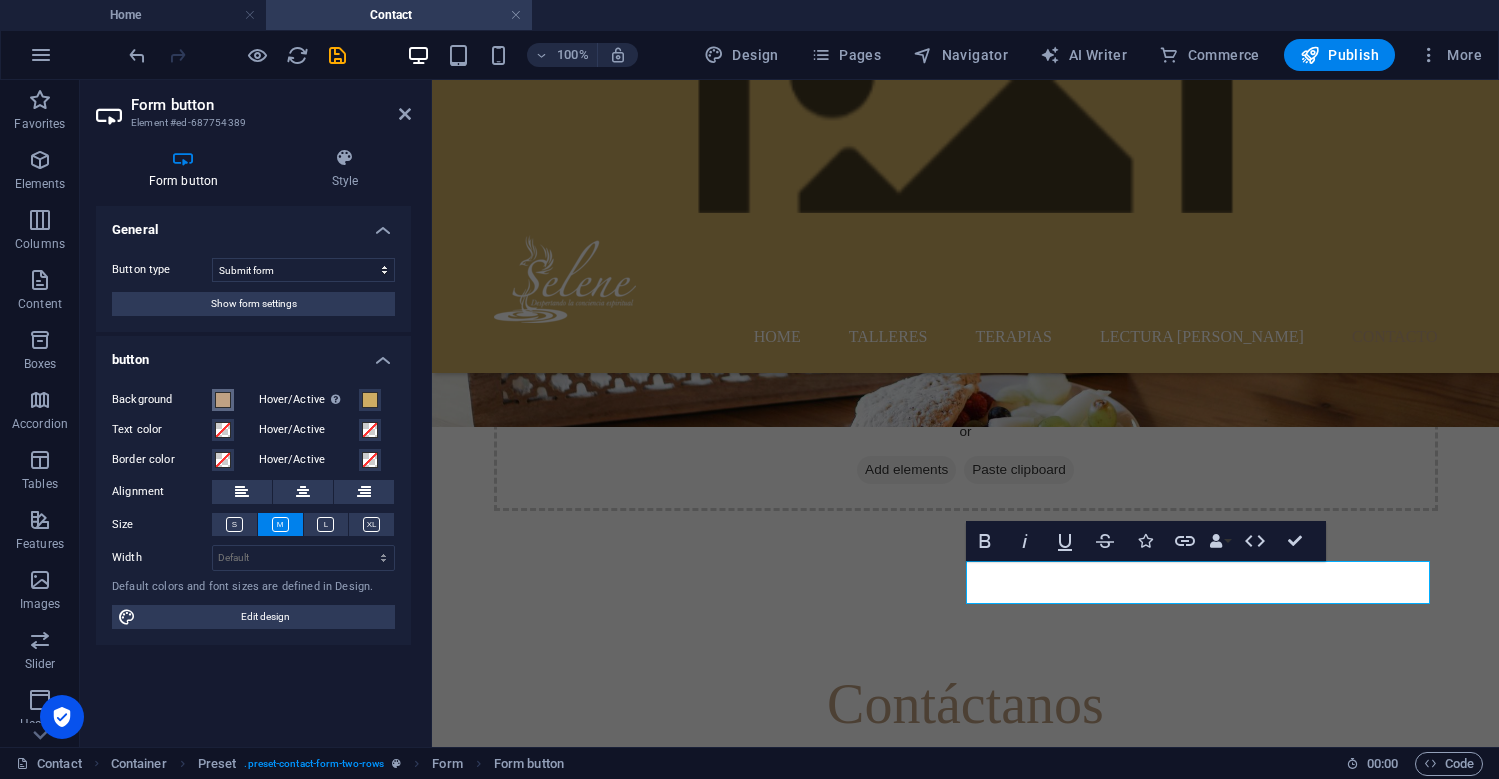 click at bounding box center (223, 400) 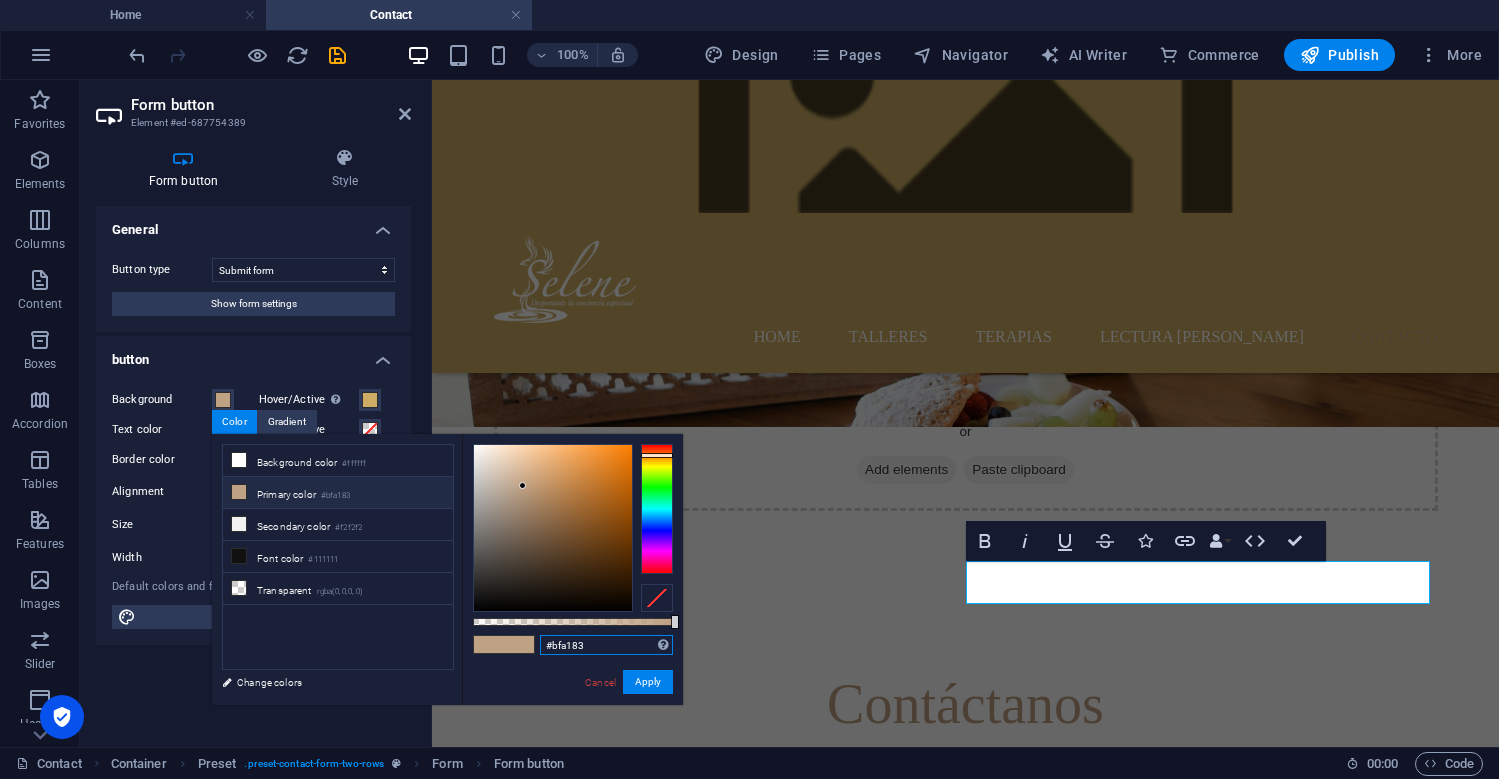 drag, startPoint x: 594, startPoint y: 651, endPoint x: 534, endPoint y: 644, distance: 60.40695 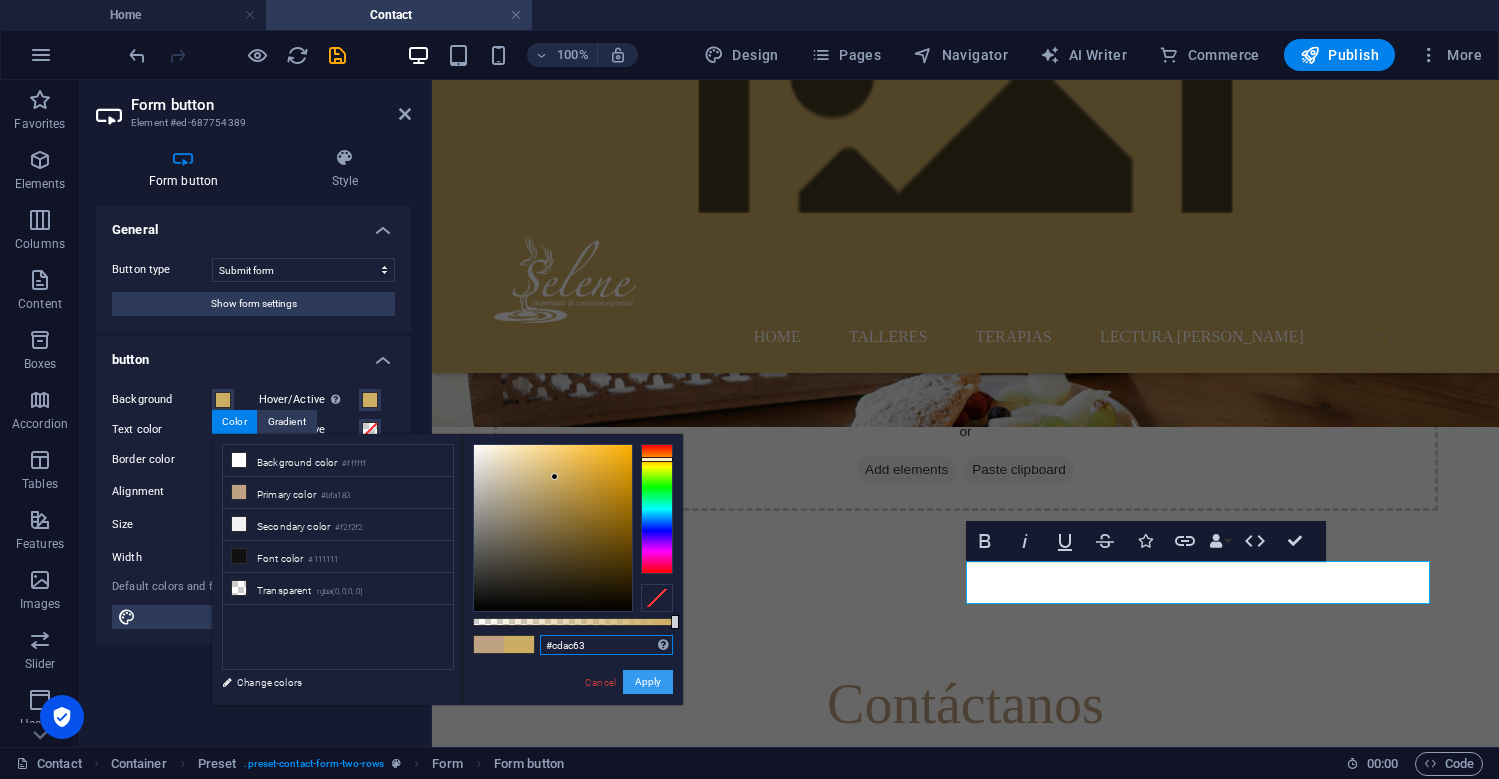 type on "#cdac63" 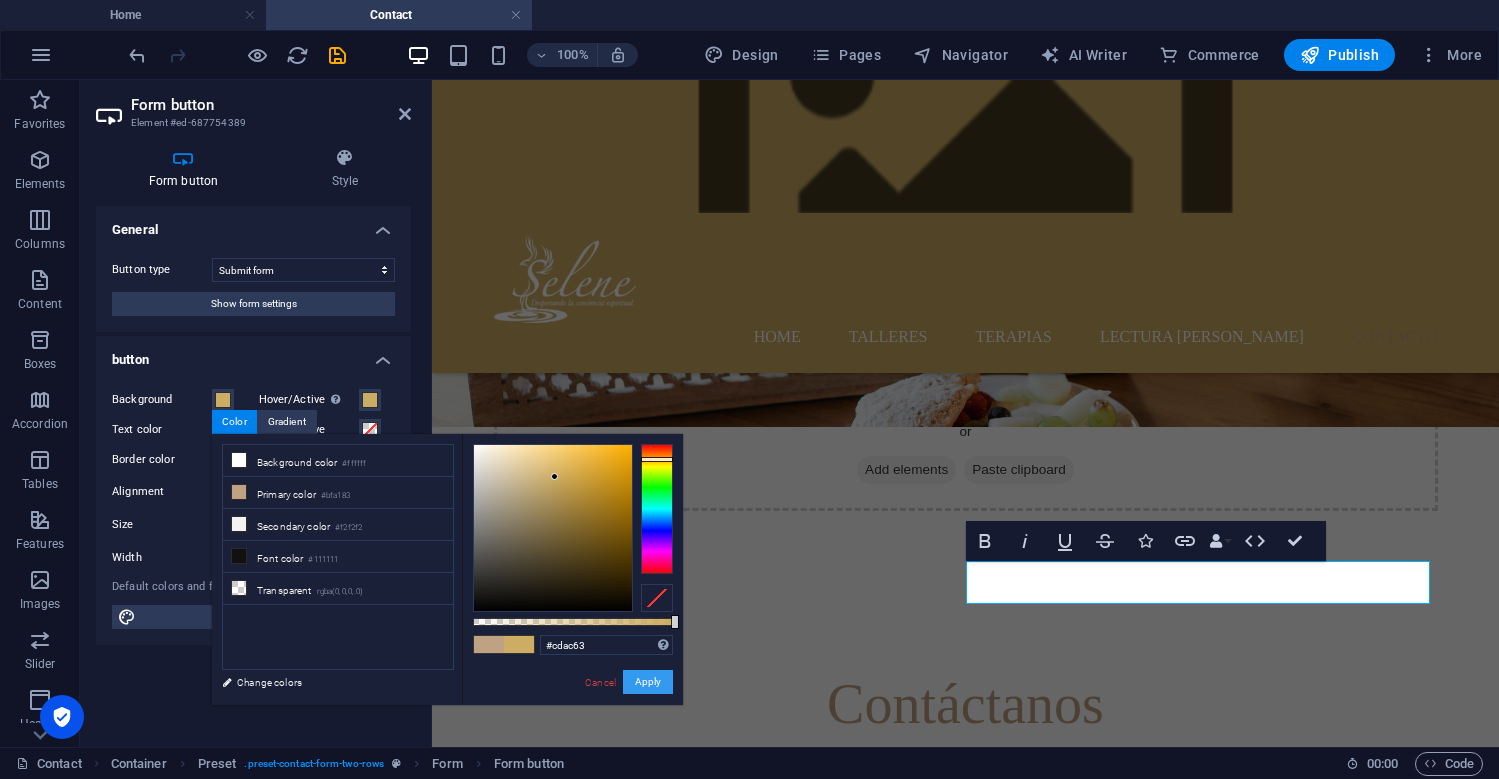 click on "Apply" at bounding box center [648, 682] 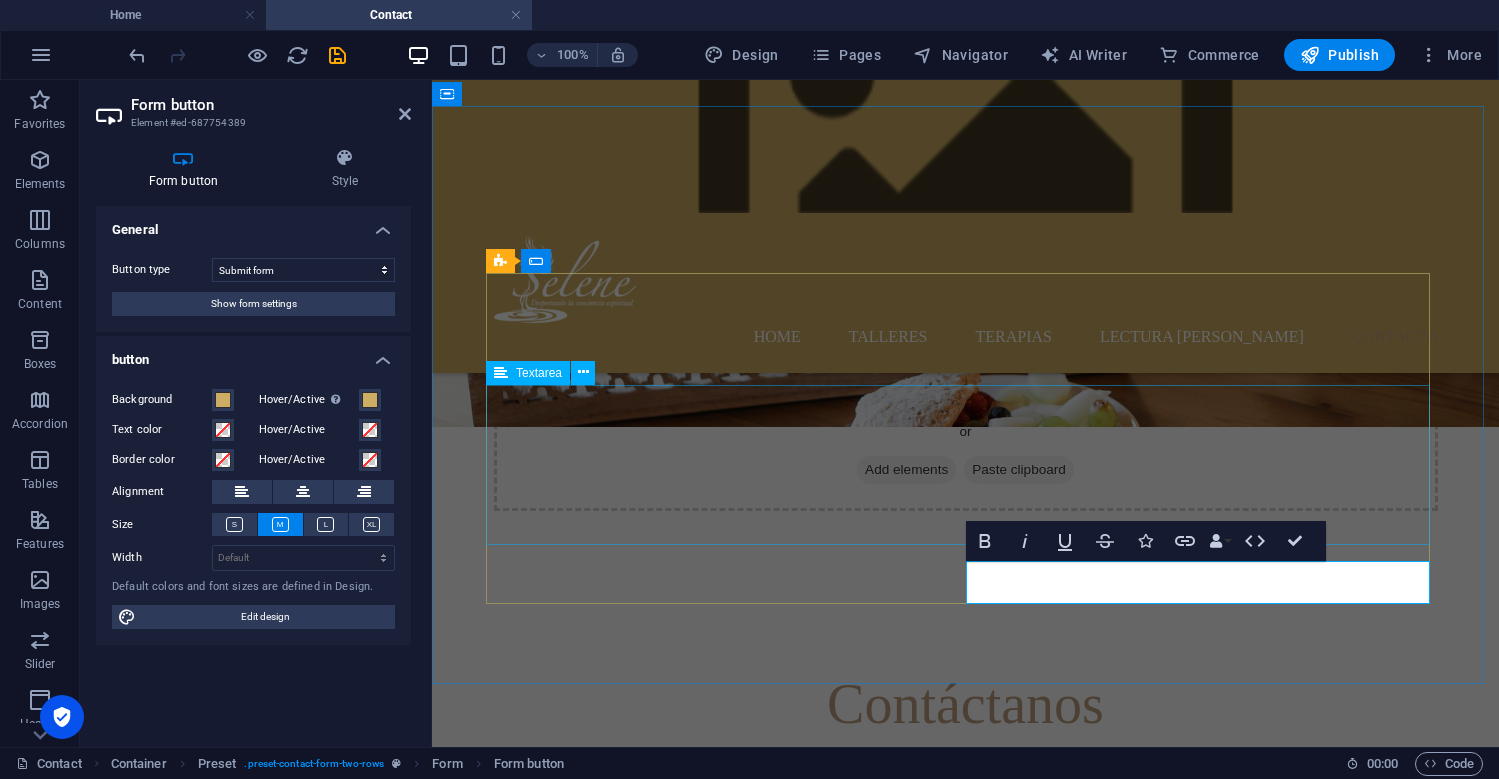 click on "Mensaje" 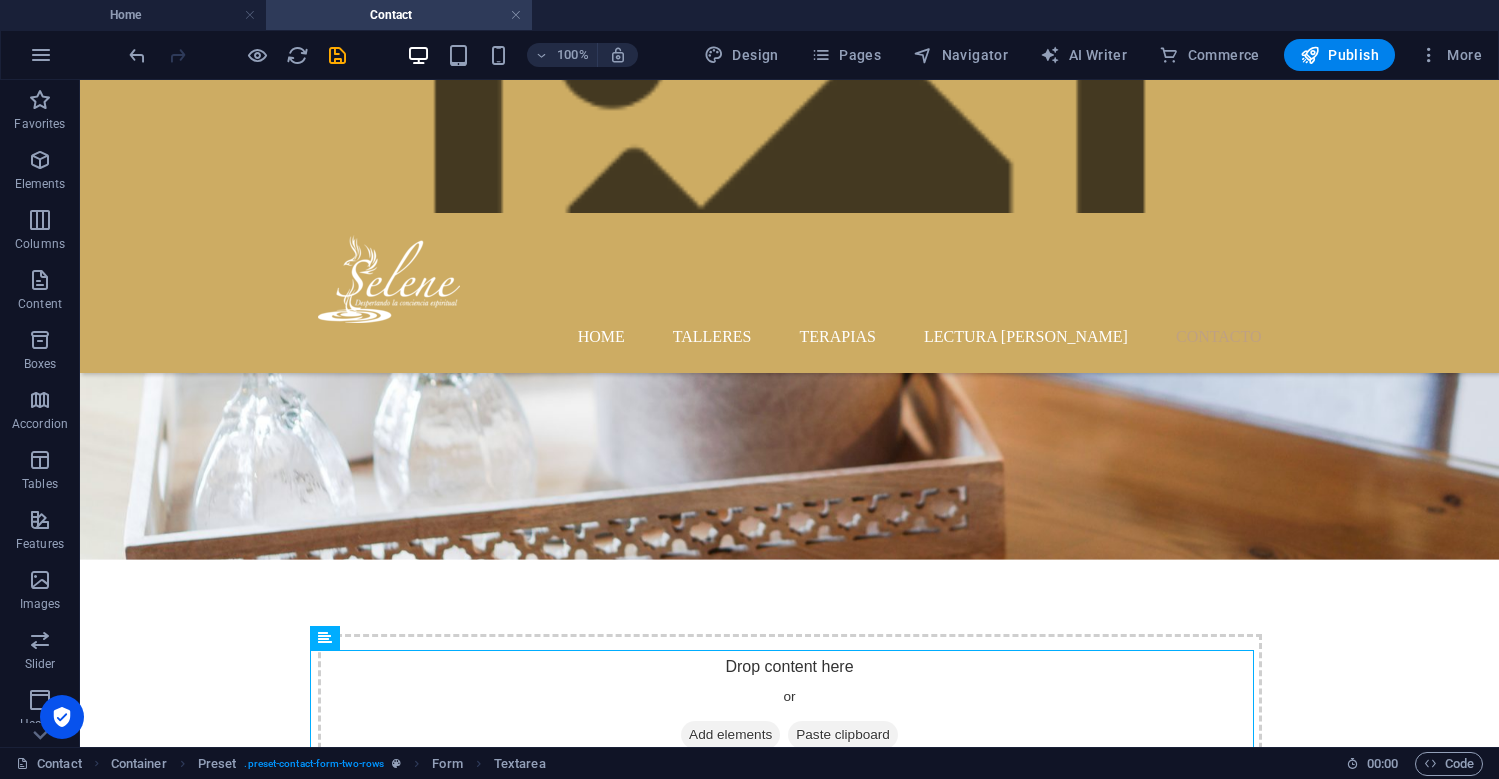 scroll, scrollTop: 140, scrollLeft: 0, axis: vertical 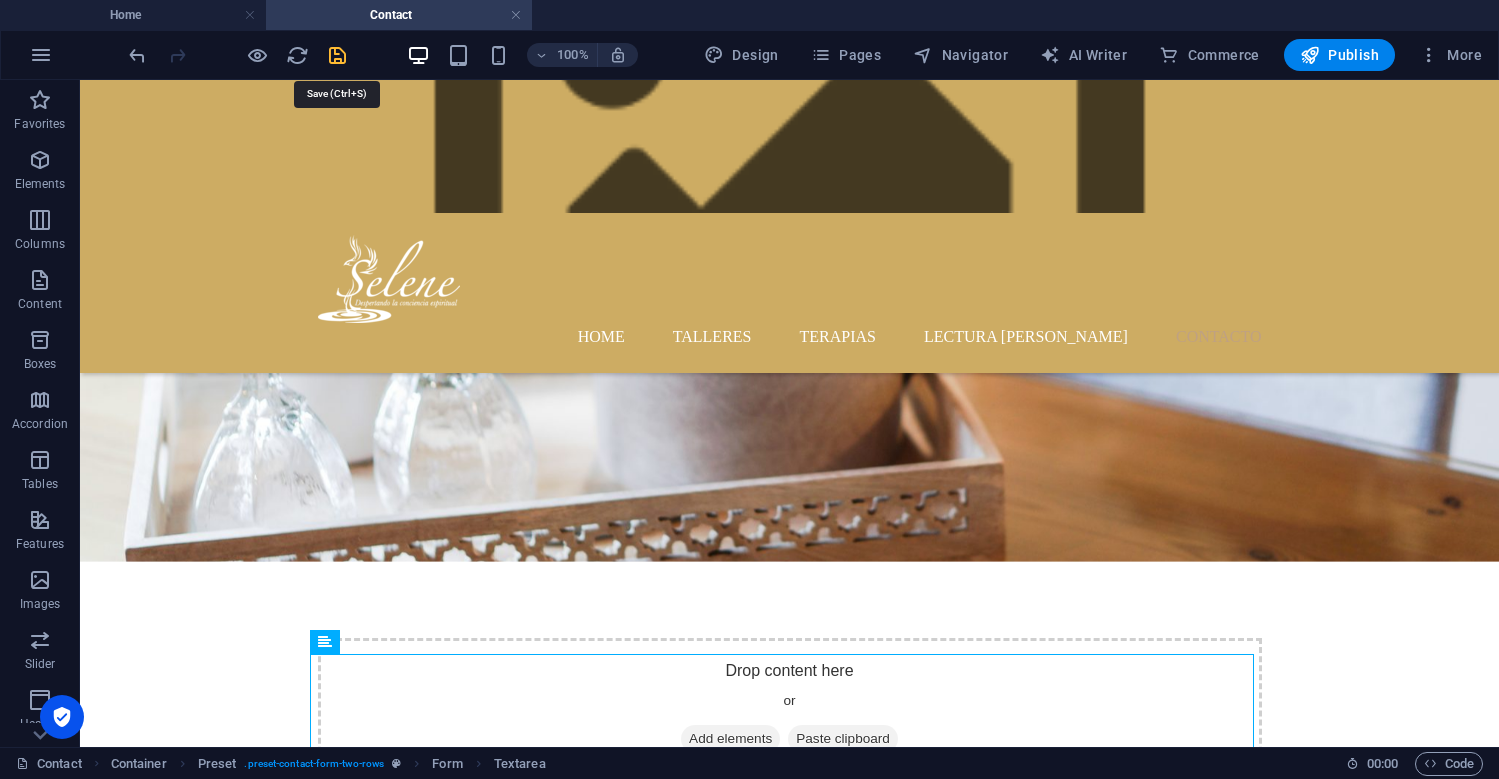 click at bounding box center (337, 55) 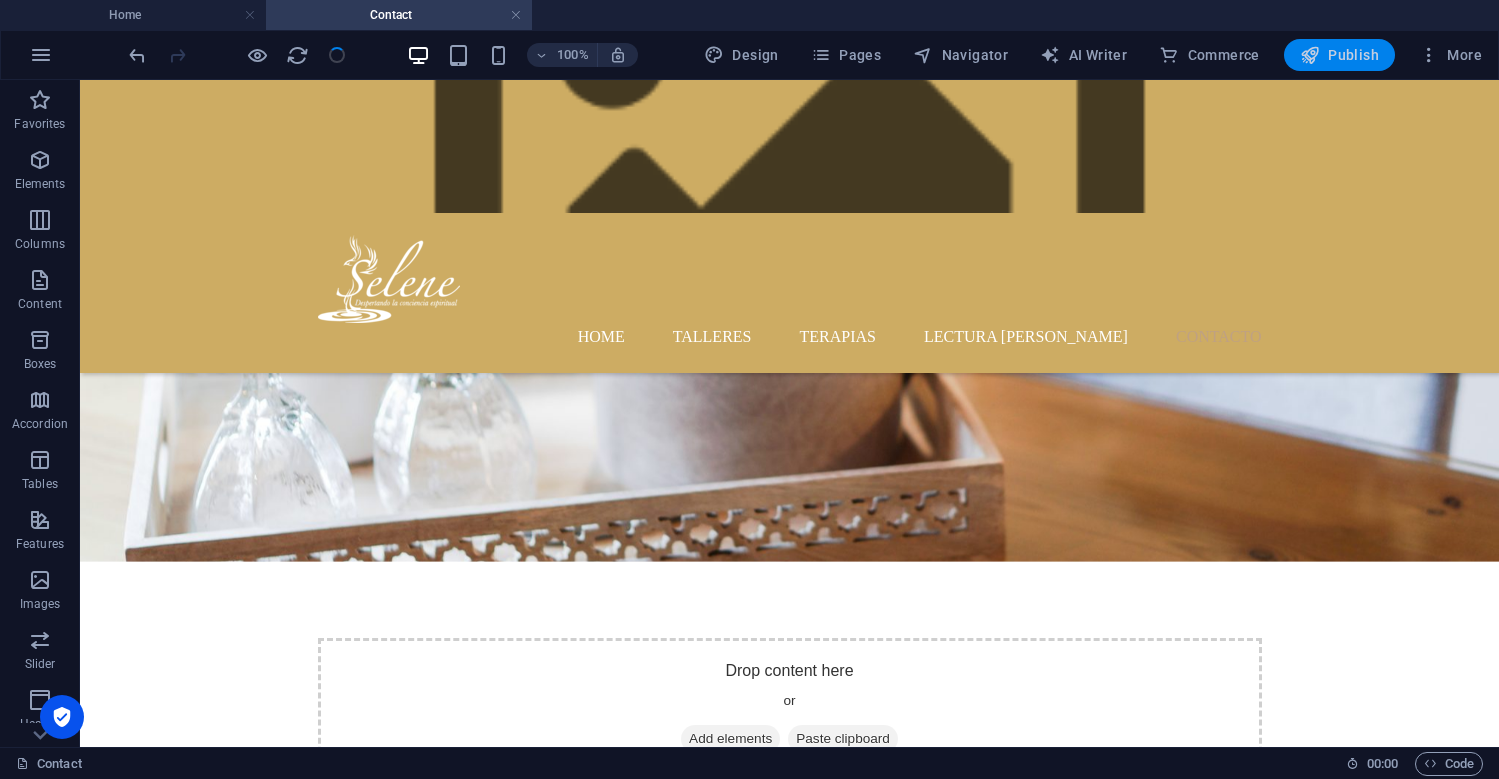 click on "Publish" at bounding box center (1339, 55) 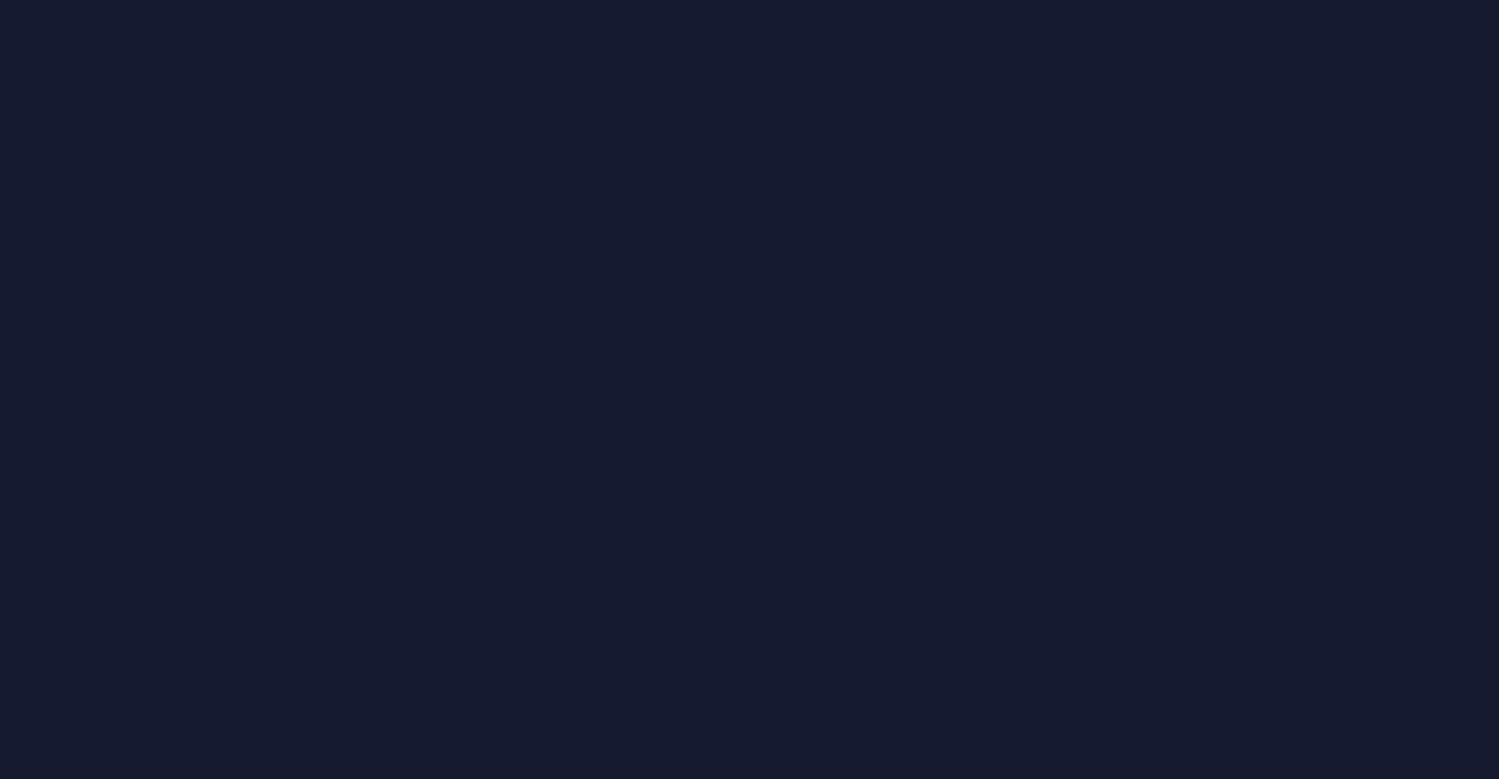 scroll, scrollTop: 0, scrollLeft: 0, axis: both 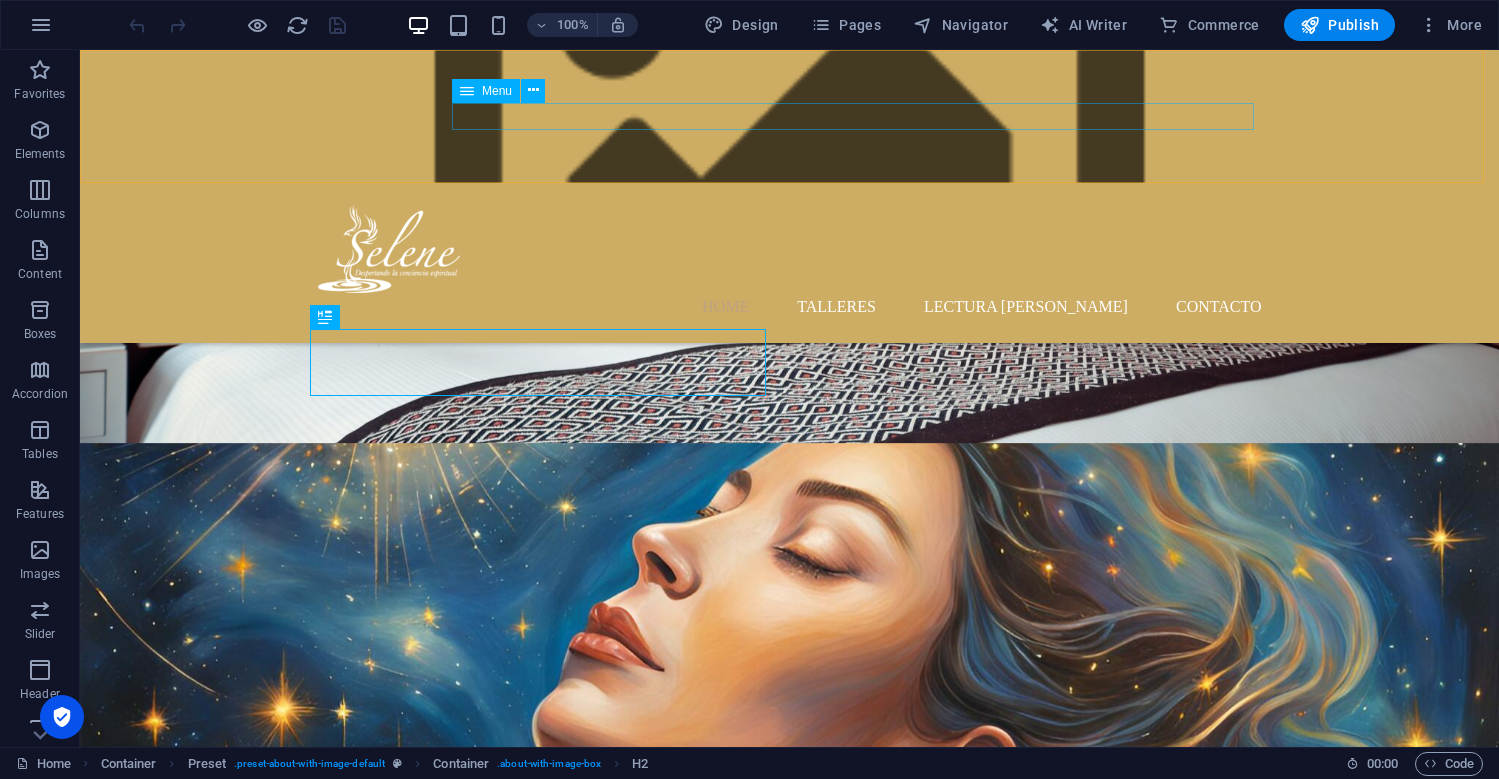click on "Home Talleres Lectura de Mancías Contacto" at bounding box center [790, 306] 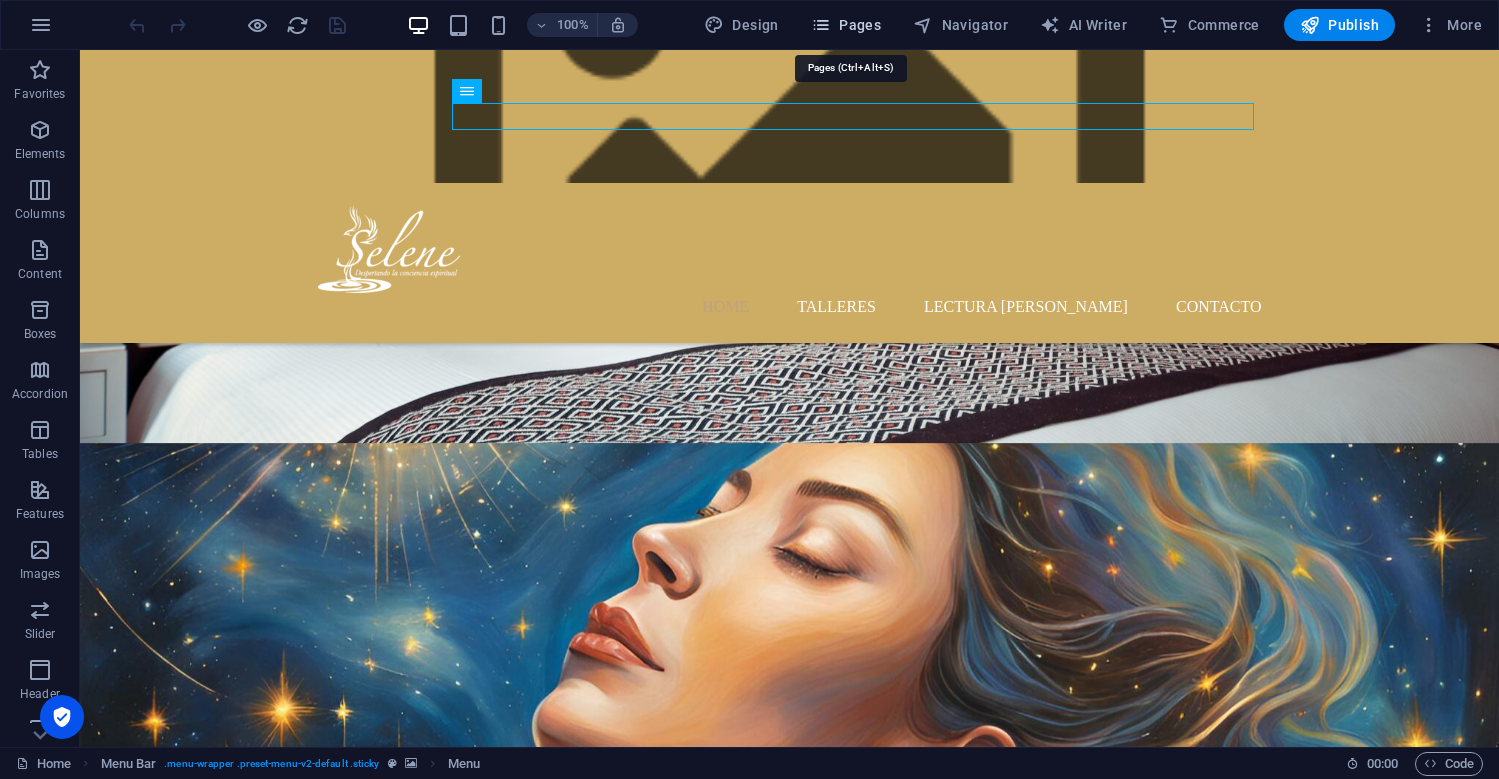 click on "Pages" at bounding box center (846, 25) 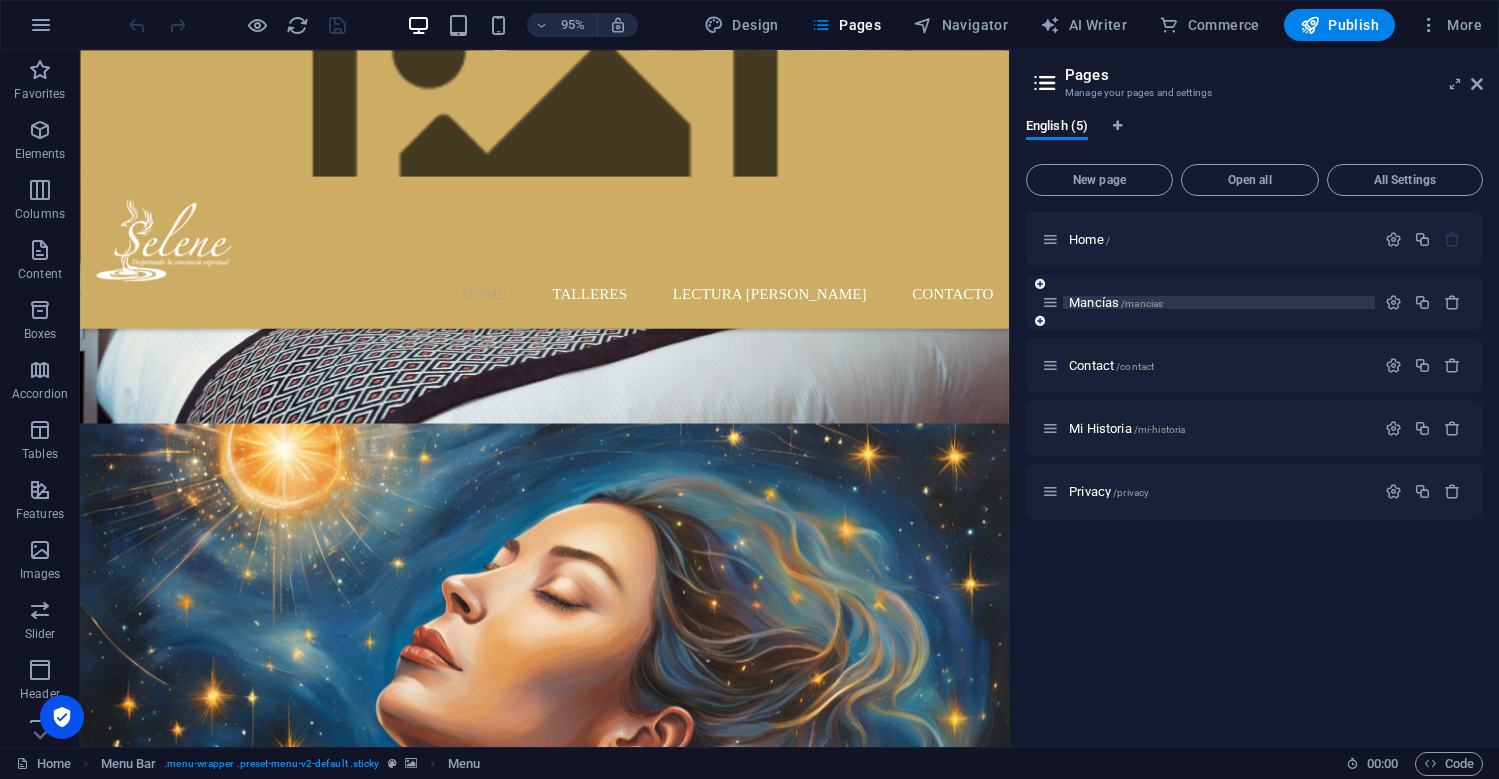 click on "Mancías /mancias" at bounding box center [1116, 302] 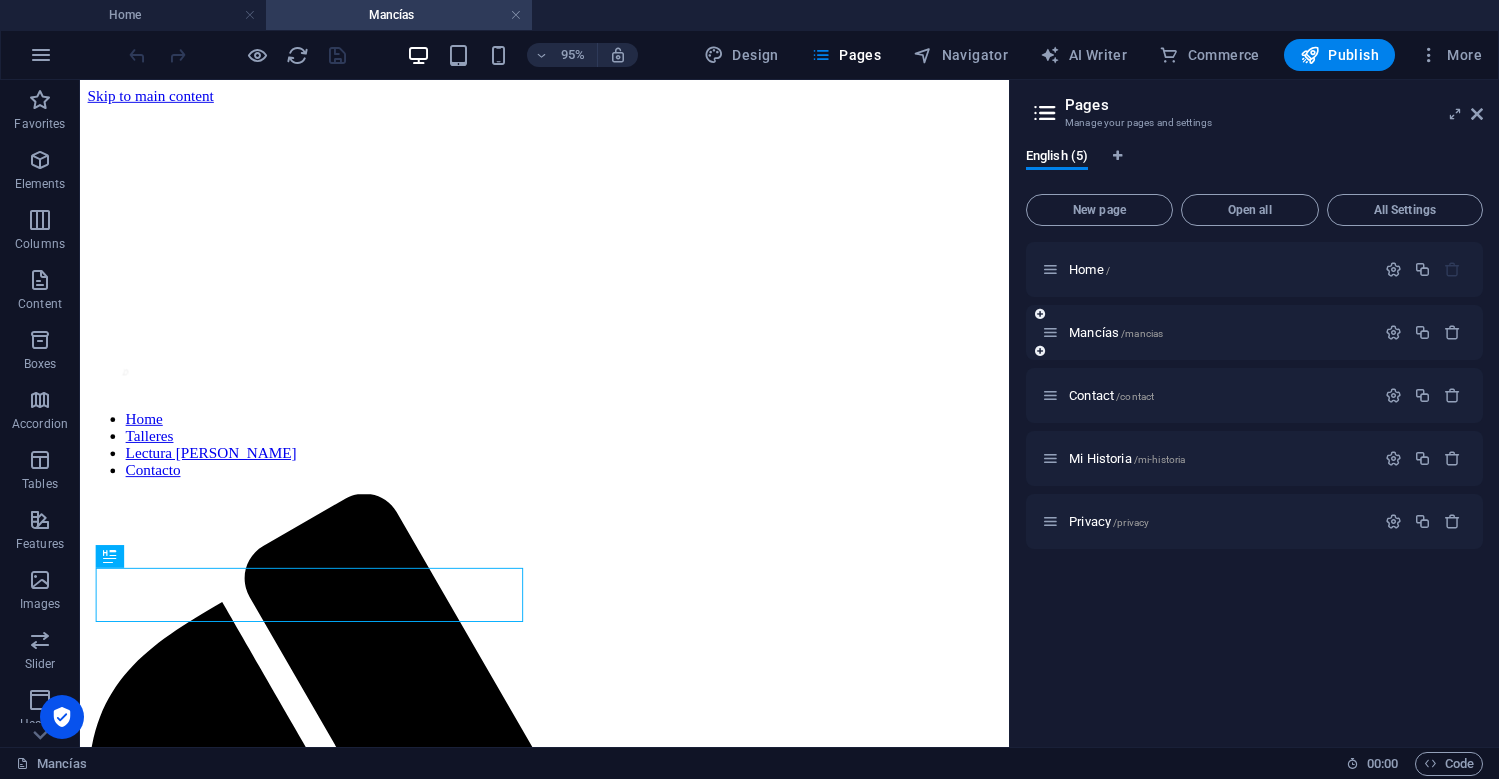 scroll, scrollTop: 0, scrollLeft: 0, axis: both 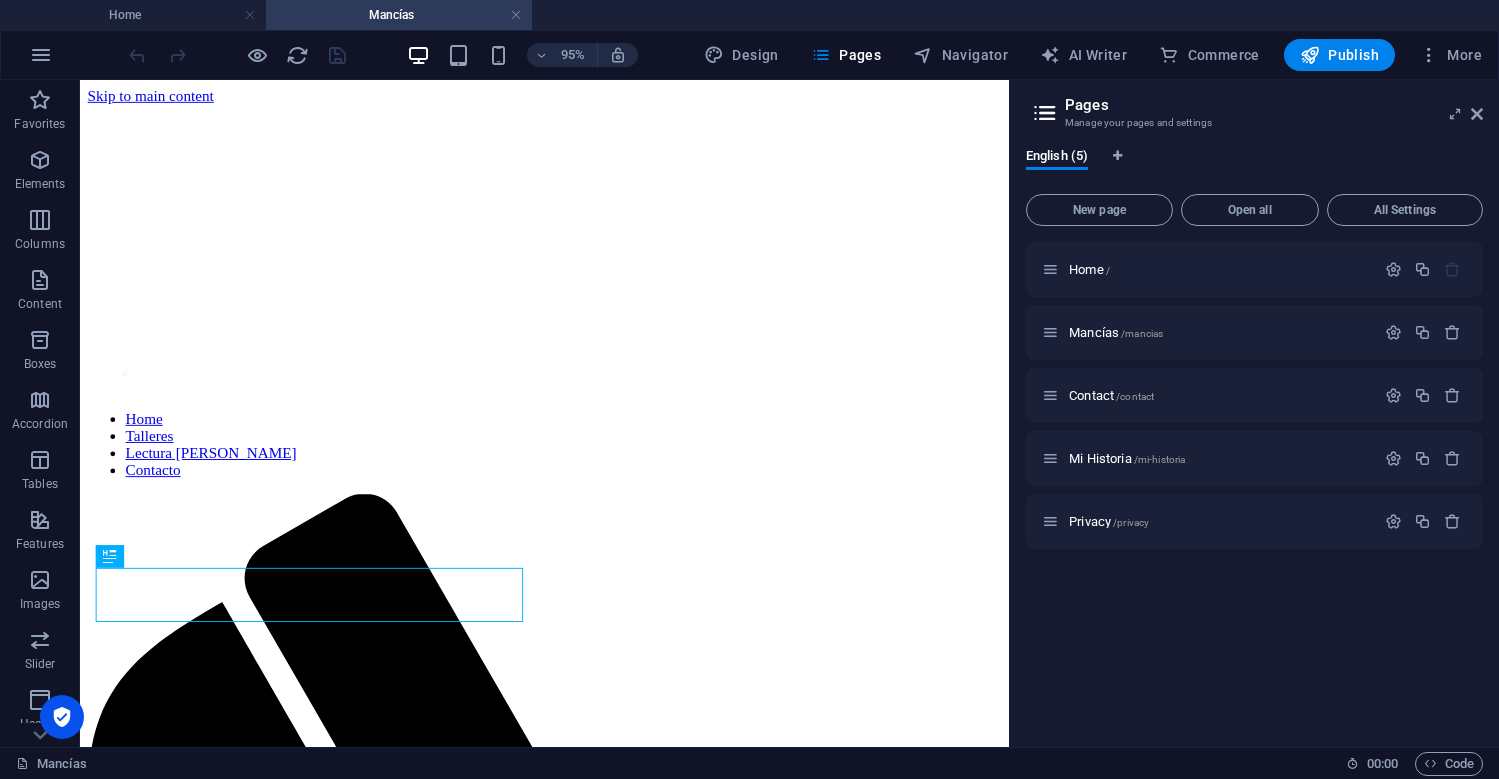 click on "Pages Manage your pages and settings English (5) New page Open all All Settings Home / Mancías /mancias Contact /contact Mi Historia /mi-historia Privacy /privacy" at bounding box center [1254, 413] 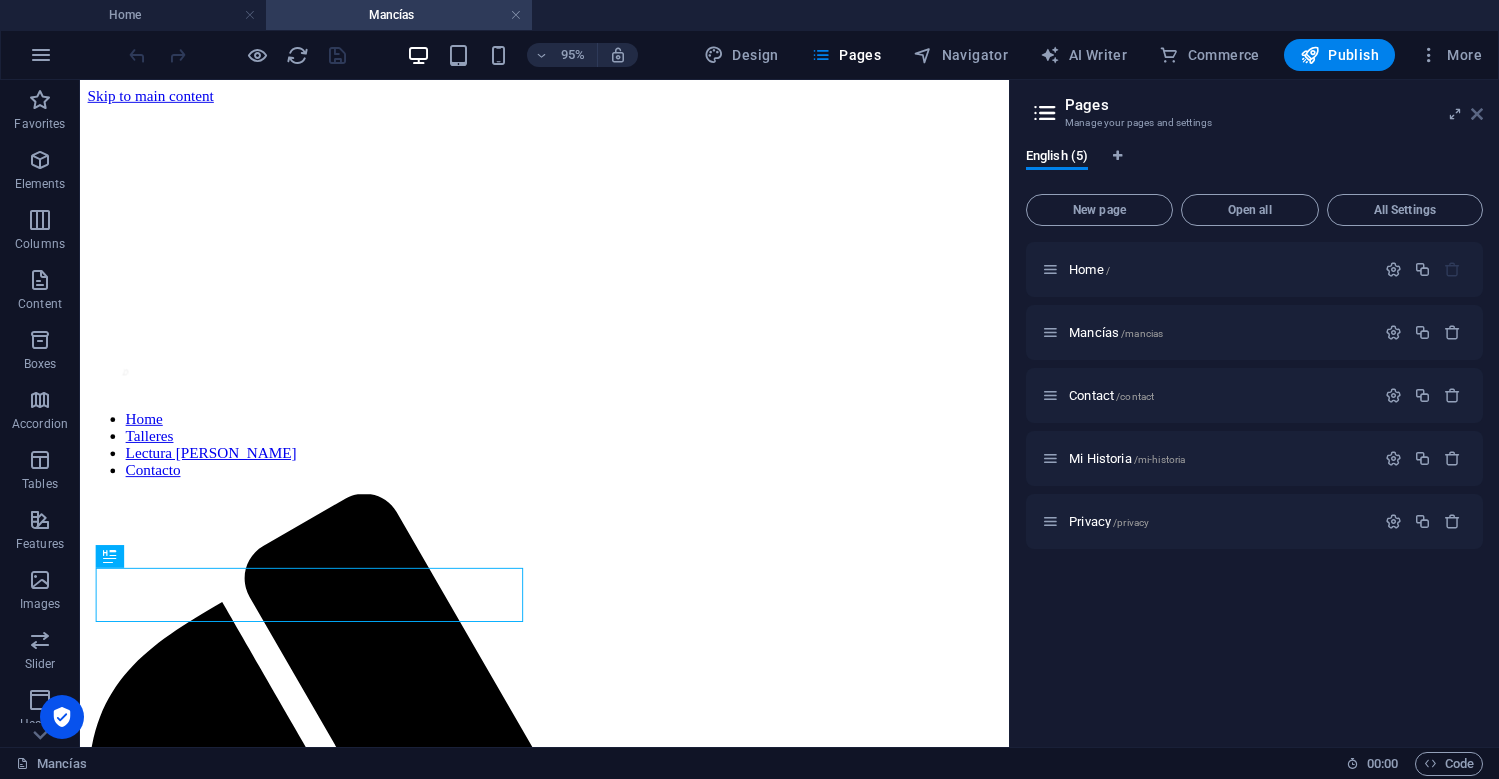 click at bounding box center [1477, 114] 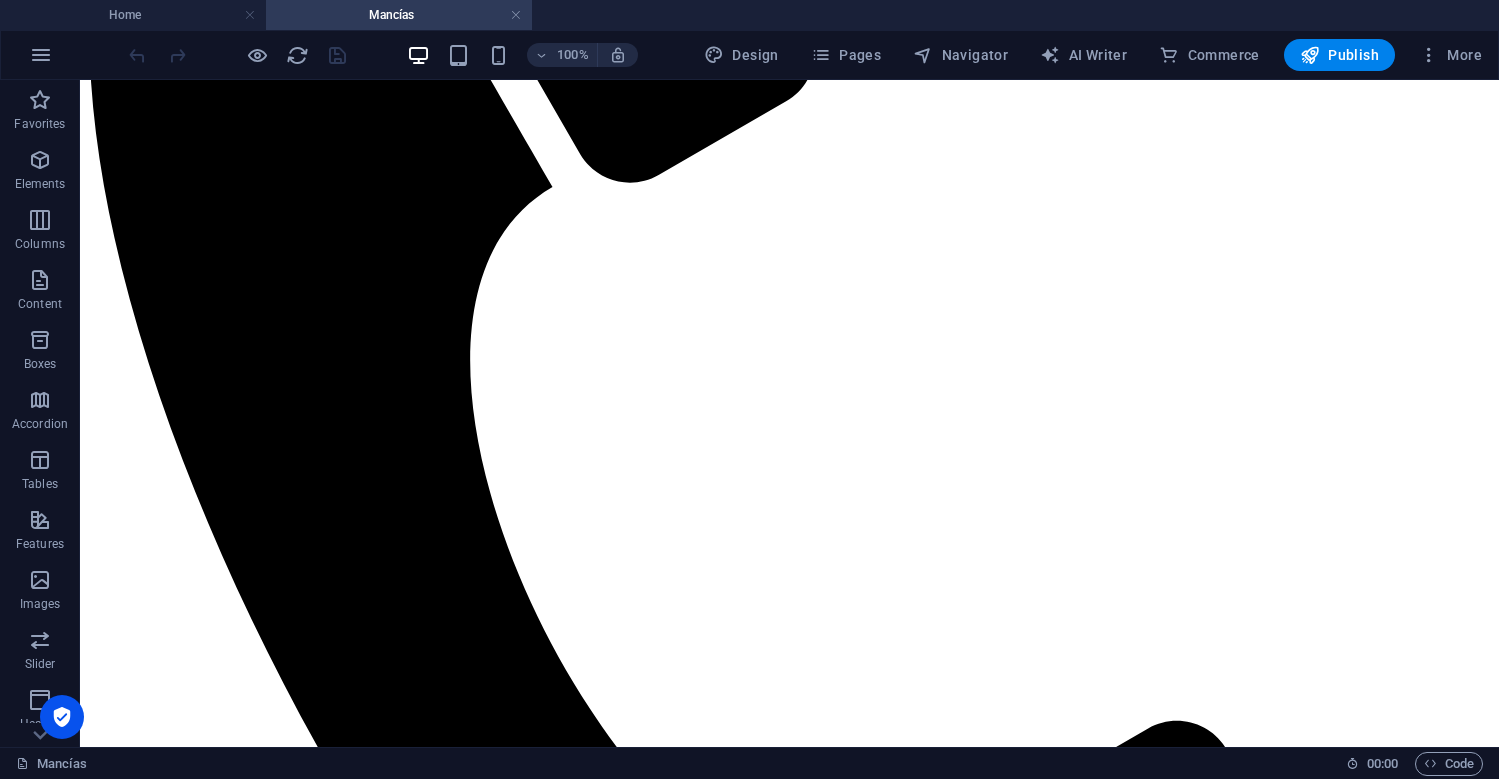 scroll, scrollTop: 870, scrollLeft: 0, axis: vertical 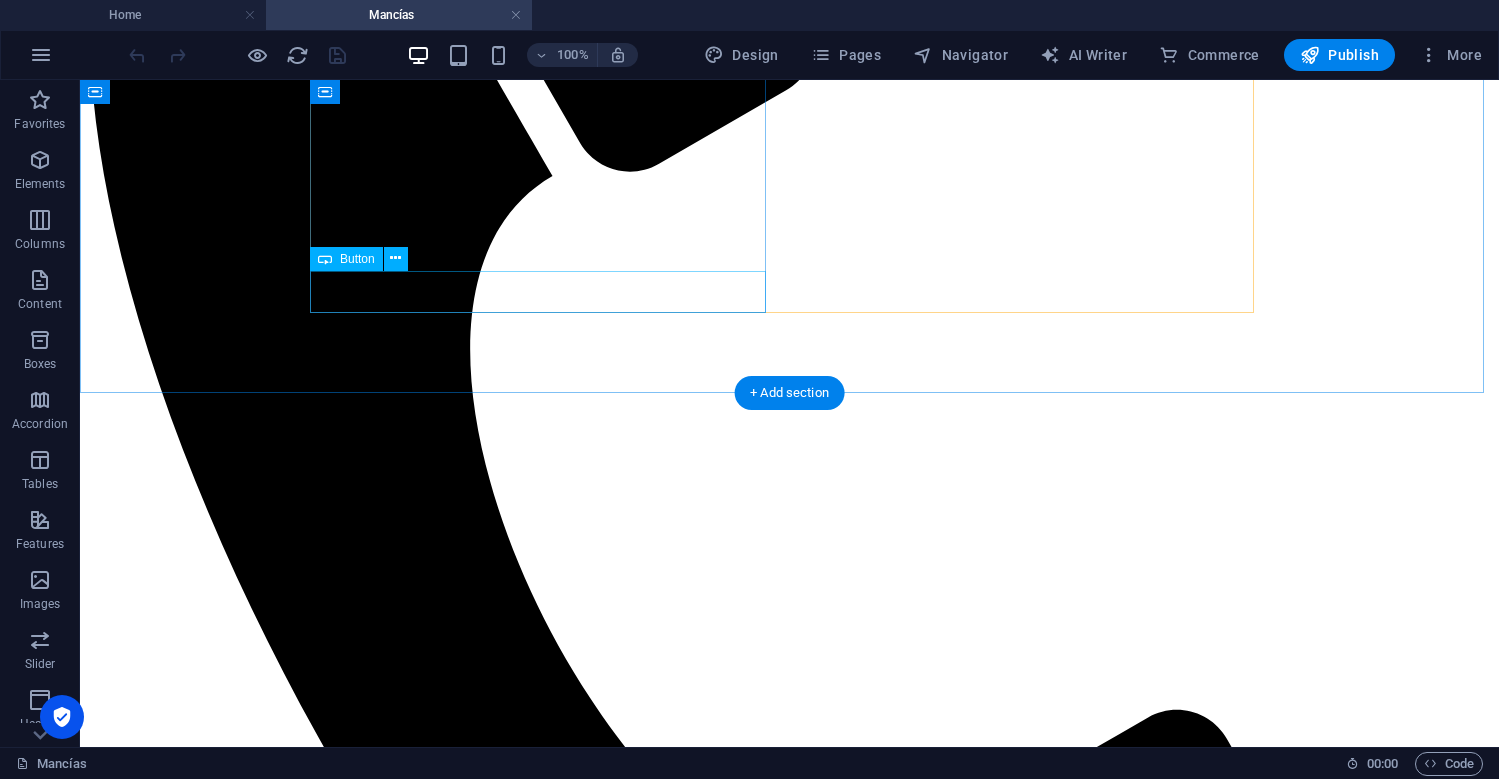 click on "Reserve a table" at bounding box center (789, 2318) 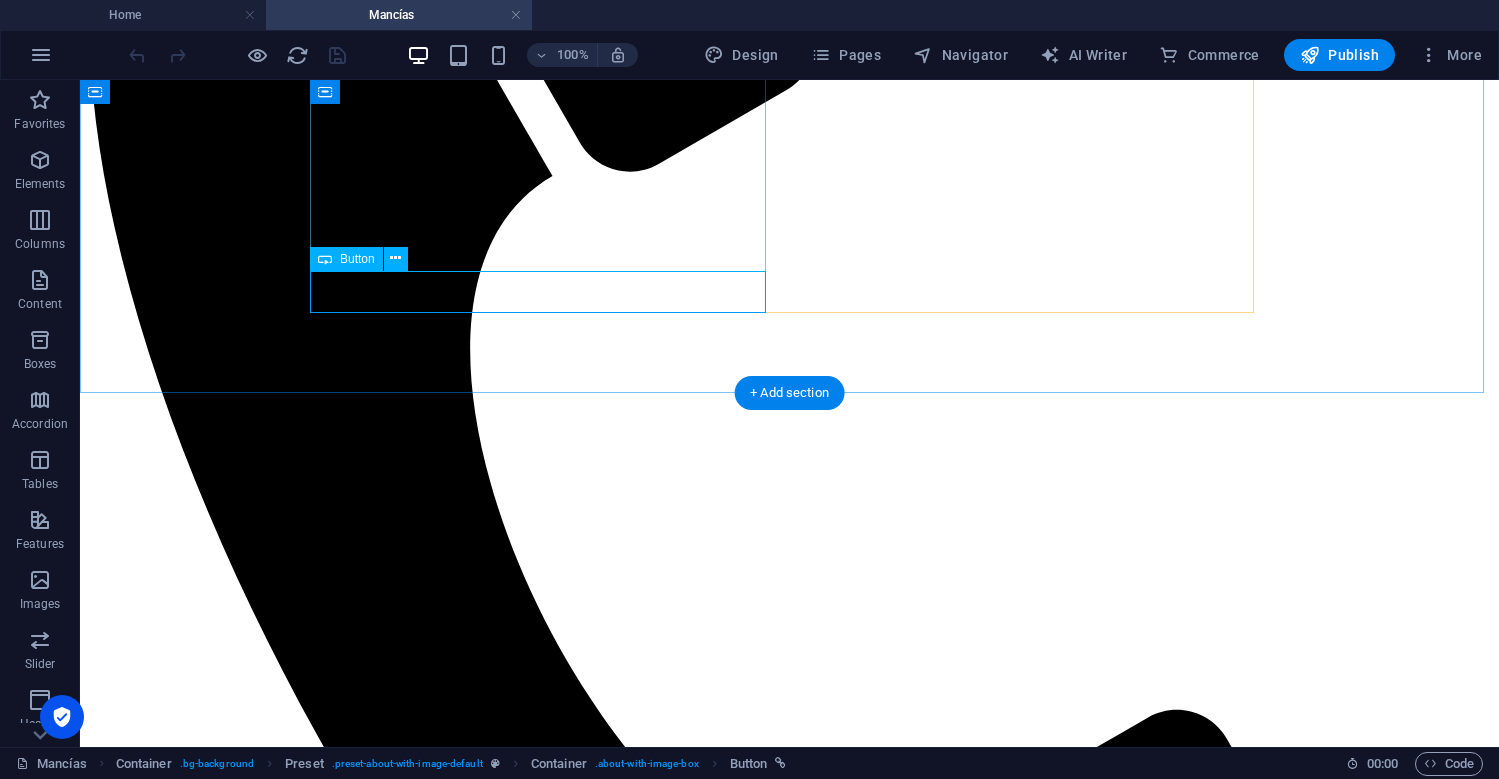 click on "Reserve a table" at bounding box center (789, 2318) 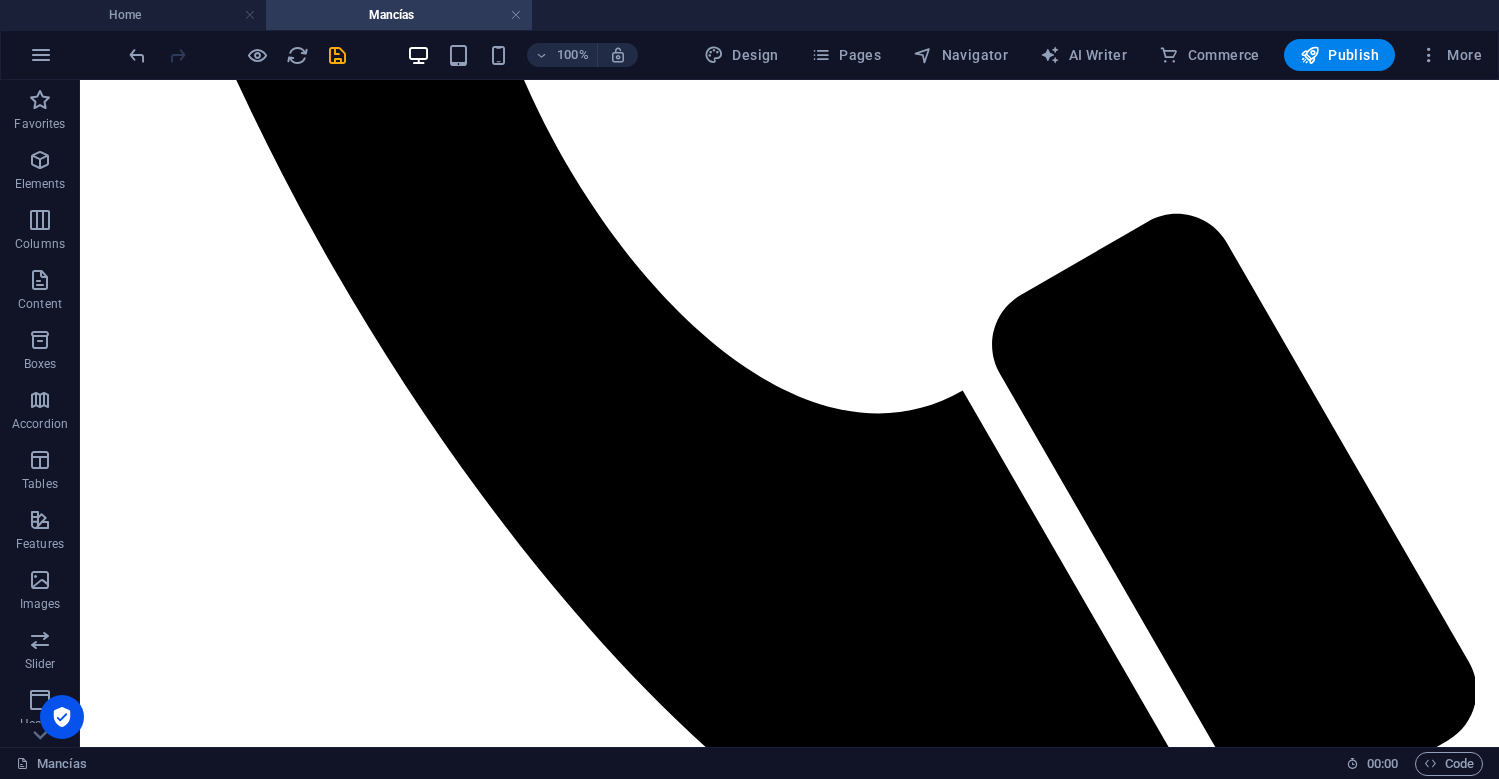 scroll, scrollTop: 1360, scrollLeft: 0, axis: vertical 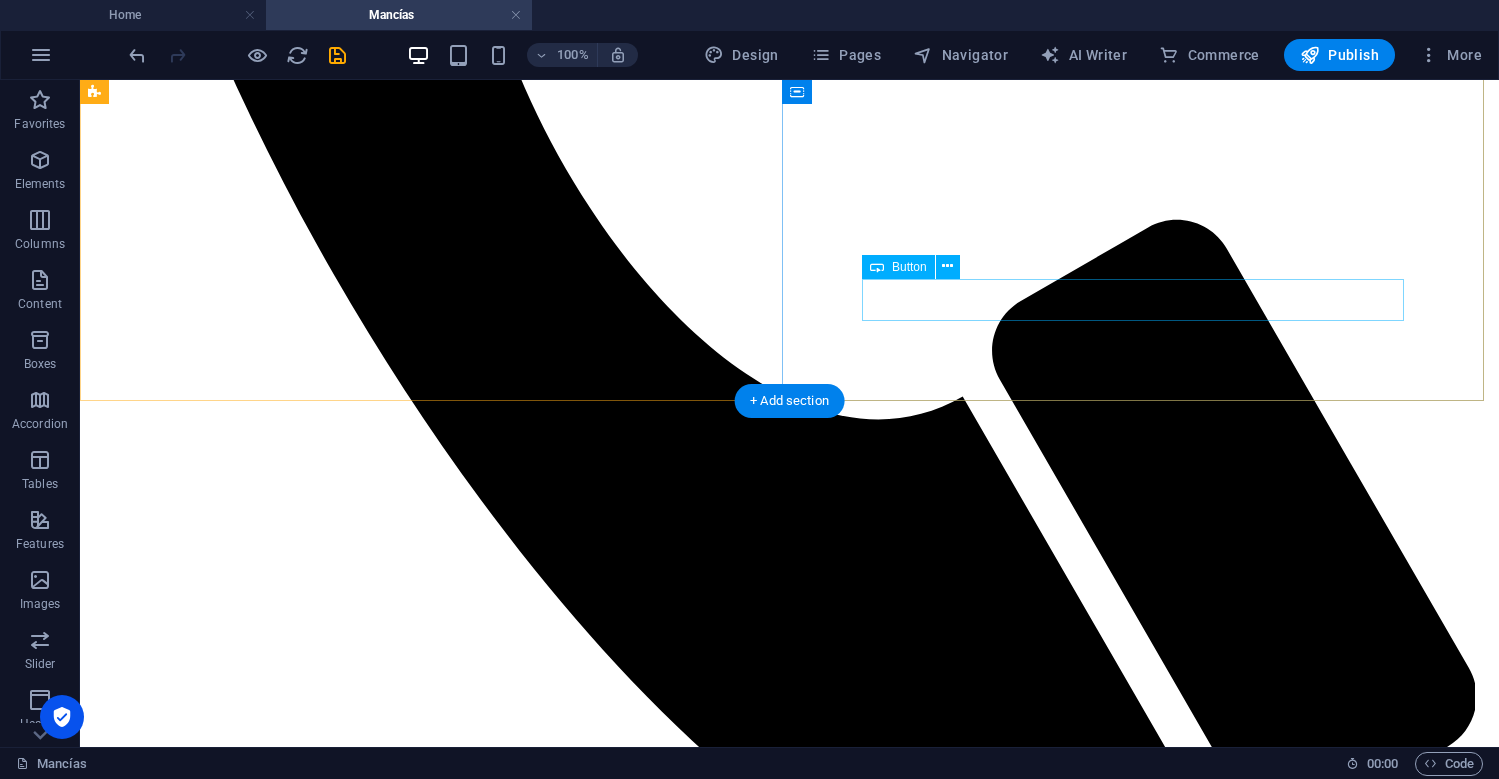 click on "Reserve a table" at bounding box center [789, 3275] 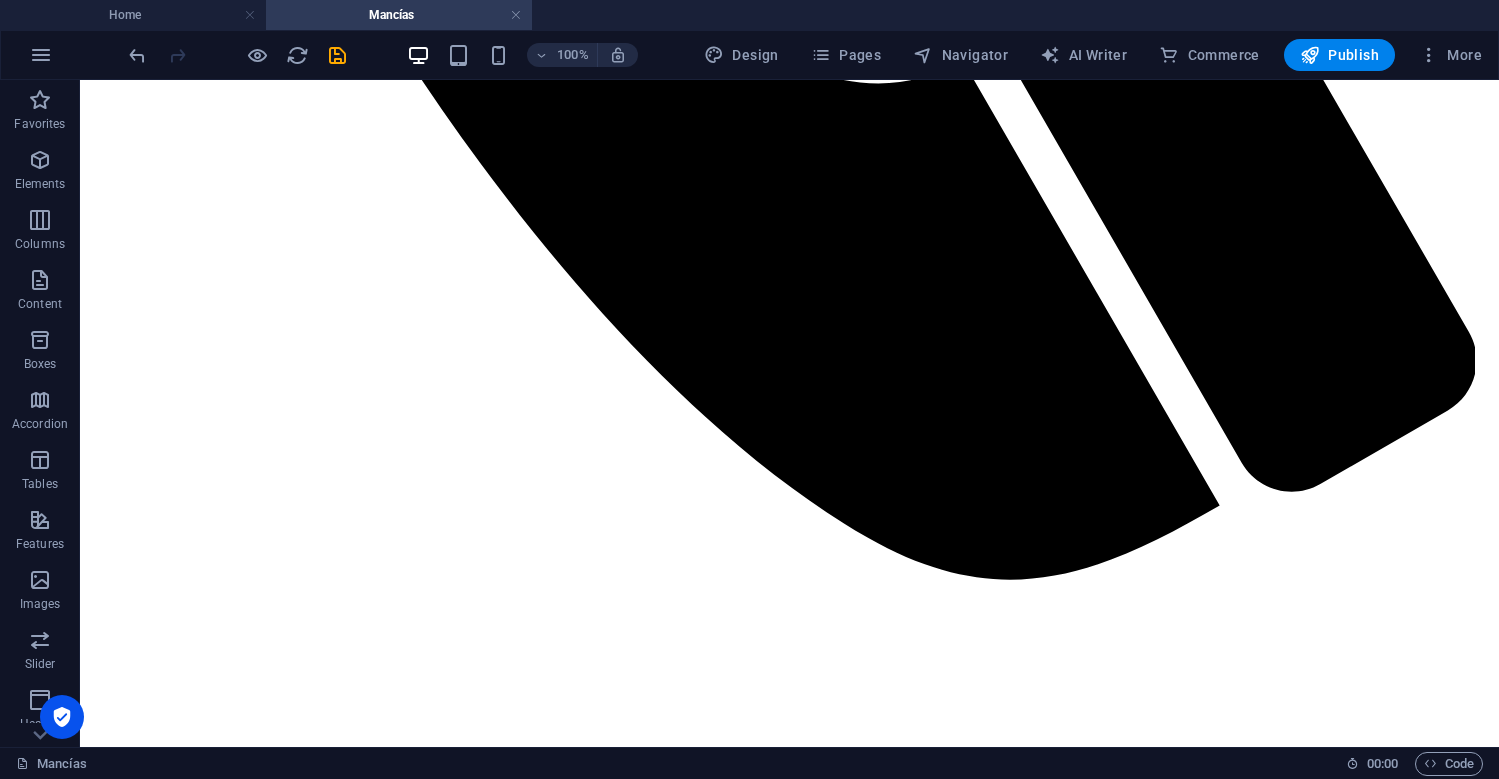 scroll, scrollTop: 1819, scrollLeft: 0, axis: vertical 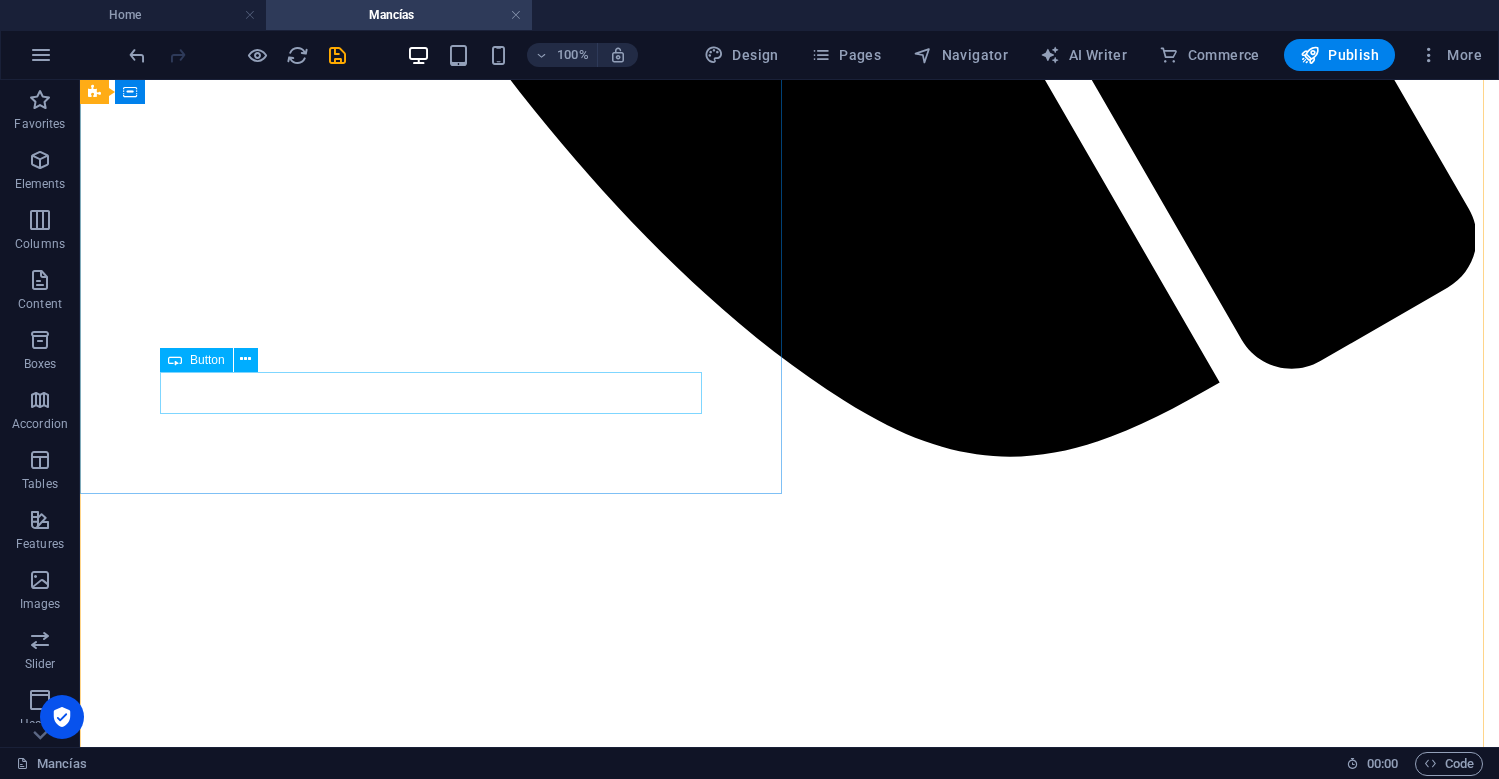 click on "Reserve a table" at bounding box center (789, 3071) 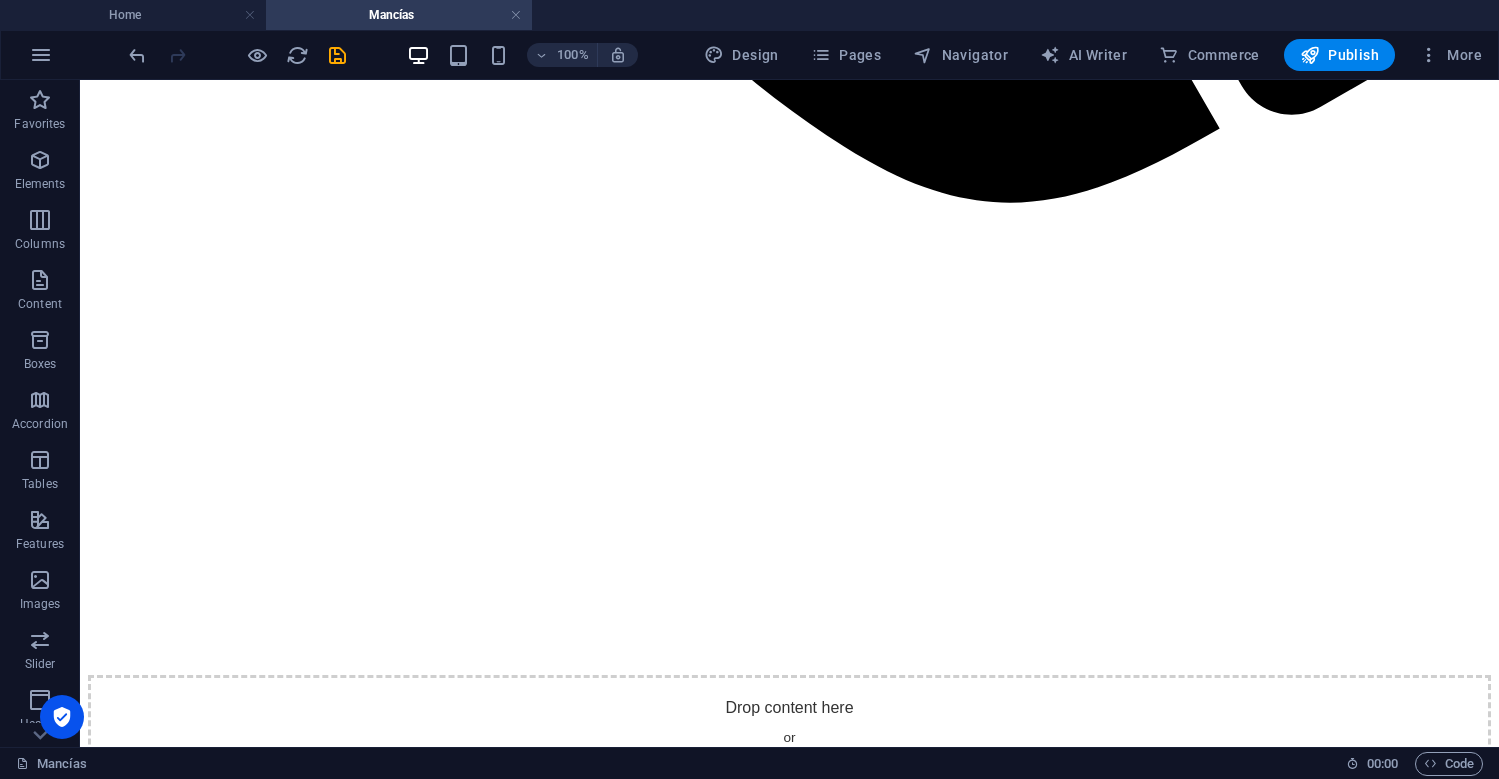 scroll, scrollTop: 2360, scrollLeft: 0, axis: vertical 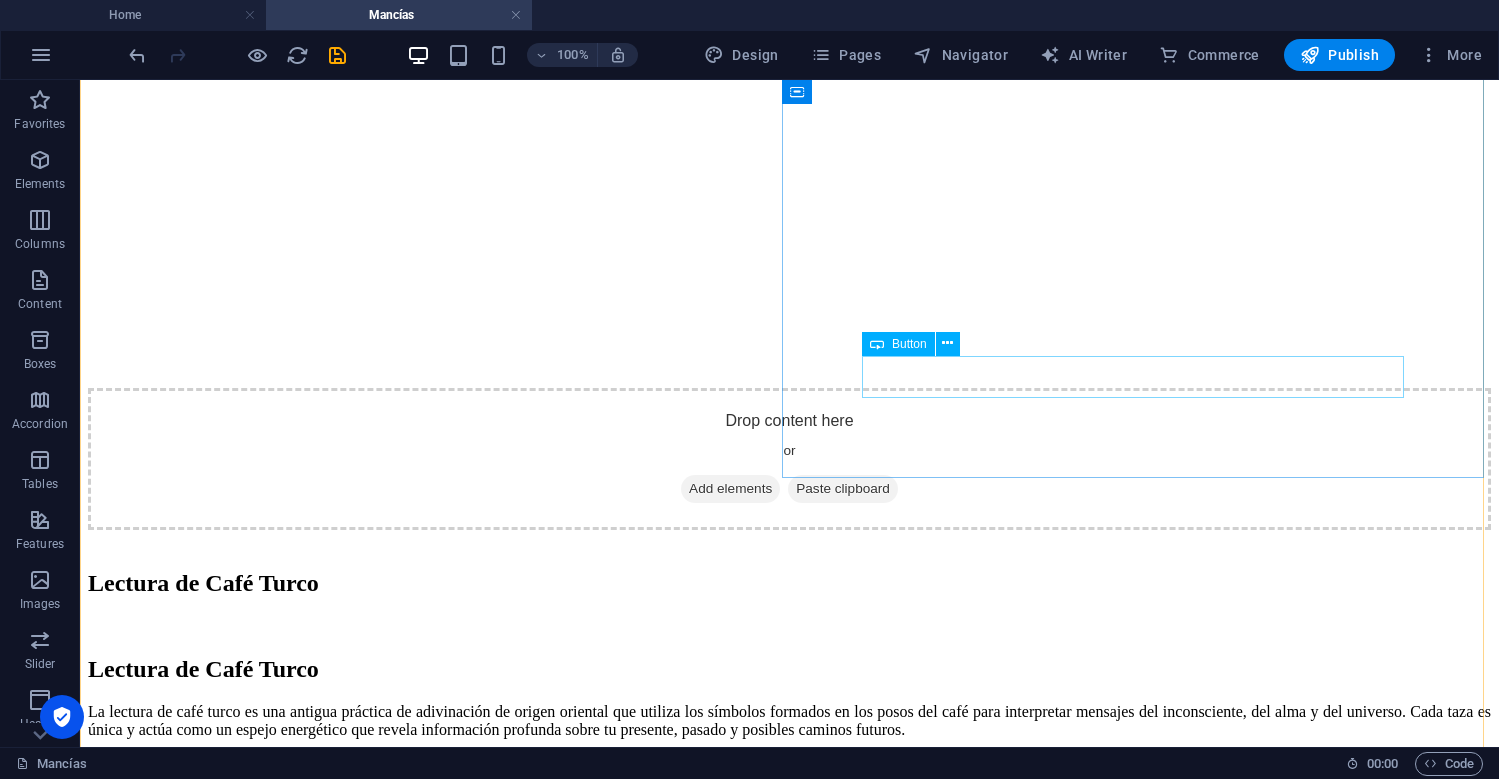 click on "Reserve a table" at bounding box center (789, 4283) 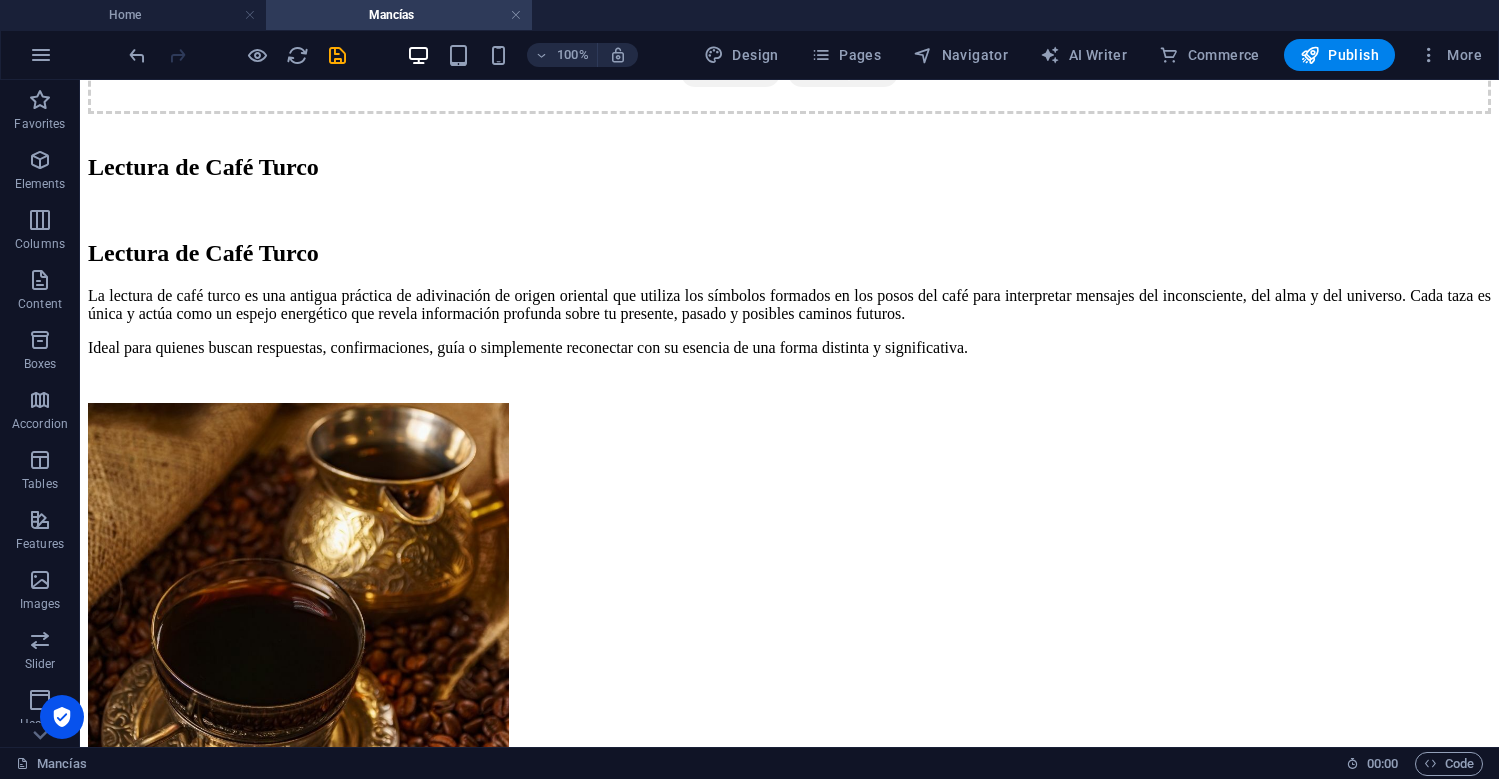 scroll, scrollTop: 2813, scrollLeft: 0, axis: vertical 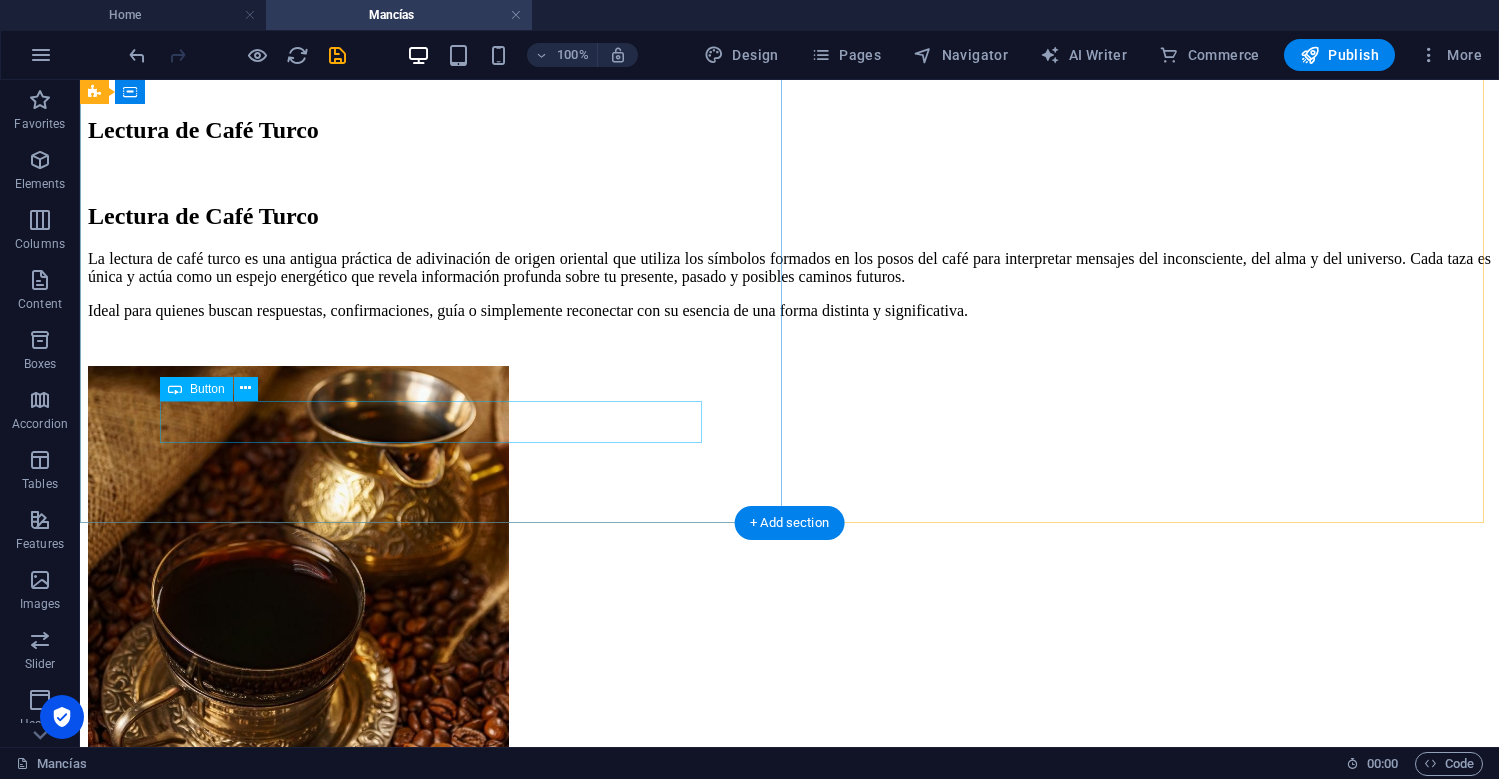 click on "Reserve a table" at bounding box center (789, 4050) 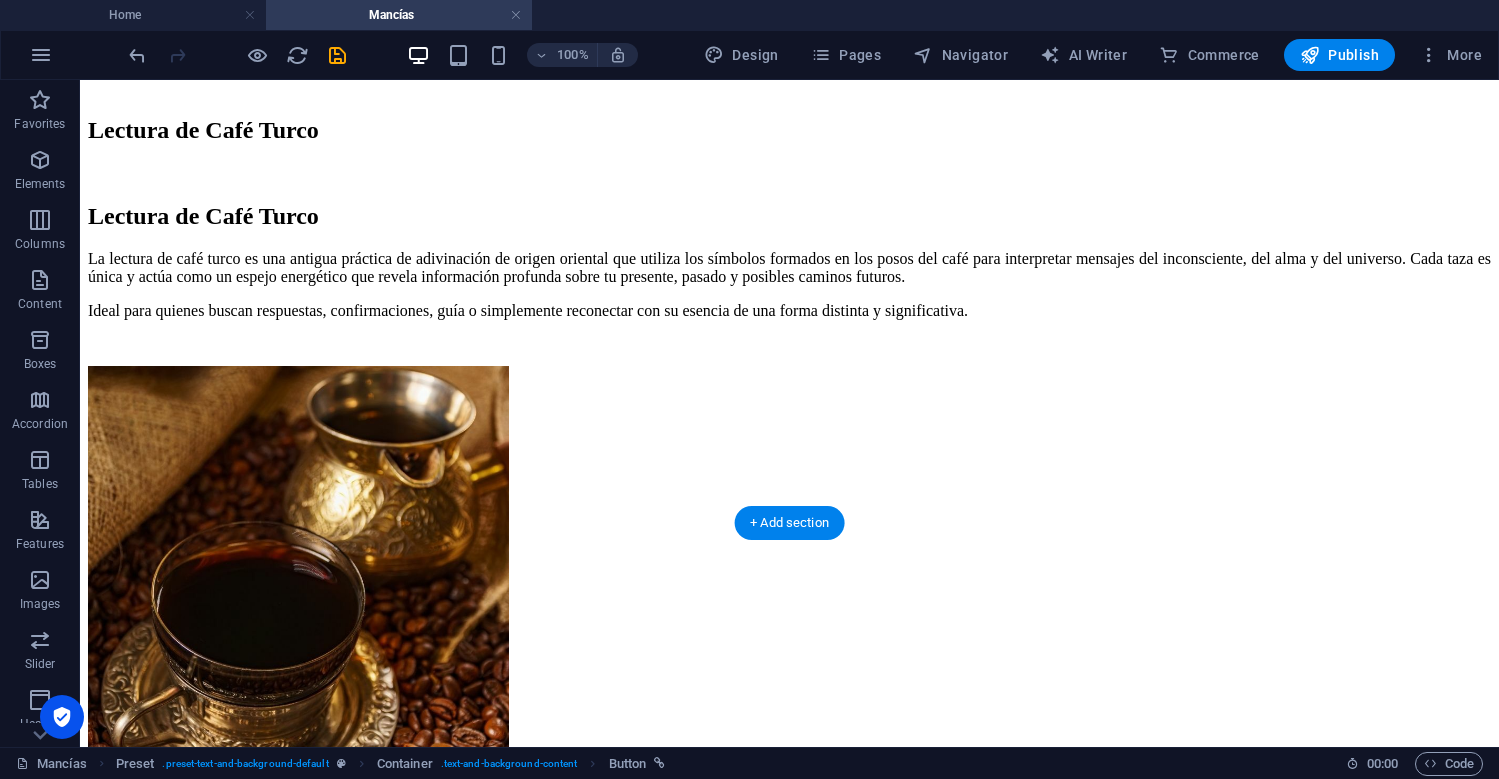 scroll, scrollTop: 2797, scrollLeft: 0, axis: vertical 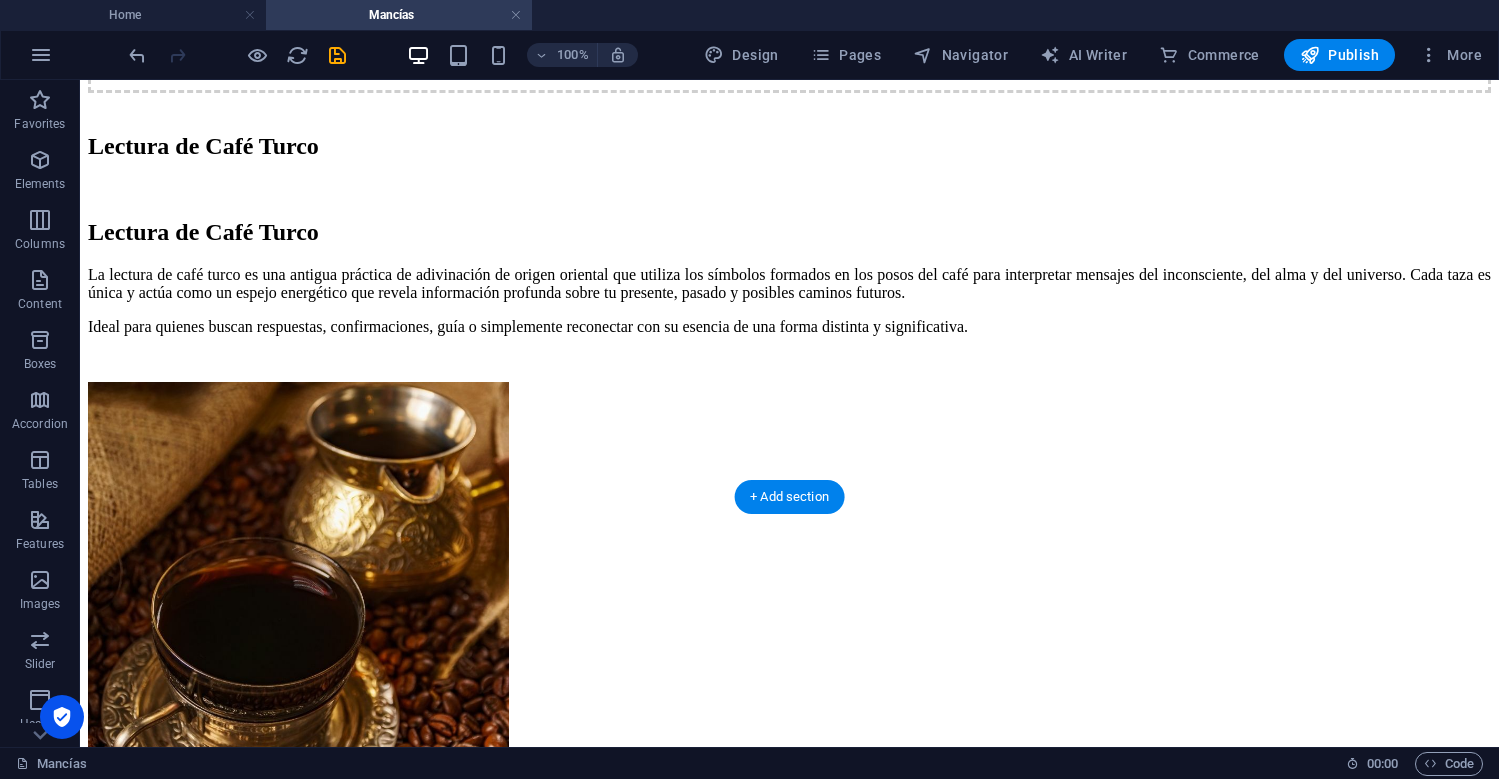 click at bounding box center (789, 4098) 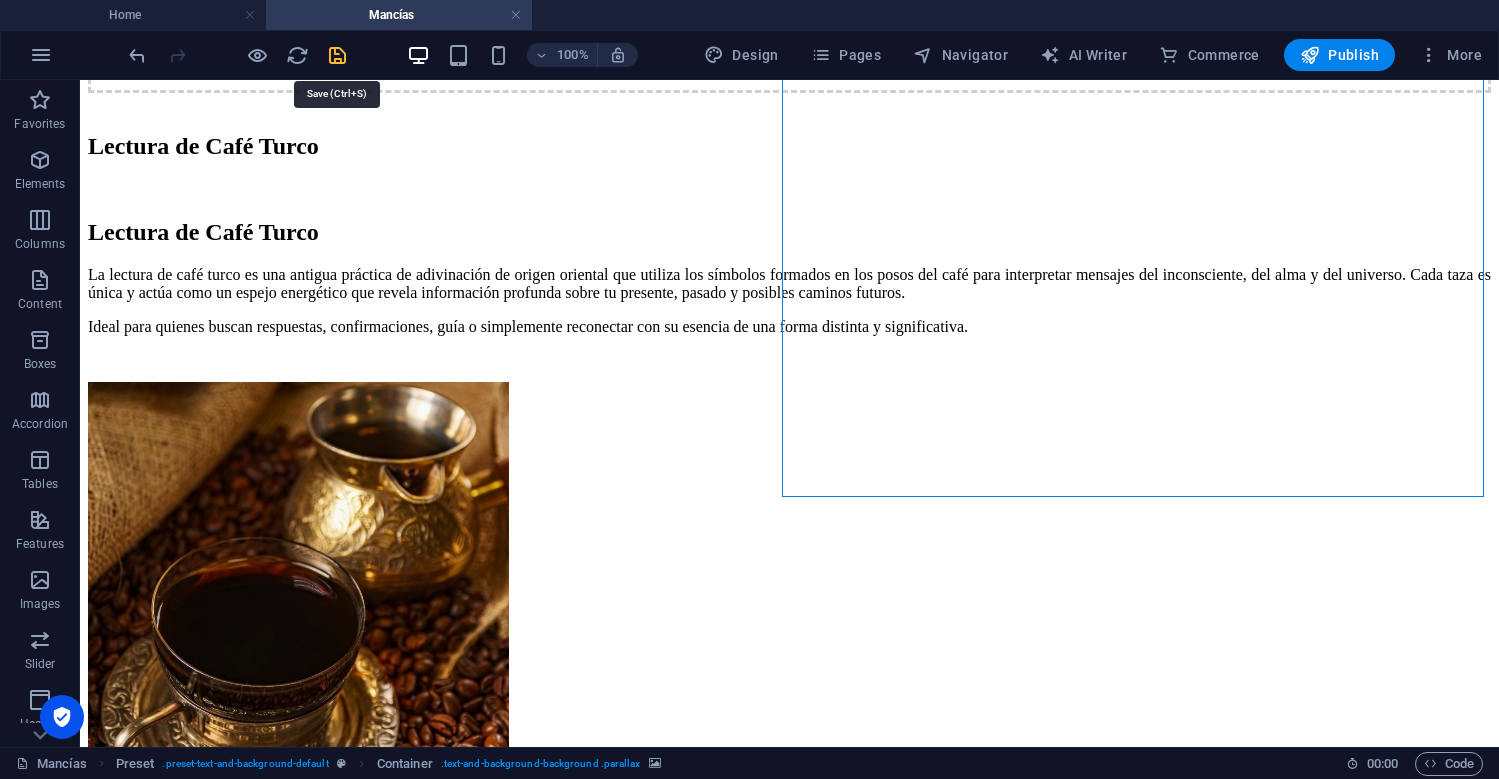 click at bounding box center [337, 55] 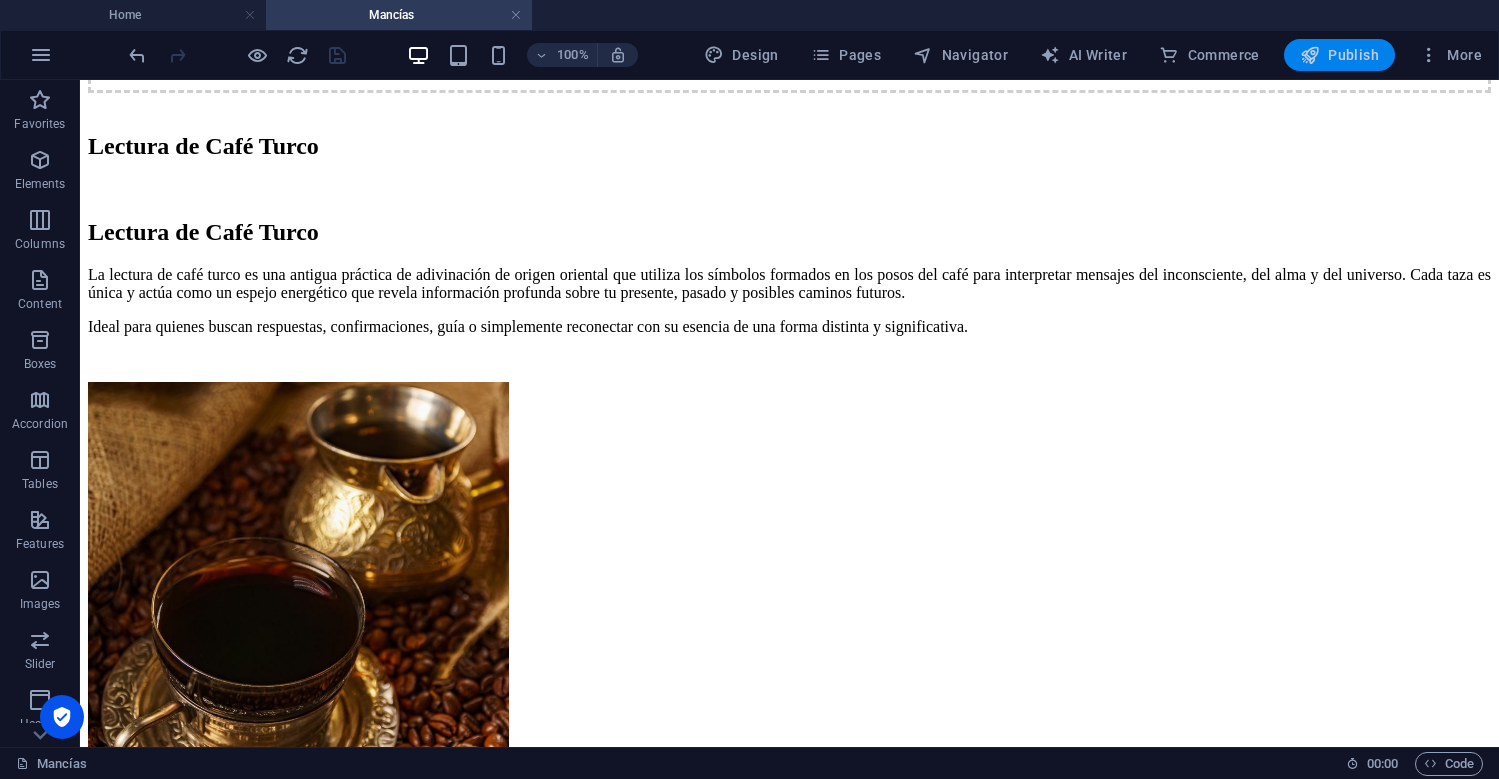 click on "Publish" at bounding box center (1339, 55) 